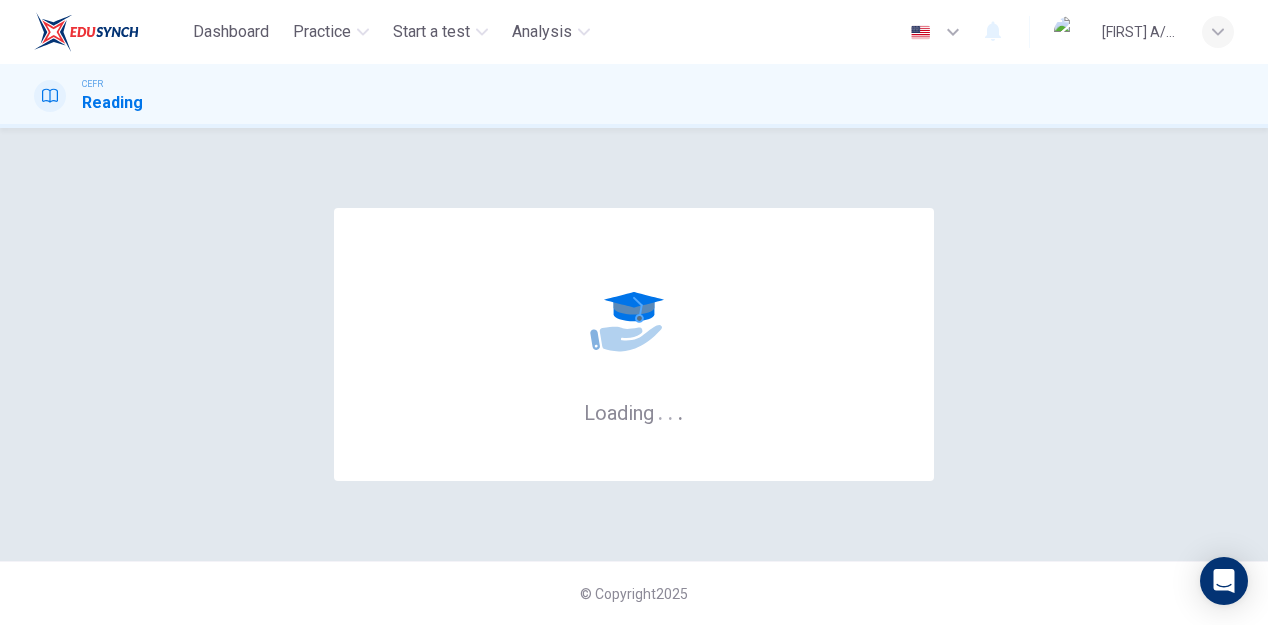 scroll, scrollTop: 0, scrollLeft: 0, axis: both 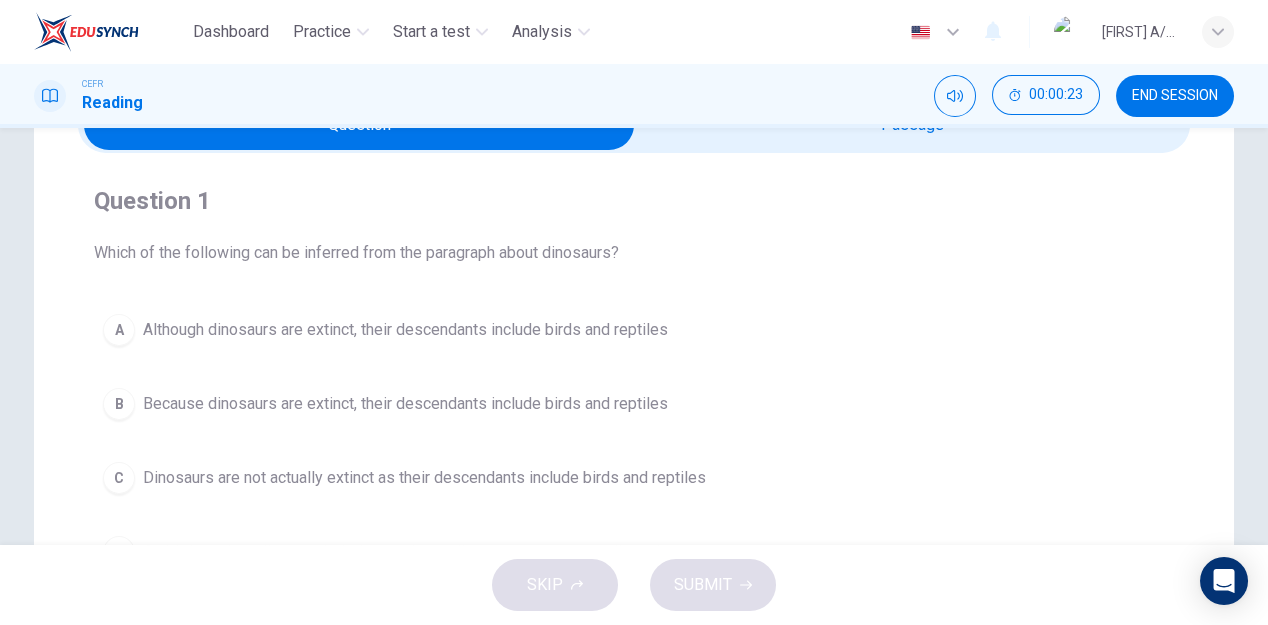 click on "CEFR Reading 00:00:23 END SESSION" at bounding box center [634, 96] 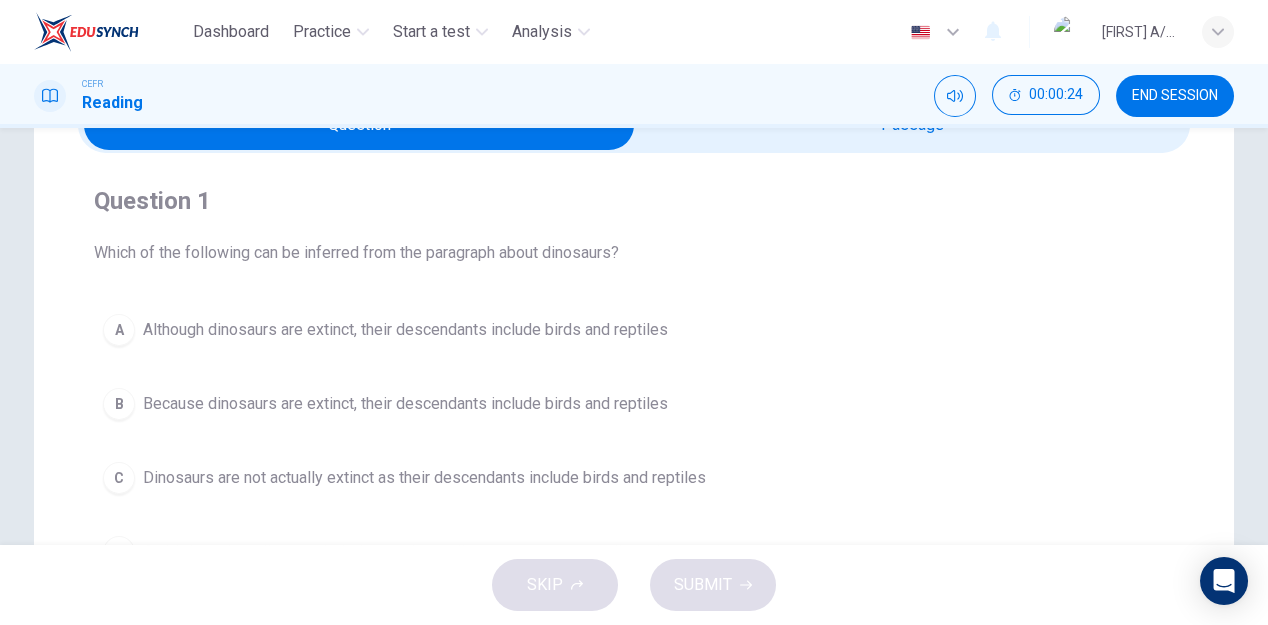 click at bounding box center [359, 125] 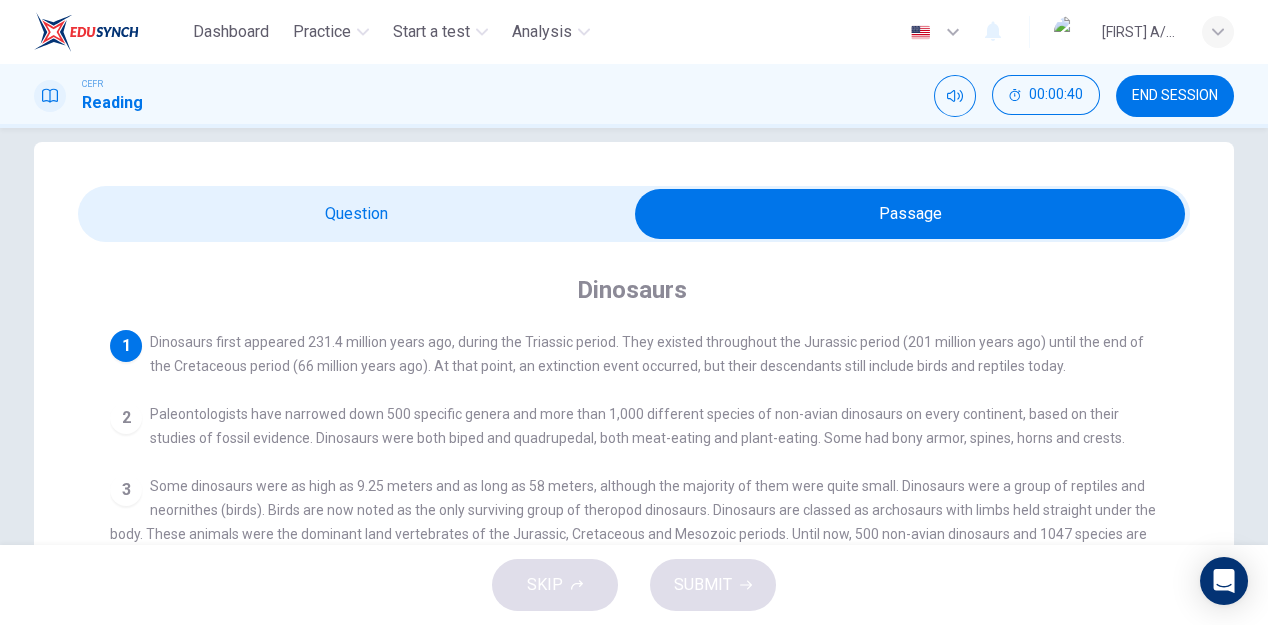 scroll, scrollTop: 24, scrollLeft: 0, axis: vertical 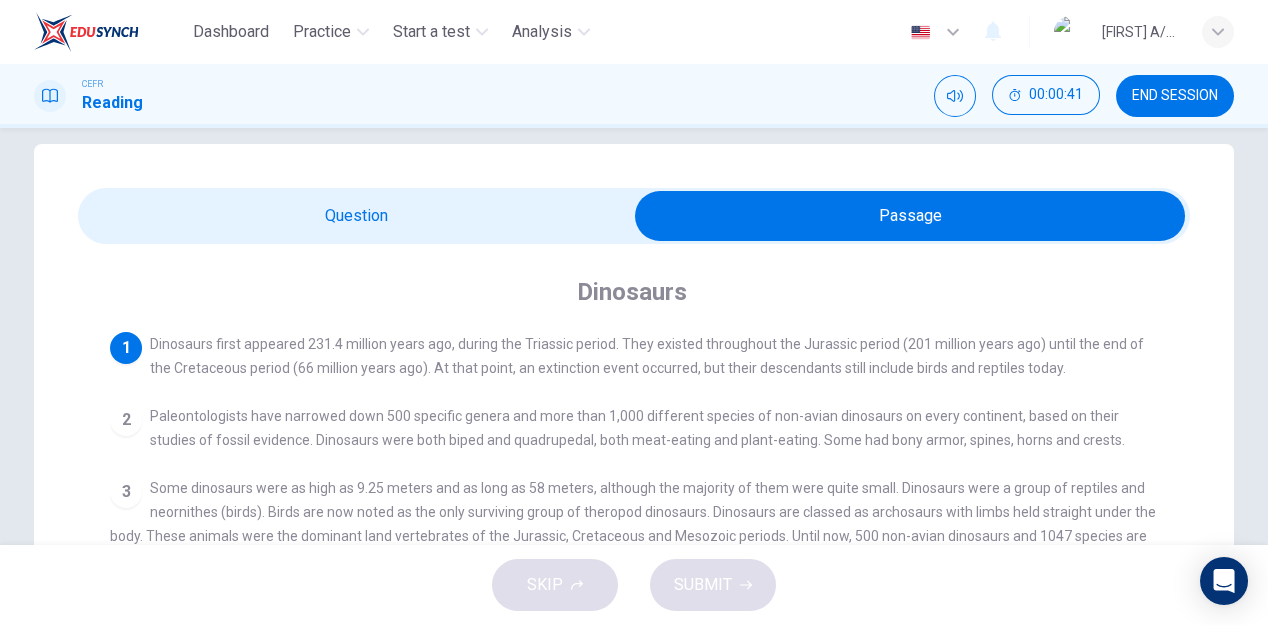click at bounding box center [910, 216] 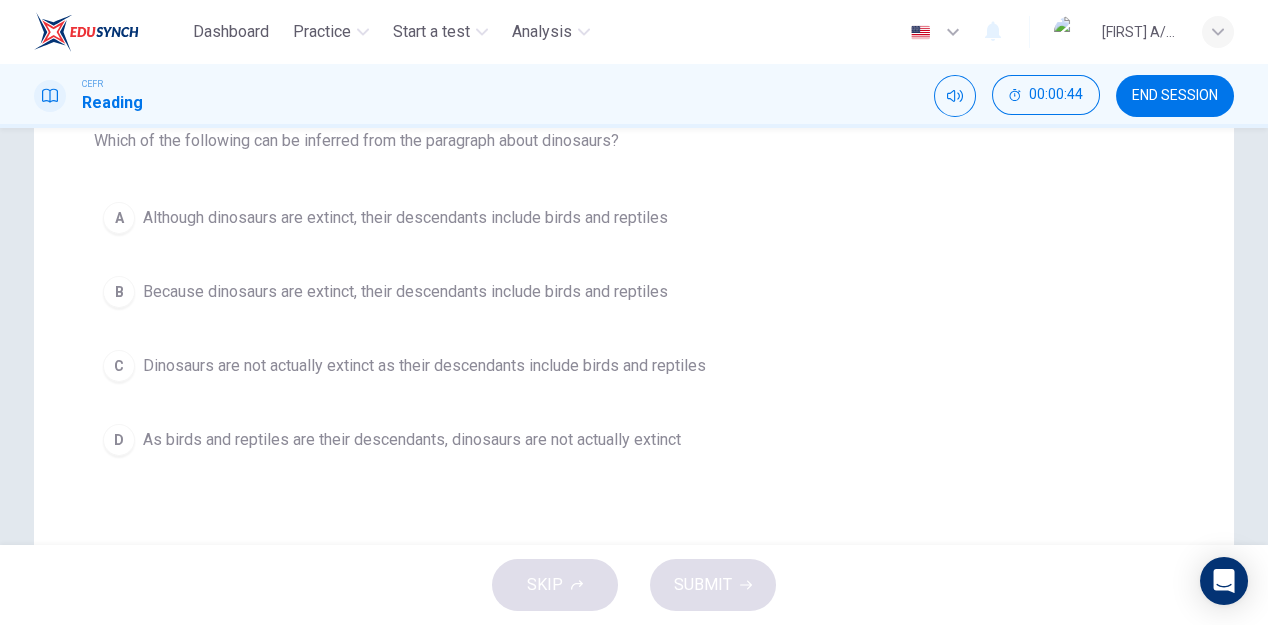 scroll, scrollTop: 231, scrollLeft: 0, axis: vertical 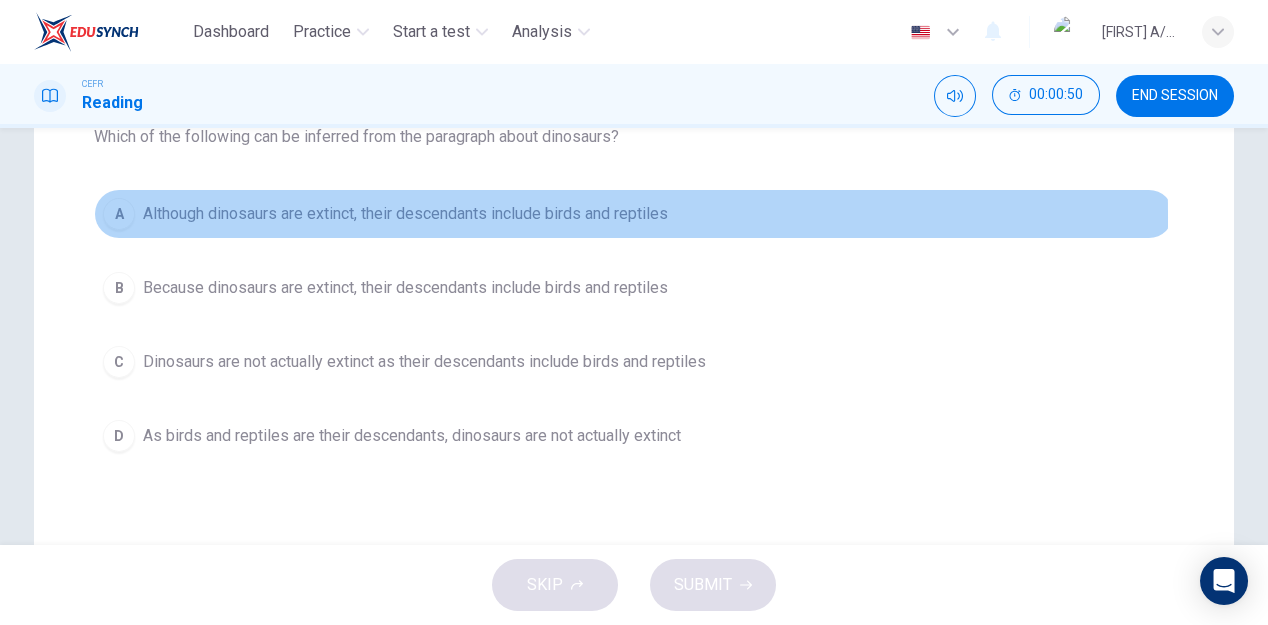 click on "Although dinosaurs are extinct, their descendants include birds and reptiles" at bounding box center (405, 214) 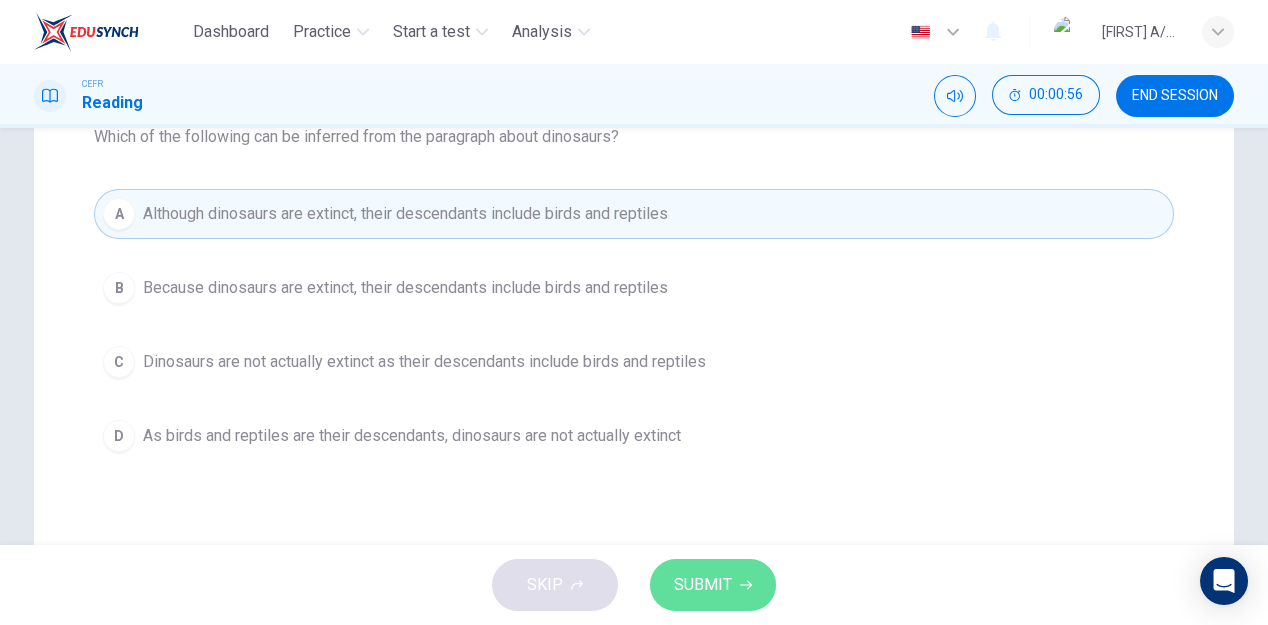 click on "SUBMIT" at bounding box center (703, 585) 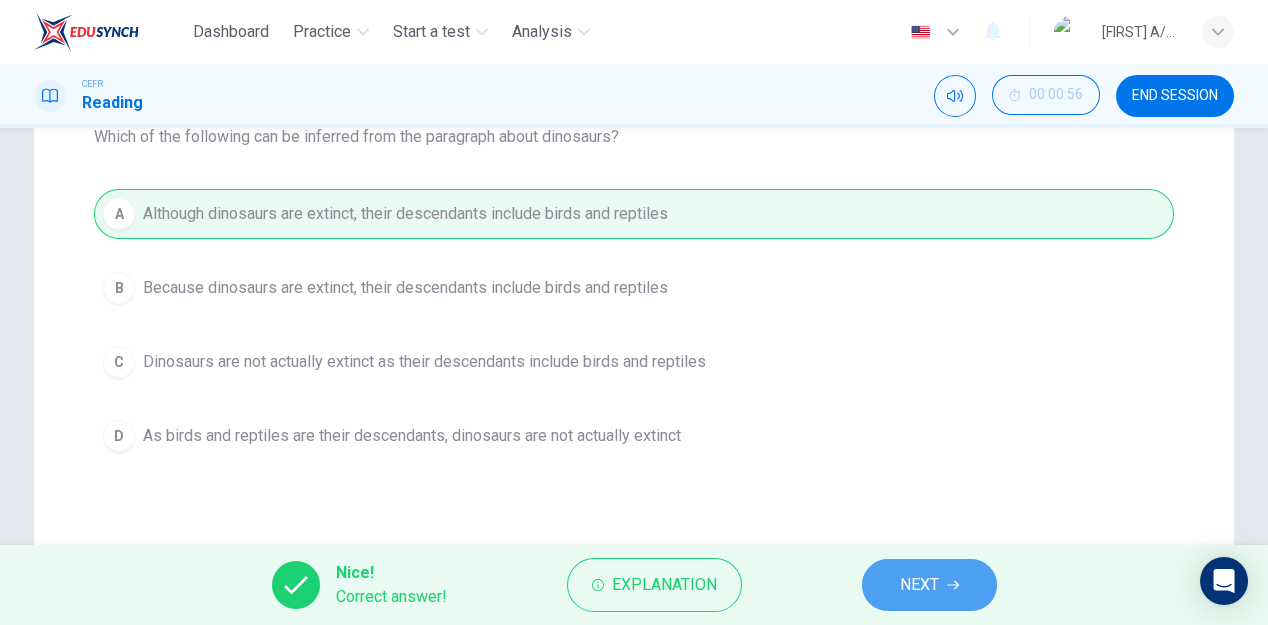 click on "NEXT" at bounding box center [919, 585] 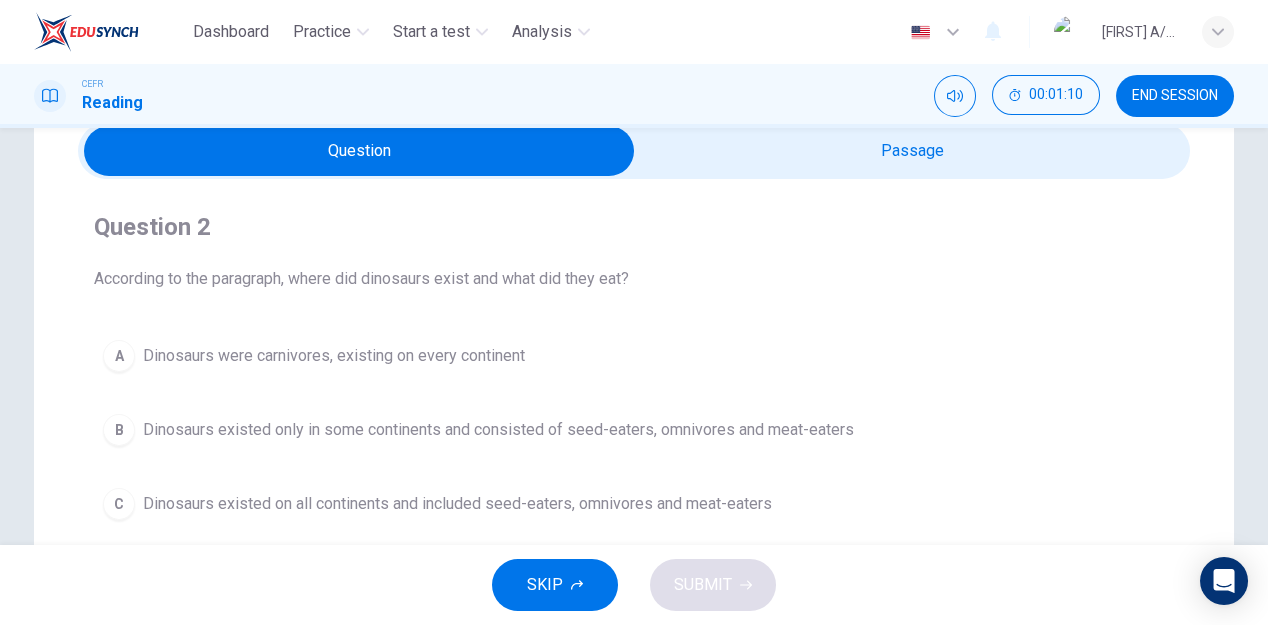 scroll, scrollTop: 86, scrollLeft: 0, axis: vertical 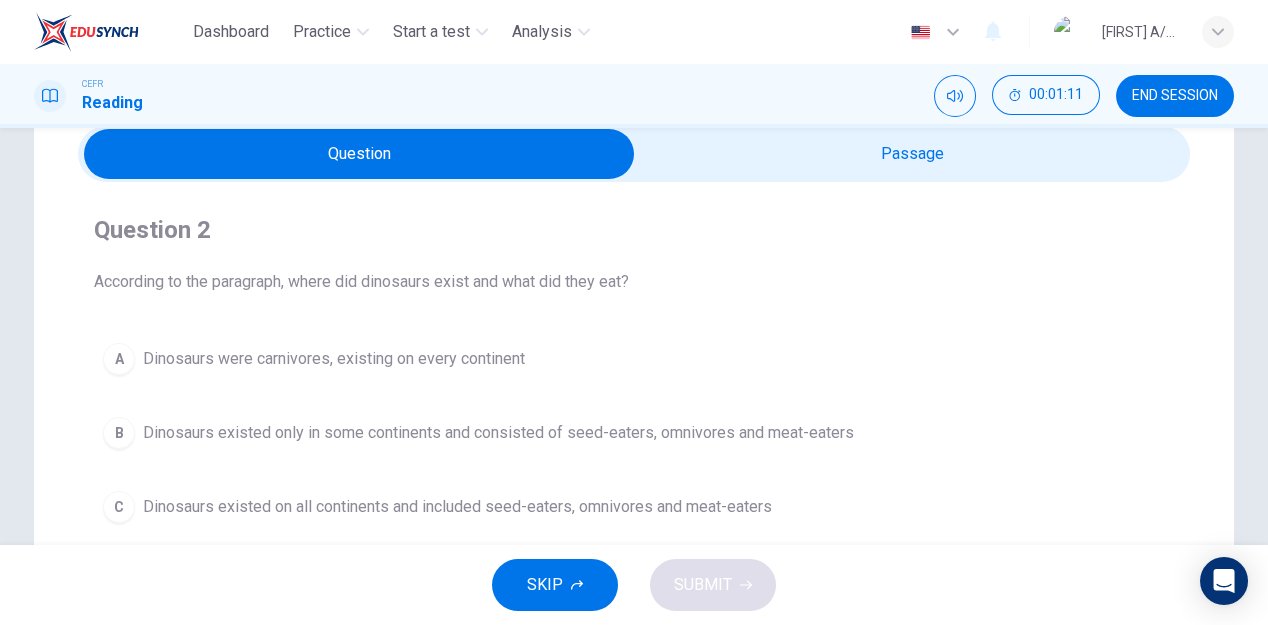 click at bounding box center (359, 154) 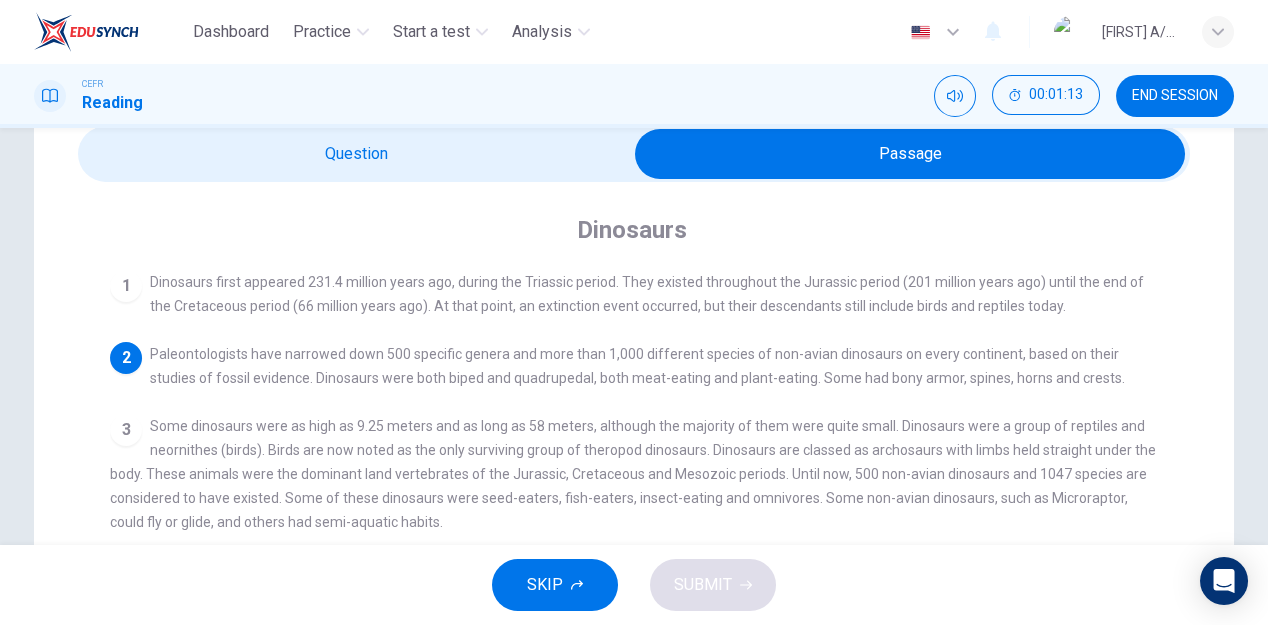 scroll, scrollTop: 11, scrollLeft: 0, axis: vertical 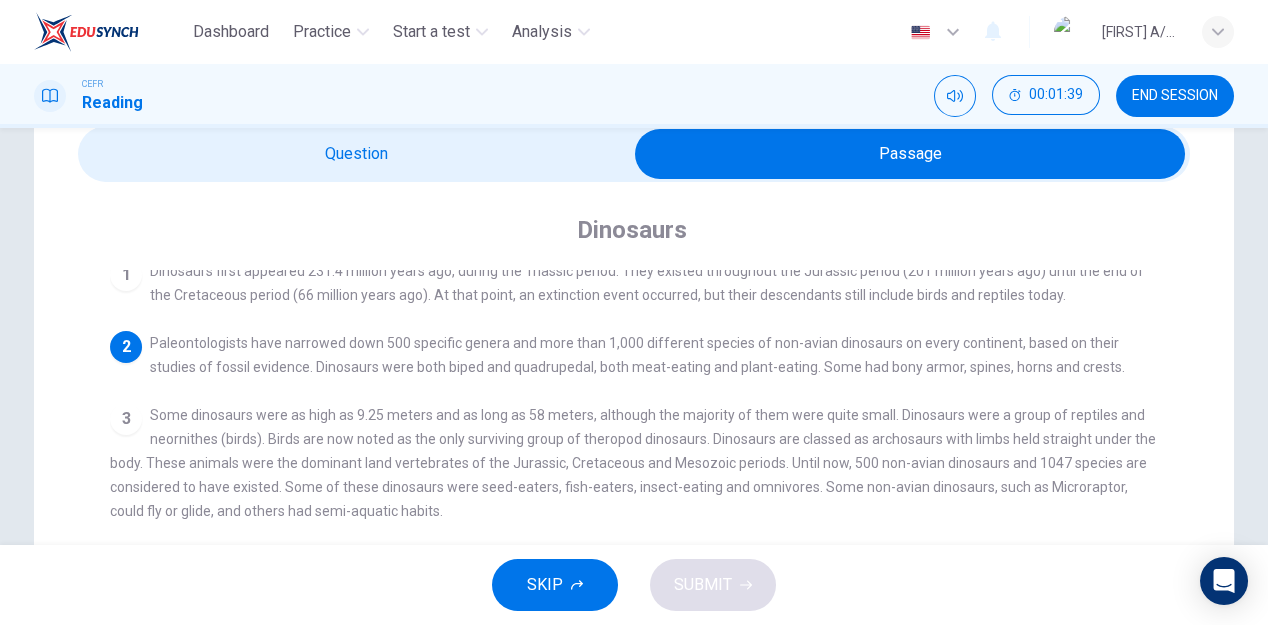 click at bounding box center (910, 154) 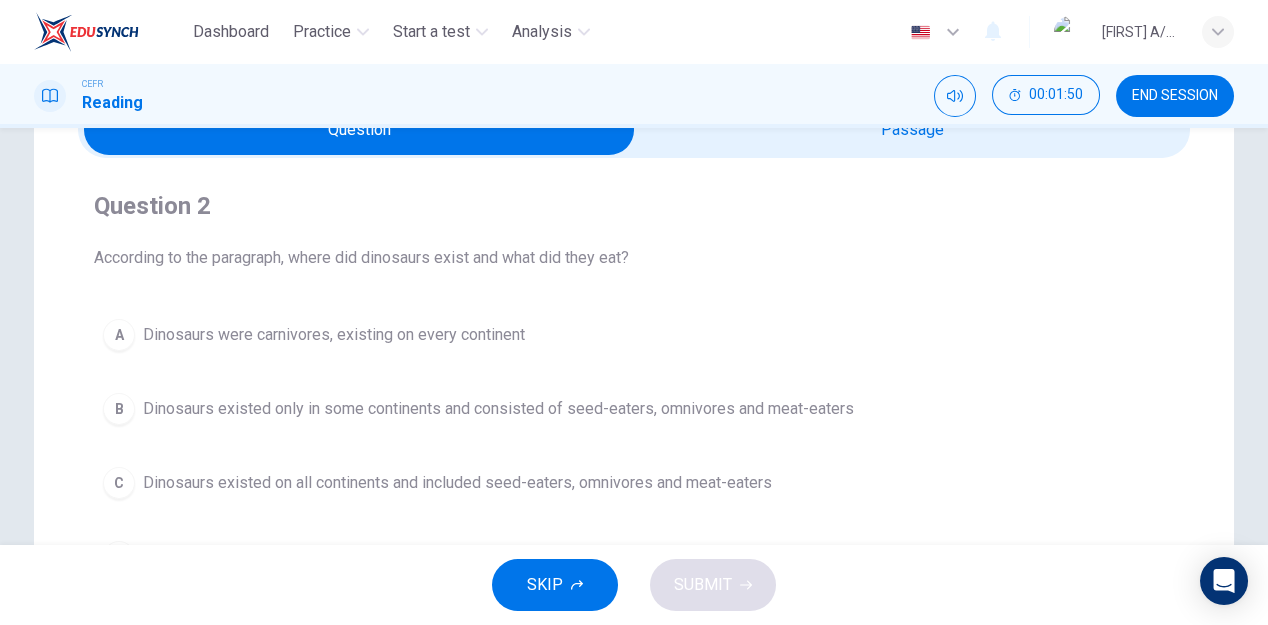 scroll, scrollTop: 106, scrollLeft: 0, axis: vertical 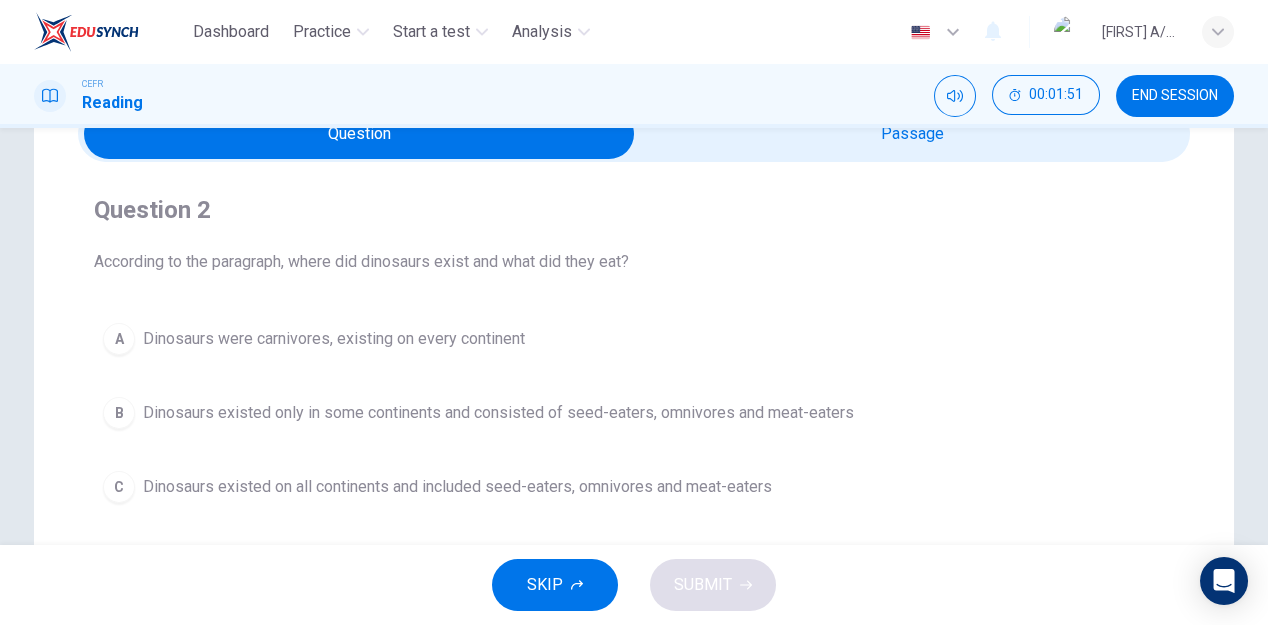 click at bounding box center (359, 134) 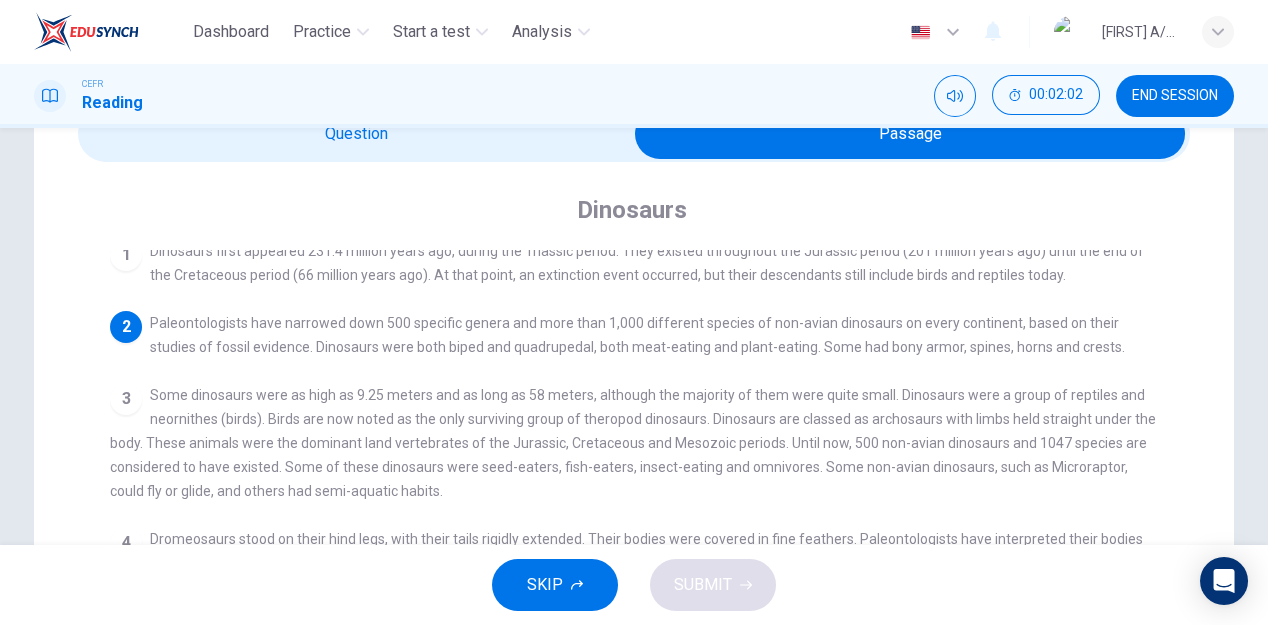 scroll, scrollTop: 0, scrollLeft: 0, axis: both 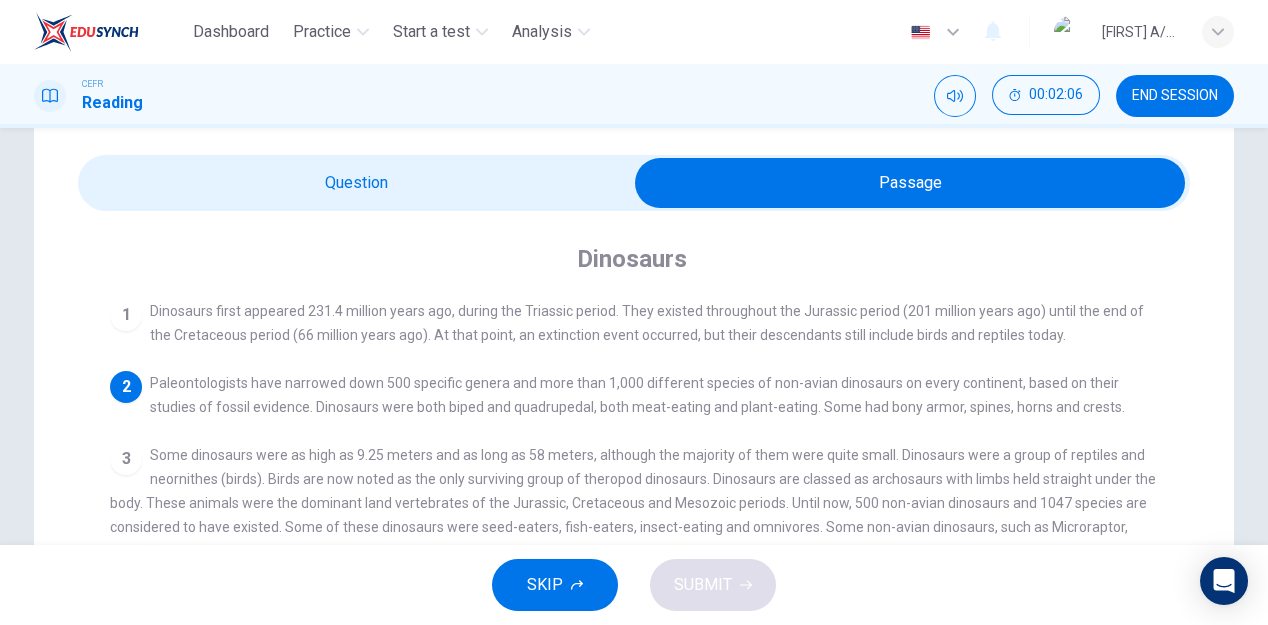click on "Dinosaurs 1 Dinosaurs first appeared [YEAR] million years ago, during the Triassic period. They existed throughout the Jurassic period ([YEAR]) until the end of the Cretaceous period ([YEAR]). At that point, an extinction event occurred, but their descendants still include birds and reptiles today. 2 Paleontologists have narrowed down 500 specific genera and more than 1,000 different species of non-avian dinosaurs on every continent, based on their studies of fossil evidence. Dinosaurs were both biped and quadrupedal, both meat-eating and plant-eating. Some had bony armor, spines, horns and crests. 3 4 5 6 7" at bounding box center [634, 629] 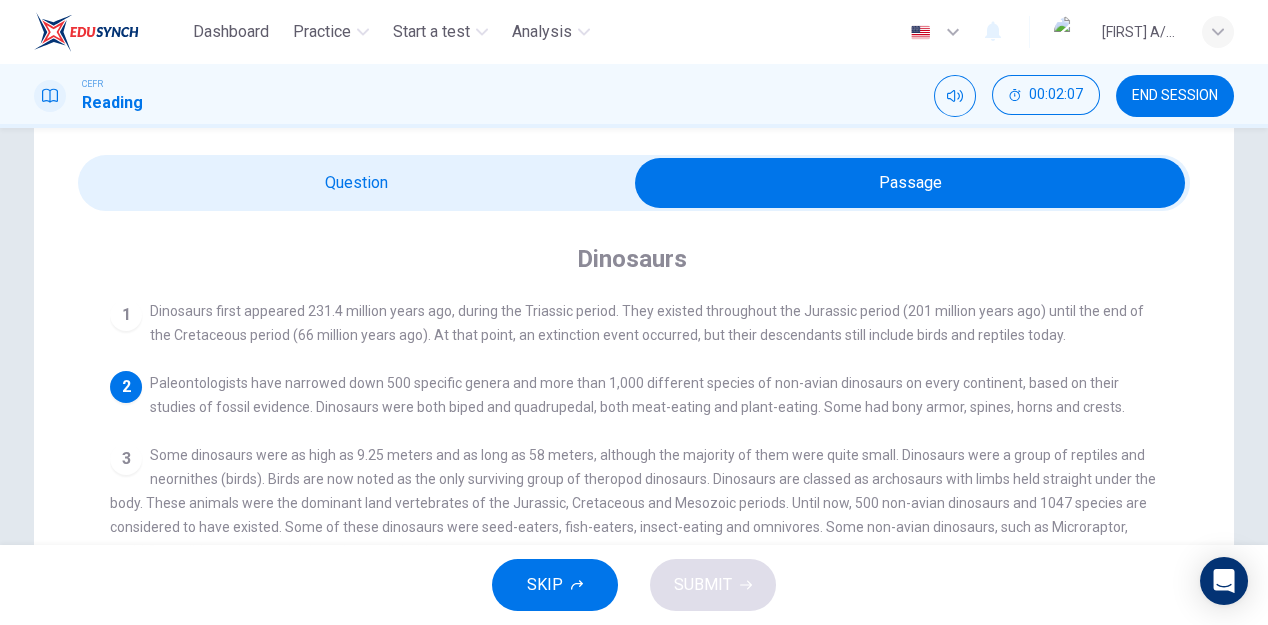 click at bounding box center [910, 183] 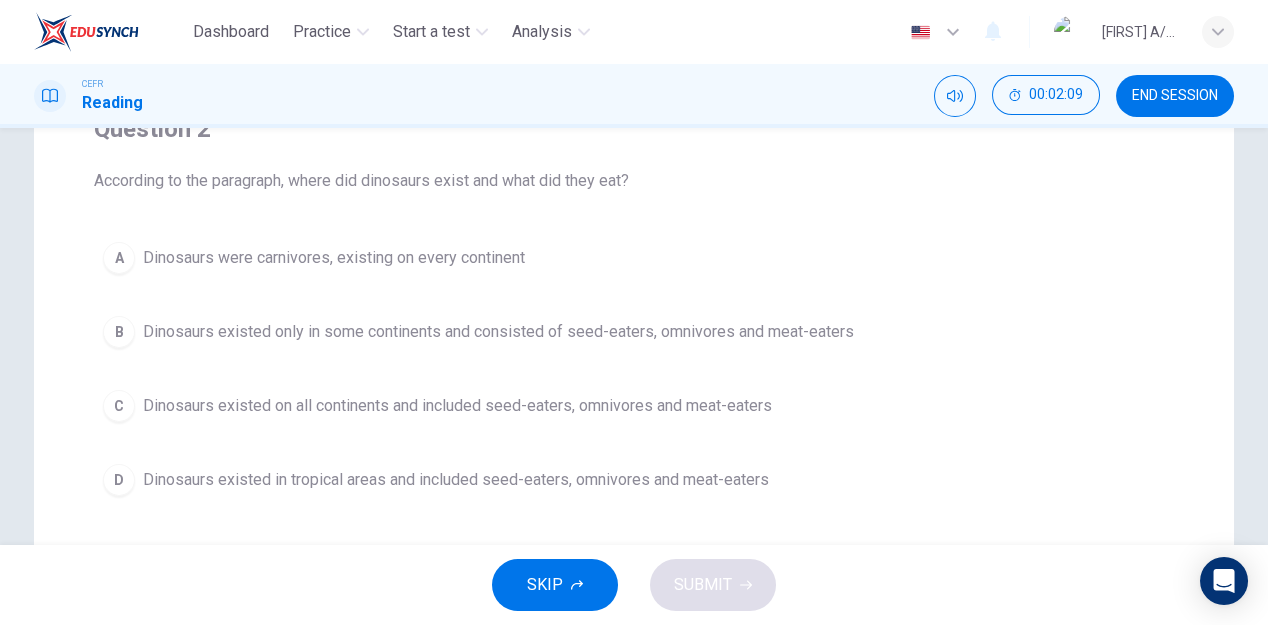 scroll, scrollTop: 188, scrollLeft: 0, axis: vertical 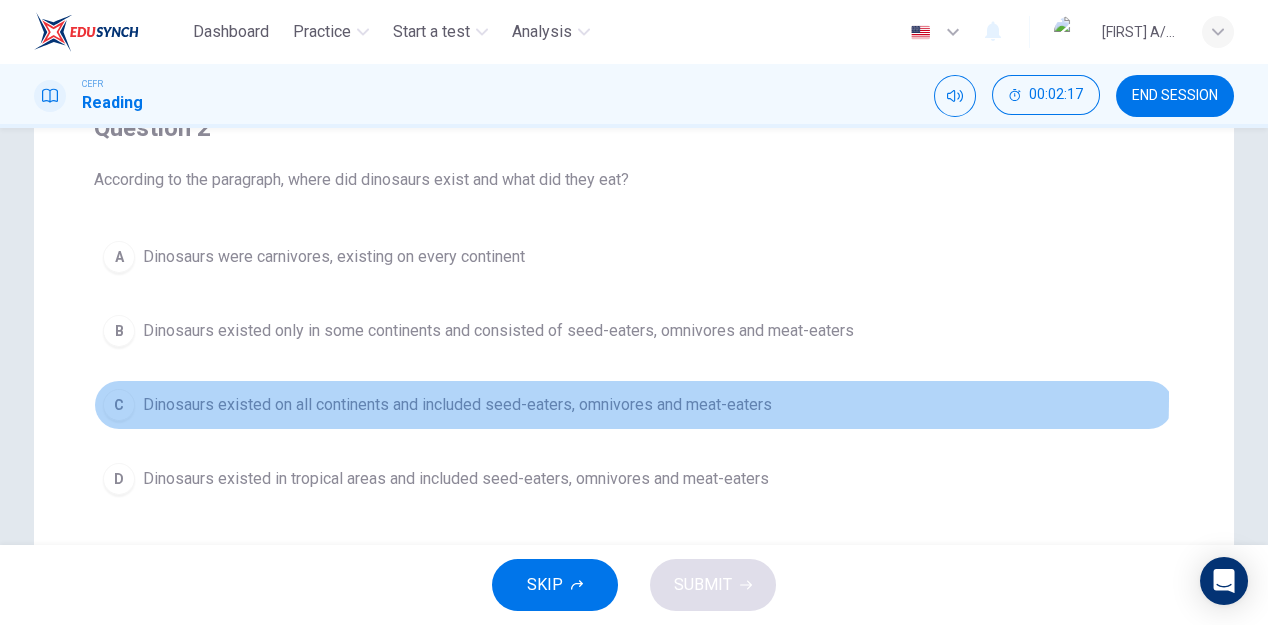 click on "Dinosaurs existed on all continents and included seed-eaters, omnivores and meat-eaters" at bounding box center [334, 257] 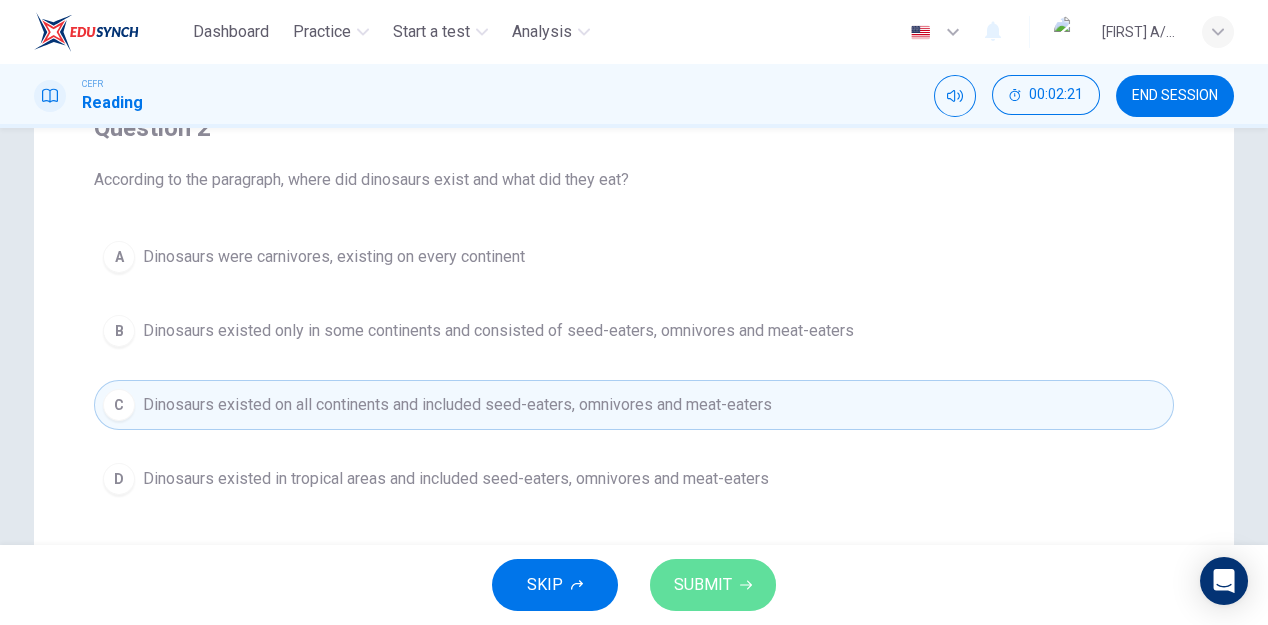 click on "SUBMIT" at bounding box center [703, 585] 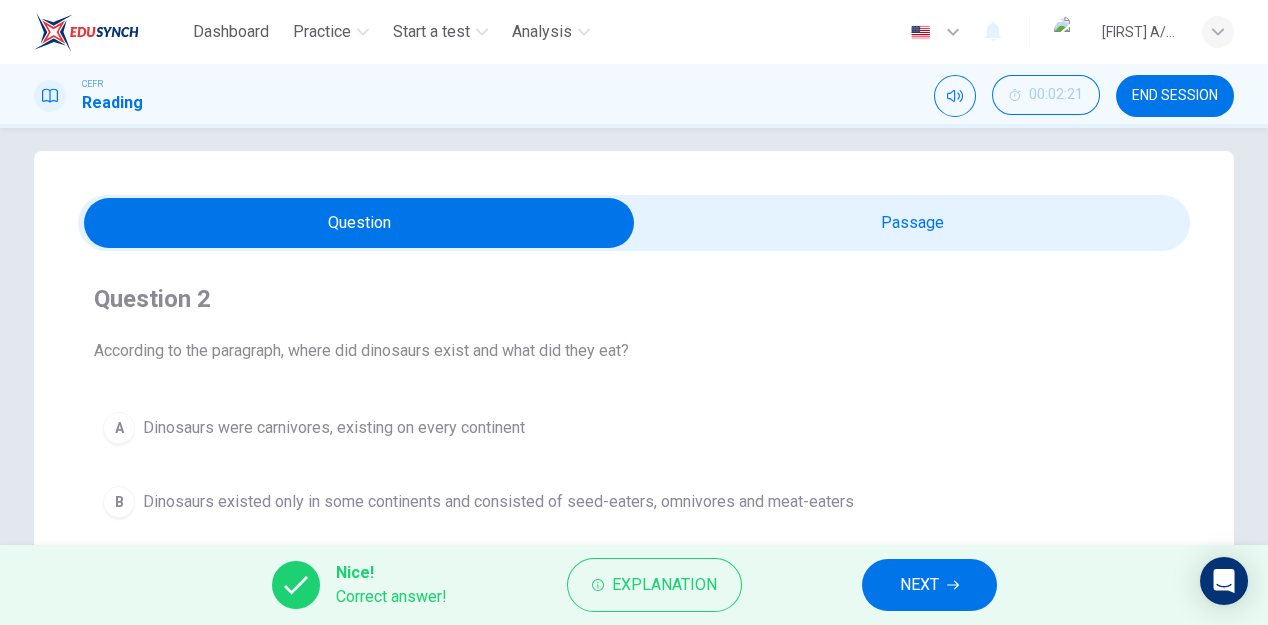 scroll, scrollTop: 12, scrollLeft: 0, axis: vertical 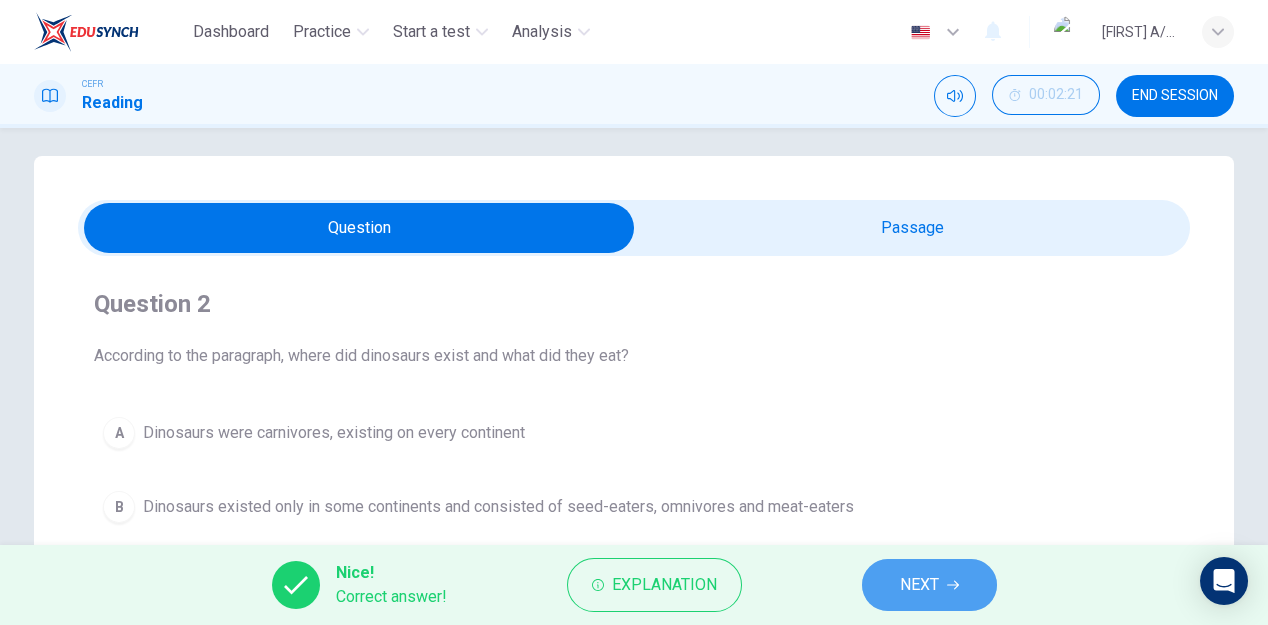 click on "NEXT" at bounding box center (919, 585) 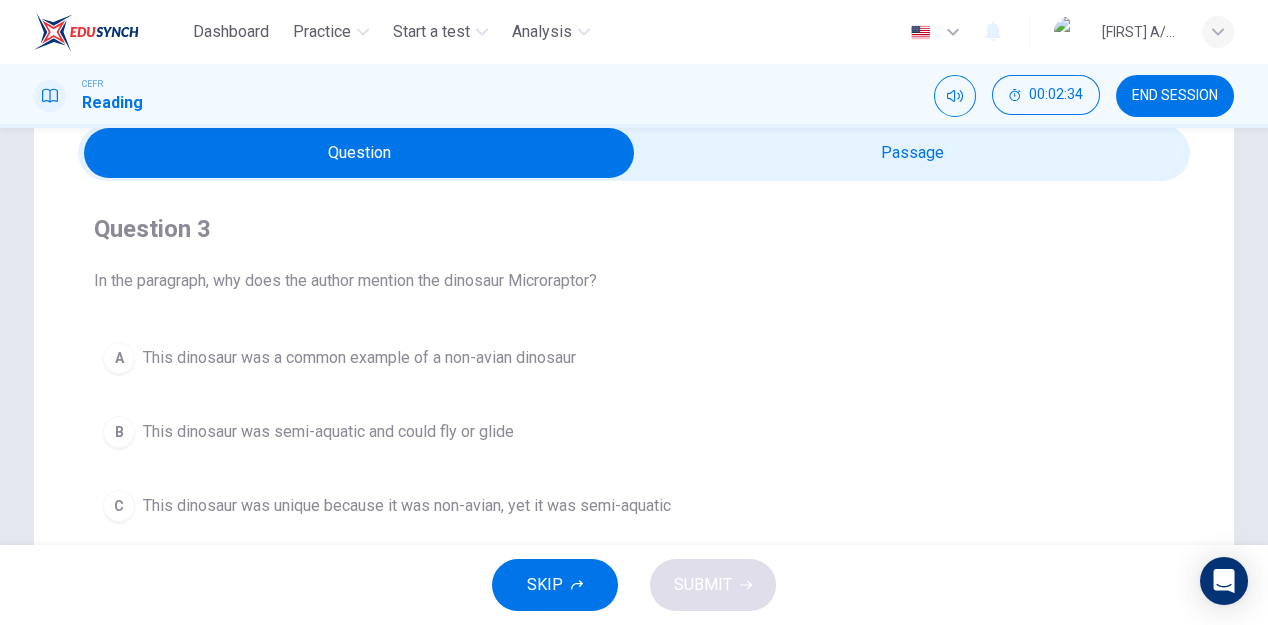 scroll, scrollTop: 79, scrollLeft: 0, axis: vertical 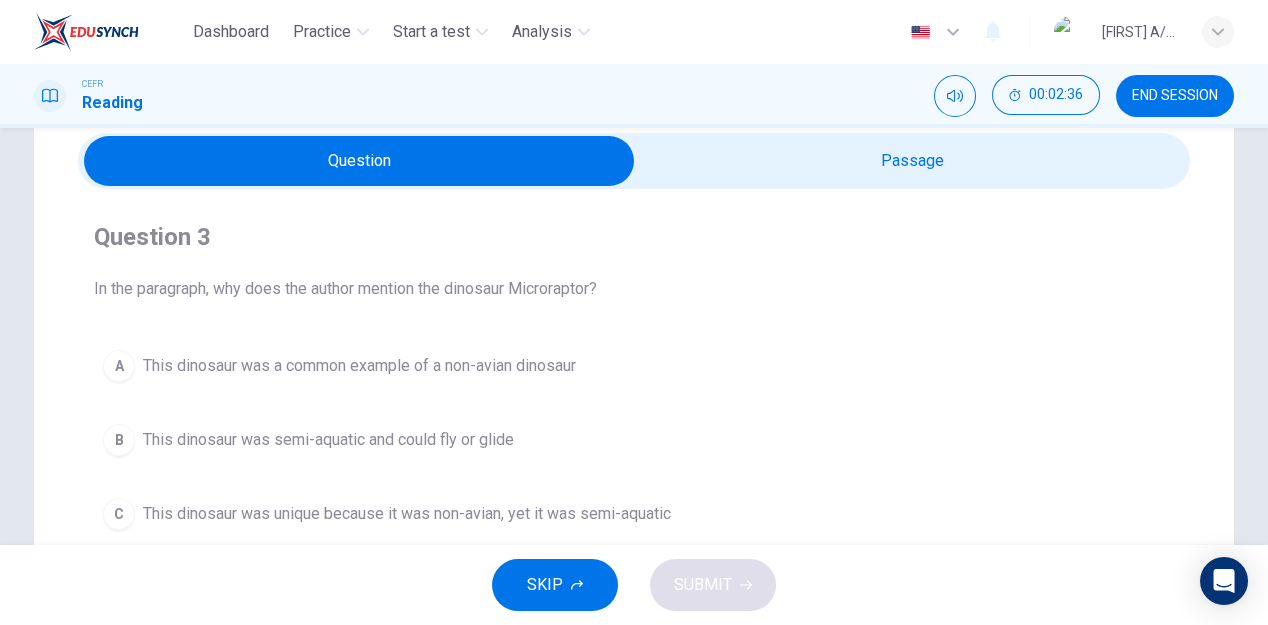 click at bounding box center [359, 161] 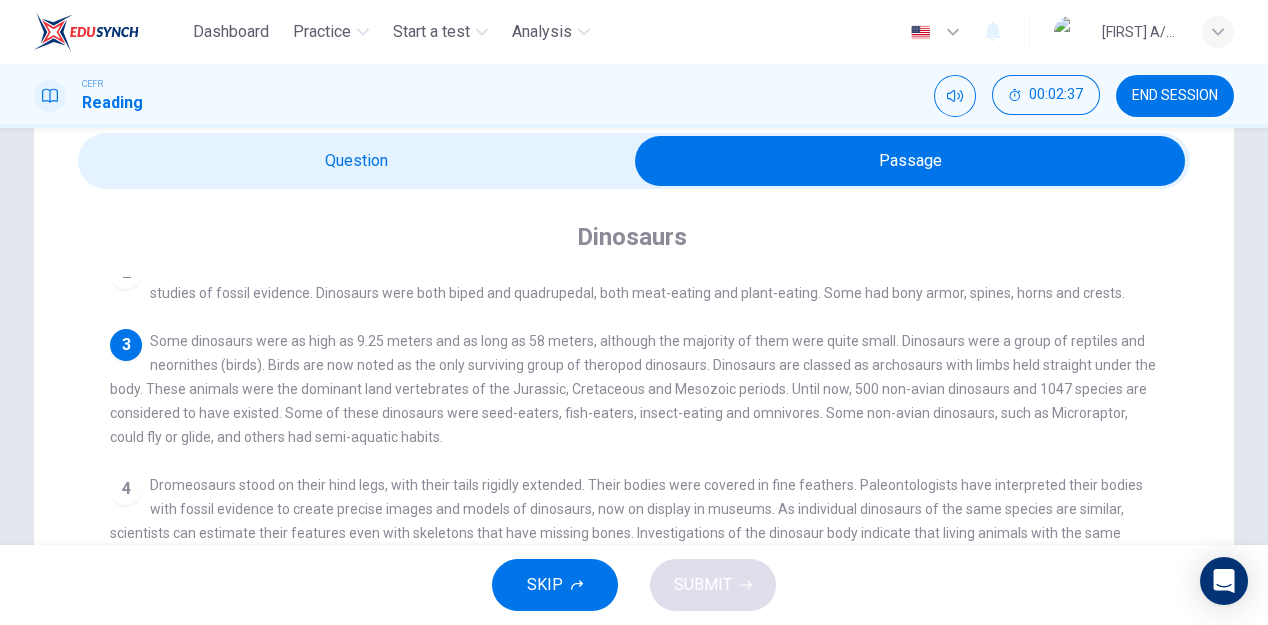 scroll, scrollTop: 100, scrollLeft: 0, axis: vertical 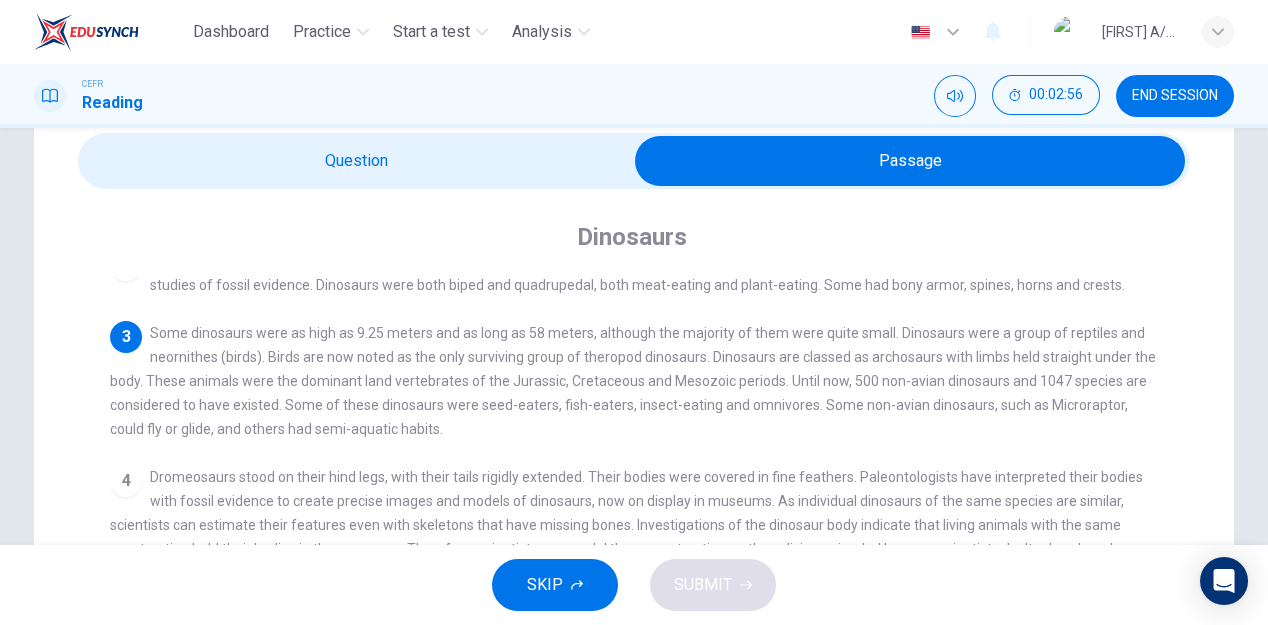 click at bounding box center [910, 161] 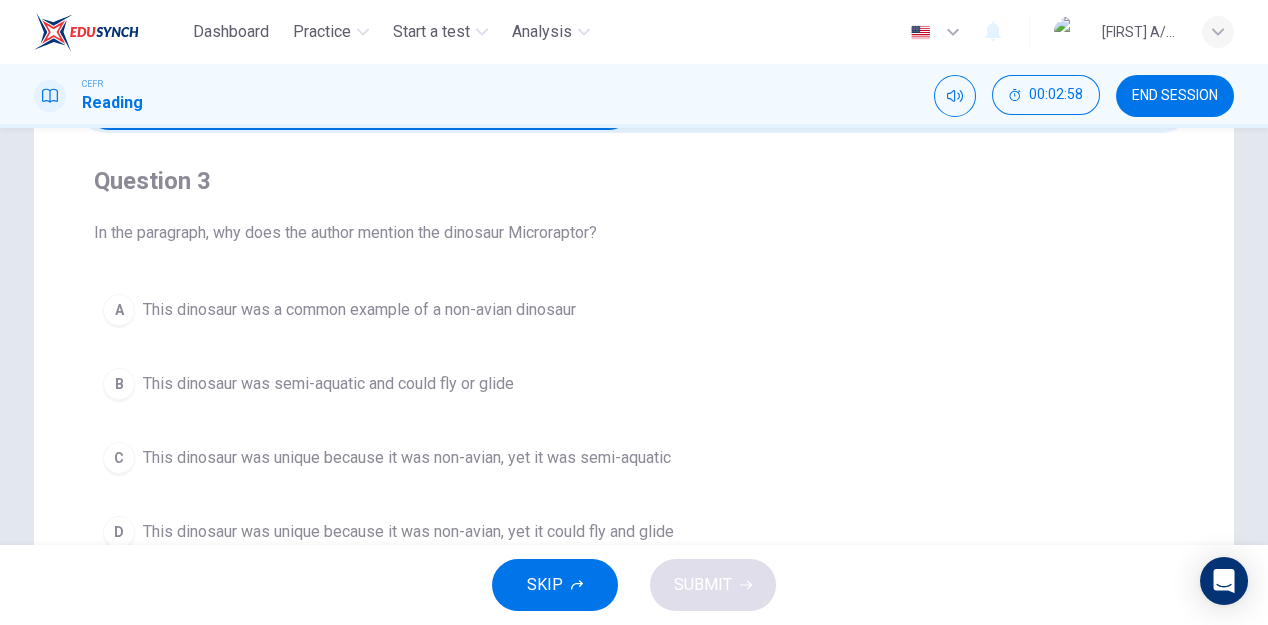 scroll, scrollTop: 136, scrollLeft: 0, axis: vertical 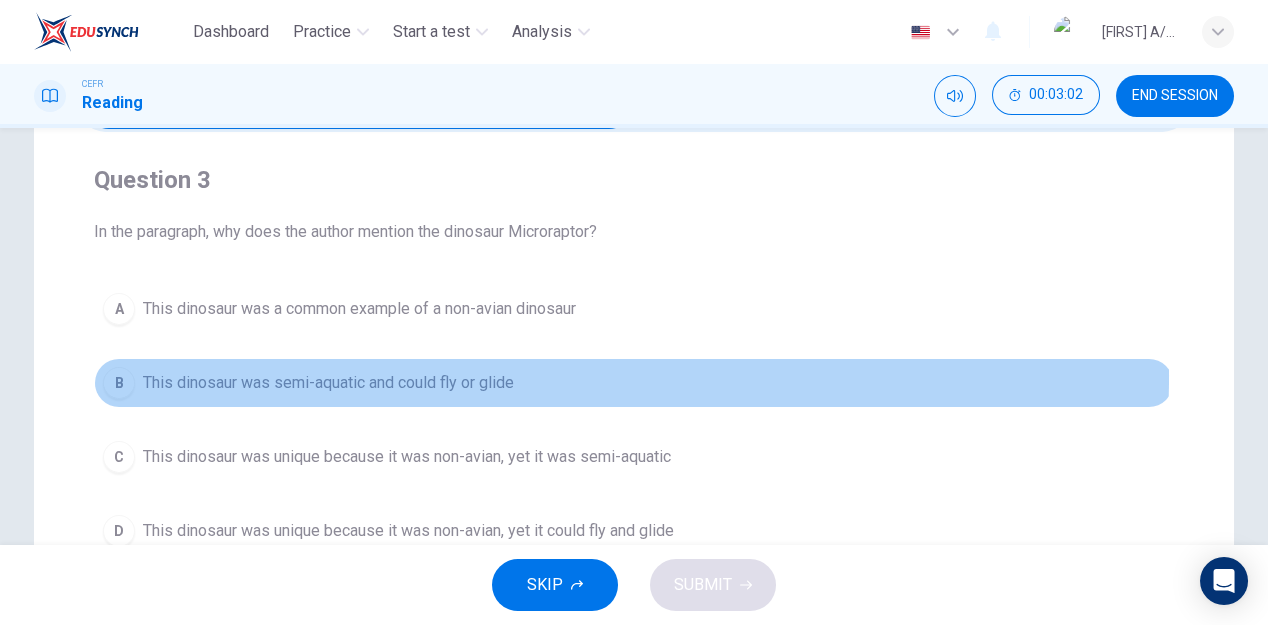 click on "This dinosaur was semi-aquatic and could fly or glide" at bounding box center [359, 309] 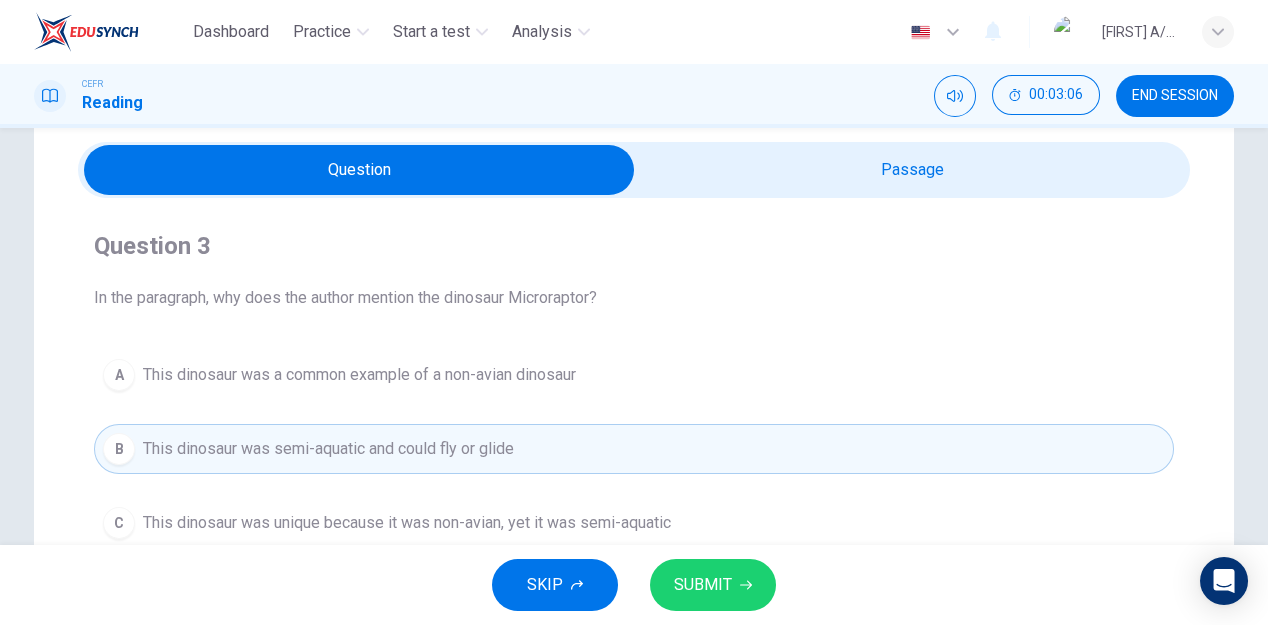 scroll, scrollTop: 68, scrollLeft: 0, axis: vertical 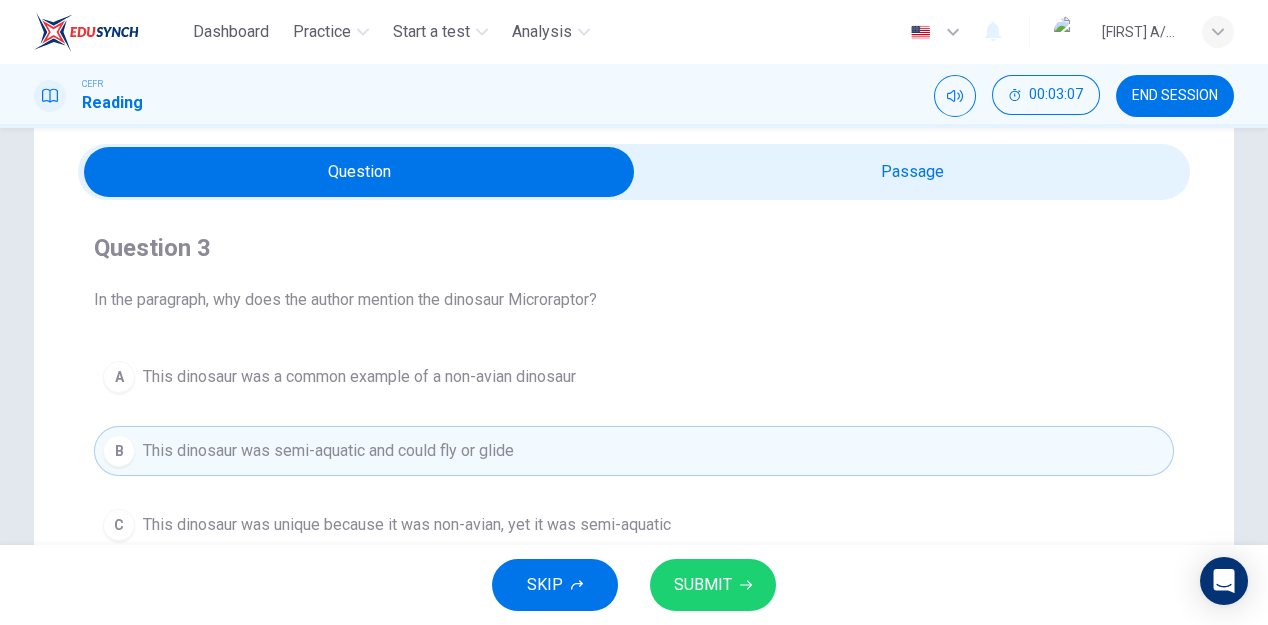 click at bounding box center [359, 172] 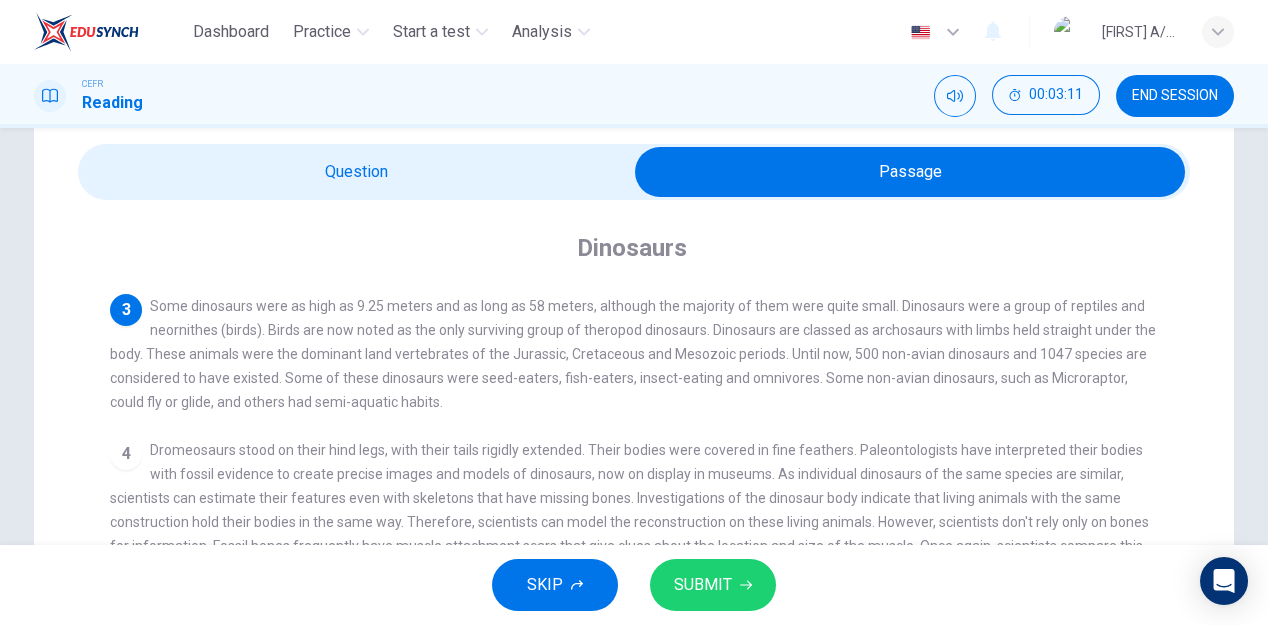 scroll, scrollTop: 137, scrollLeft: 0, axis: vertical 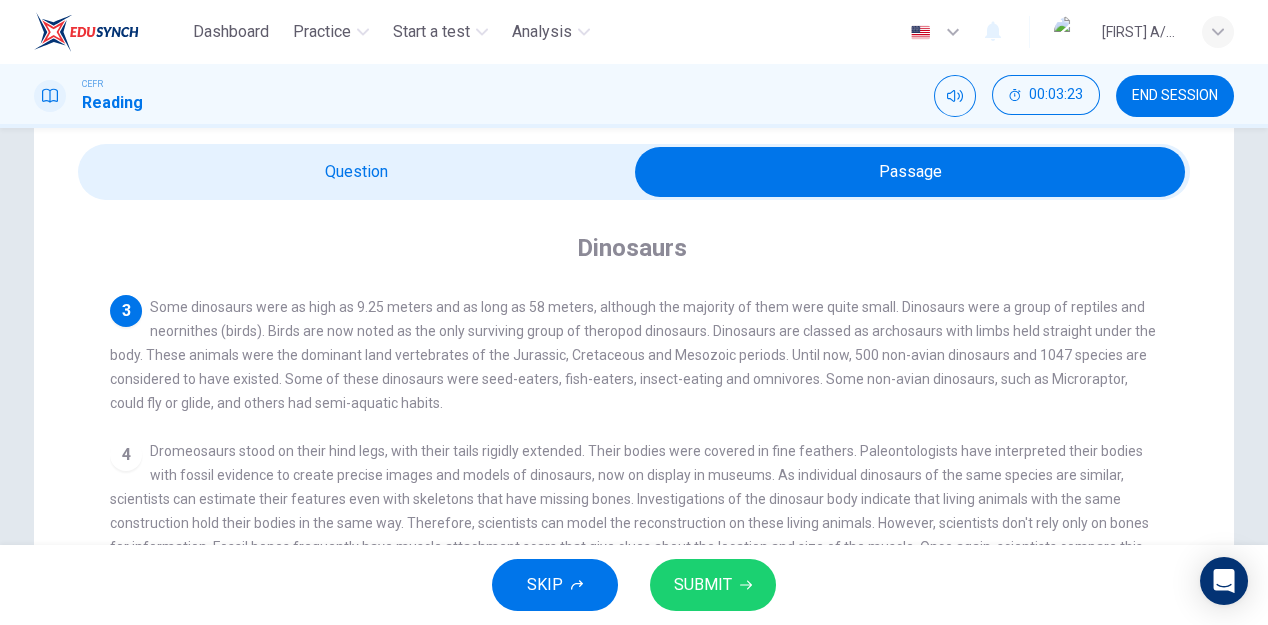 click at bounding box center (910, 172) 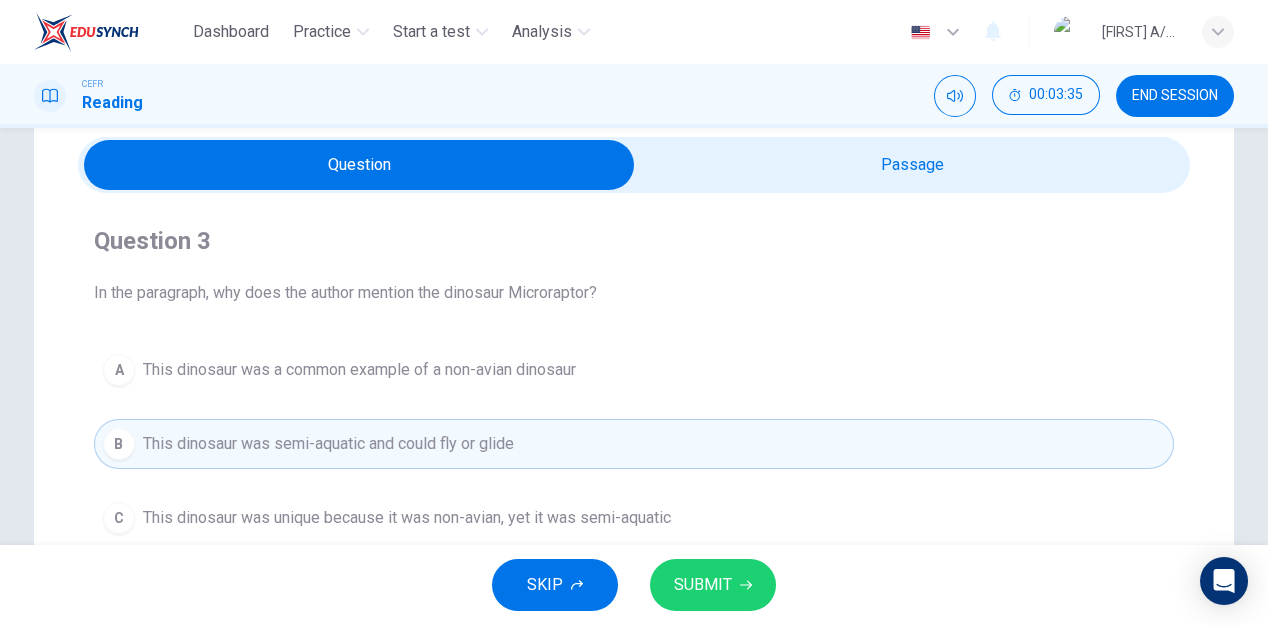 scroll, scrollTop: 74, scrollLeft: 0, axis: vertical 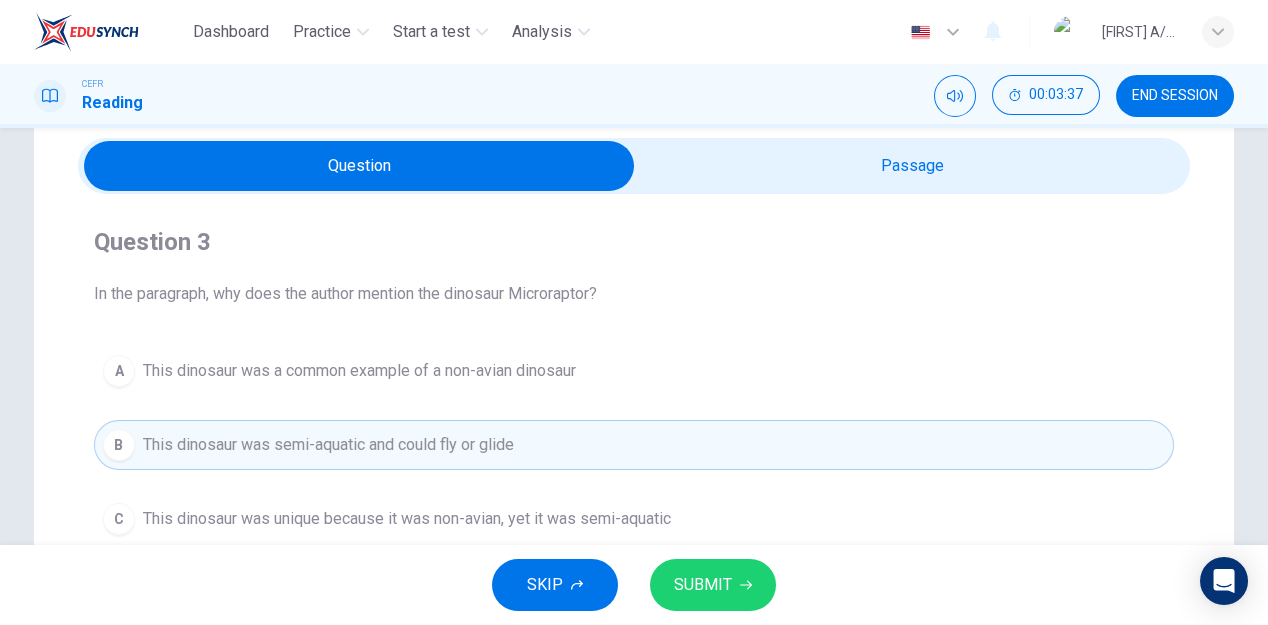 click at bounding box center [359, 166] 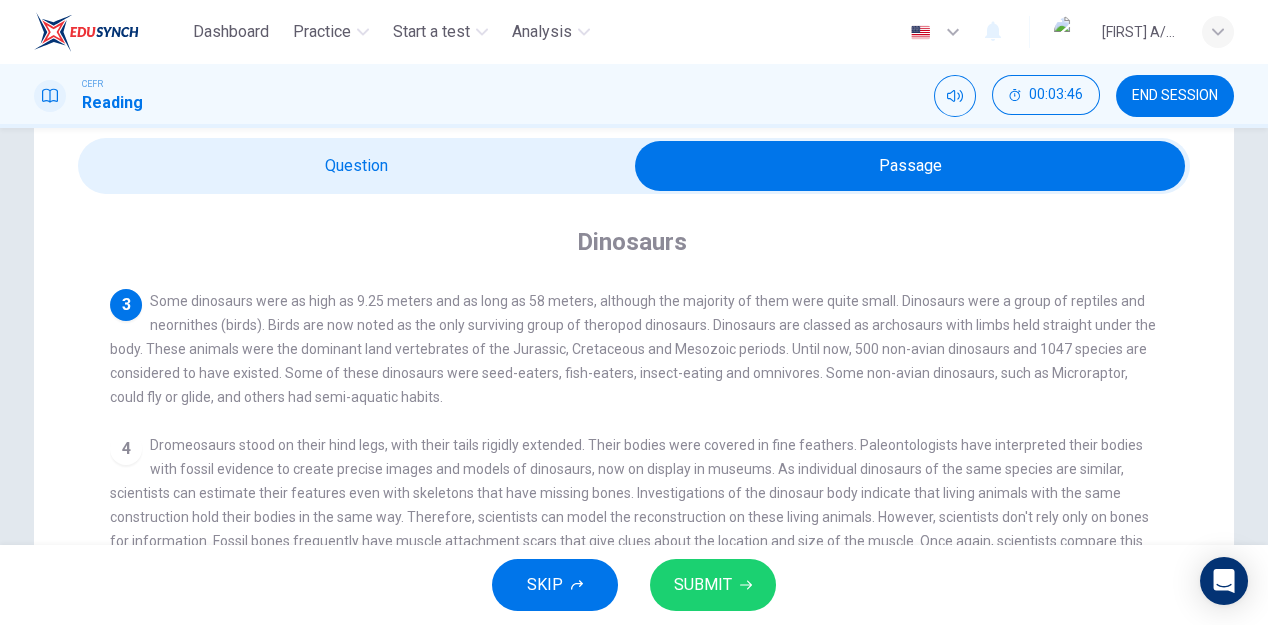 click at bounding box center (910, 166) 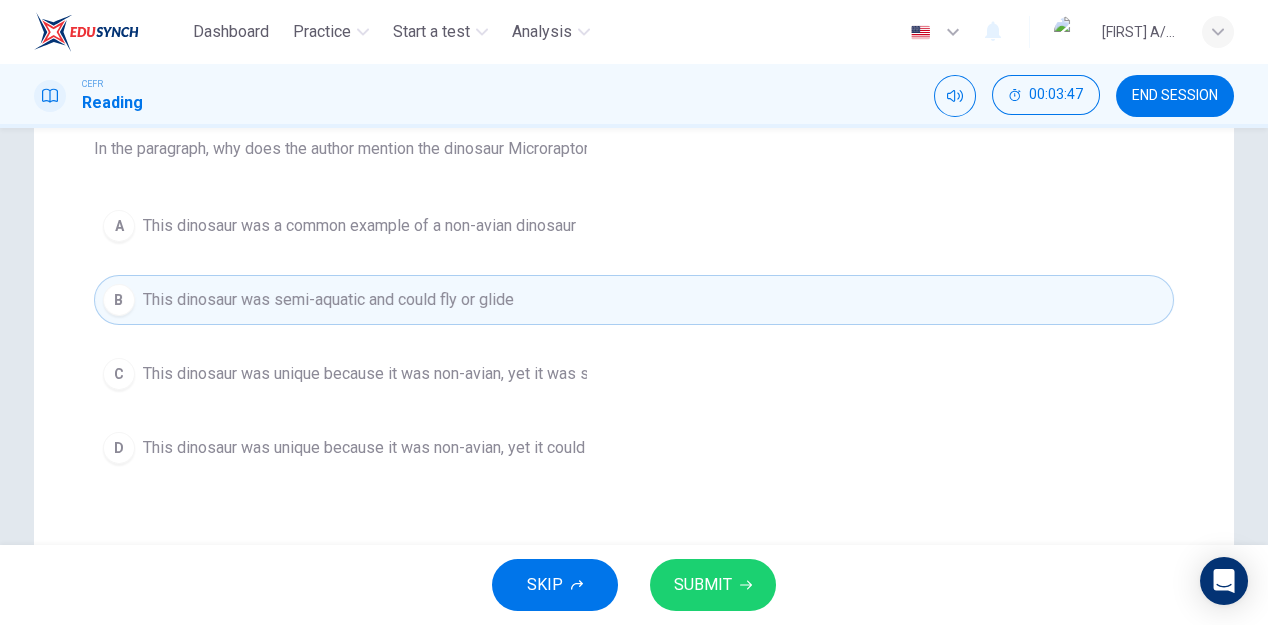 scroll, scrollTop: 220, scrollLeft: 0, axis: vertical 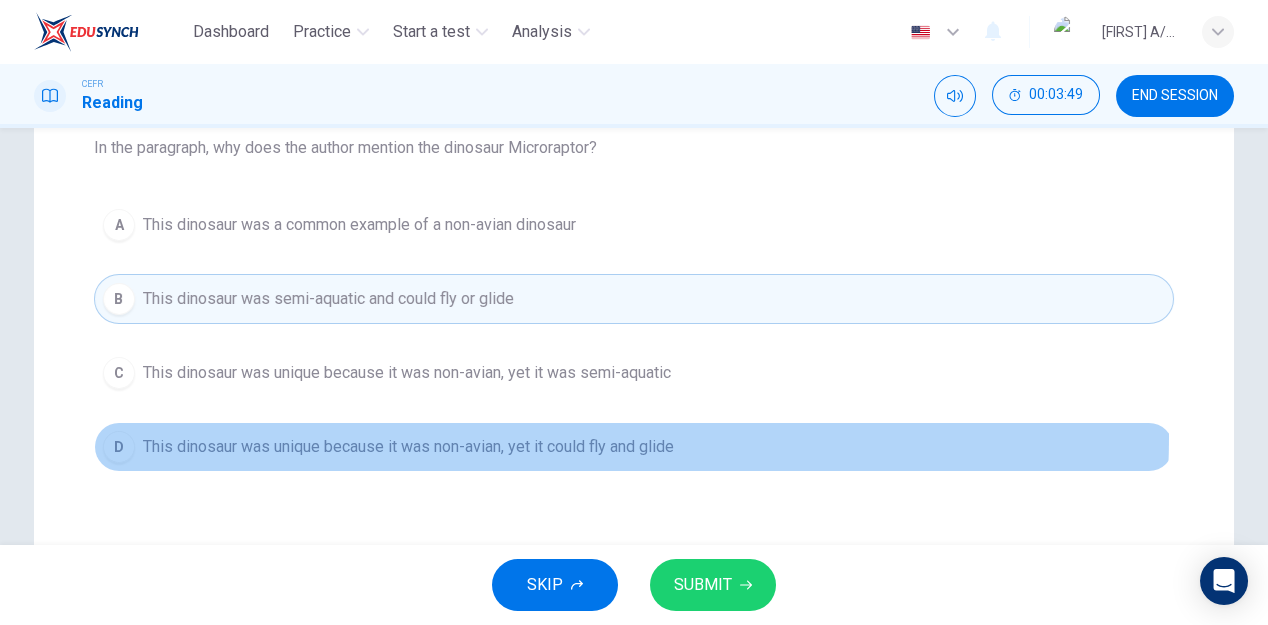 click on "This dinosaur was unique because it was non-avian, yet it could fly and glide" at bounding box center [359, 225] 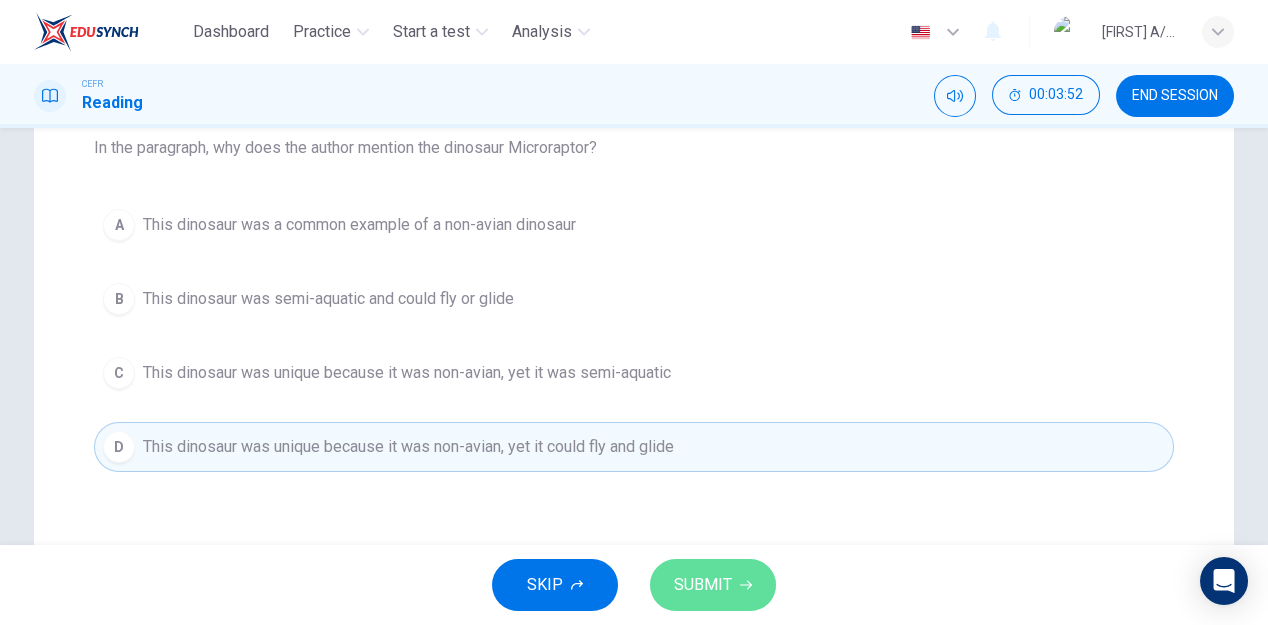 click on "SUBMIT" at bounding box center [703, 585] 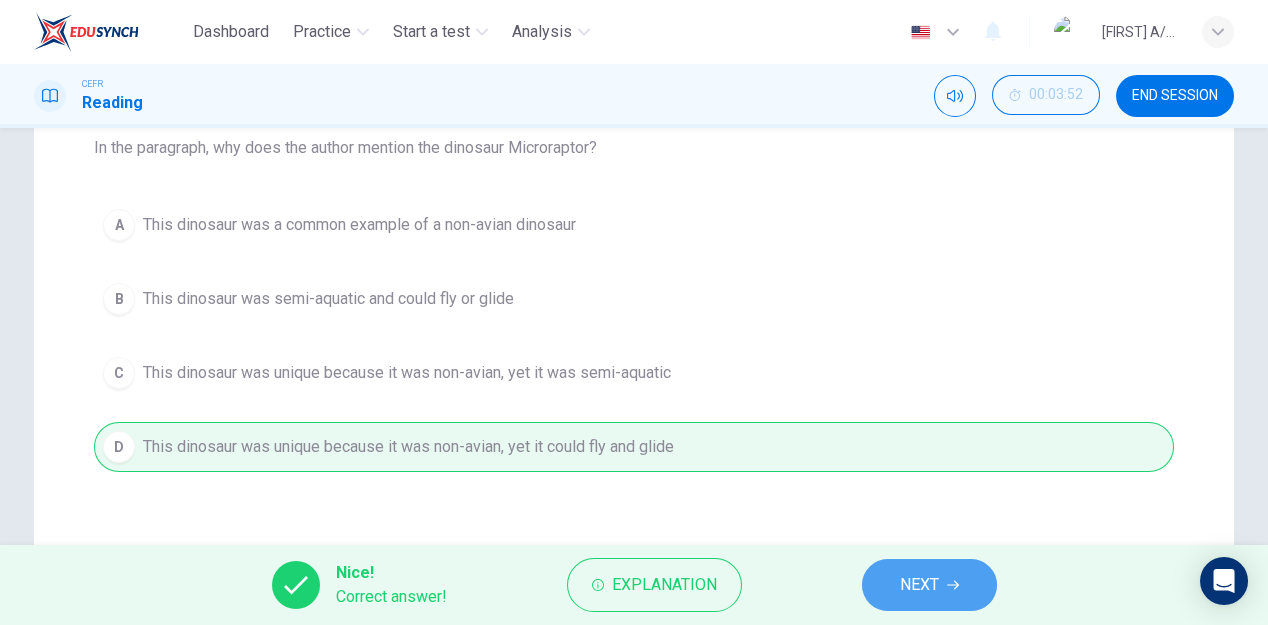 click on "NEXT" at bounding box center (919, 585) 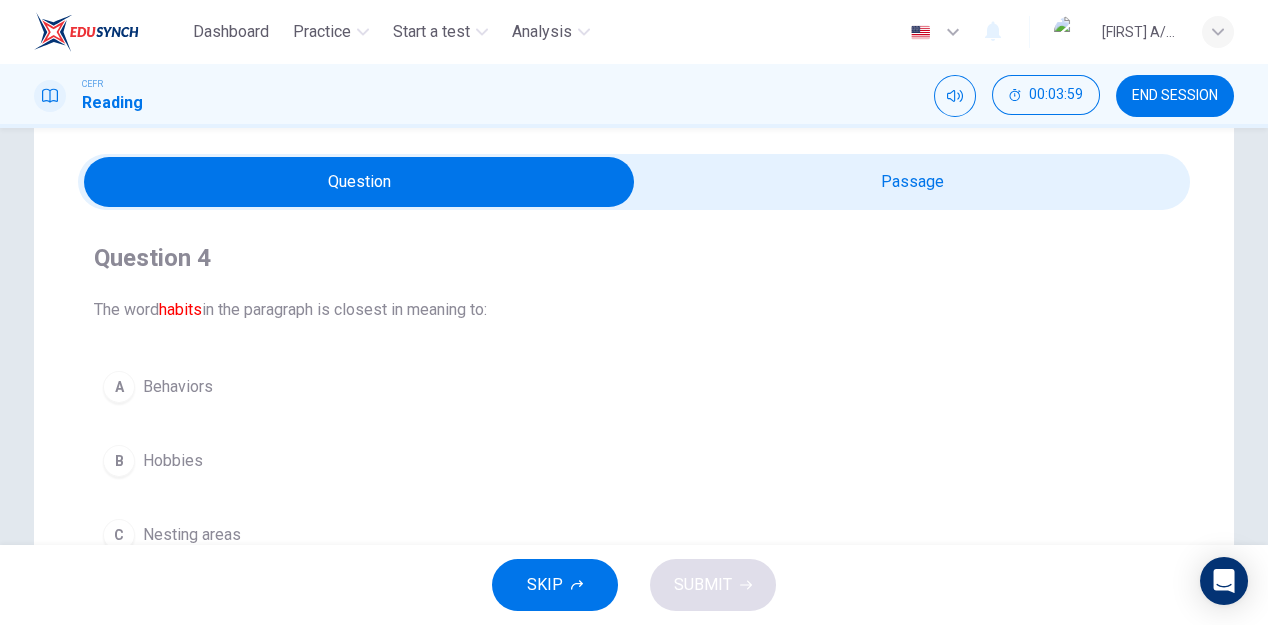 scroll, scrollTop: 55, scrollLeft: 0, axis: vertical 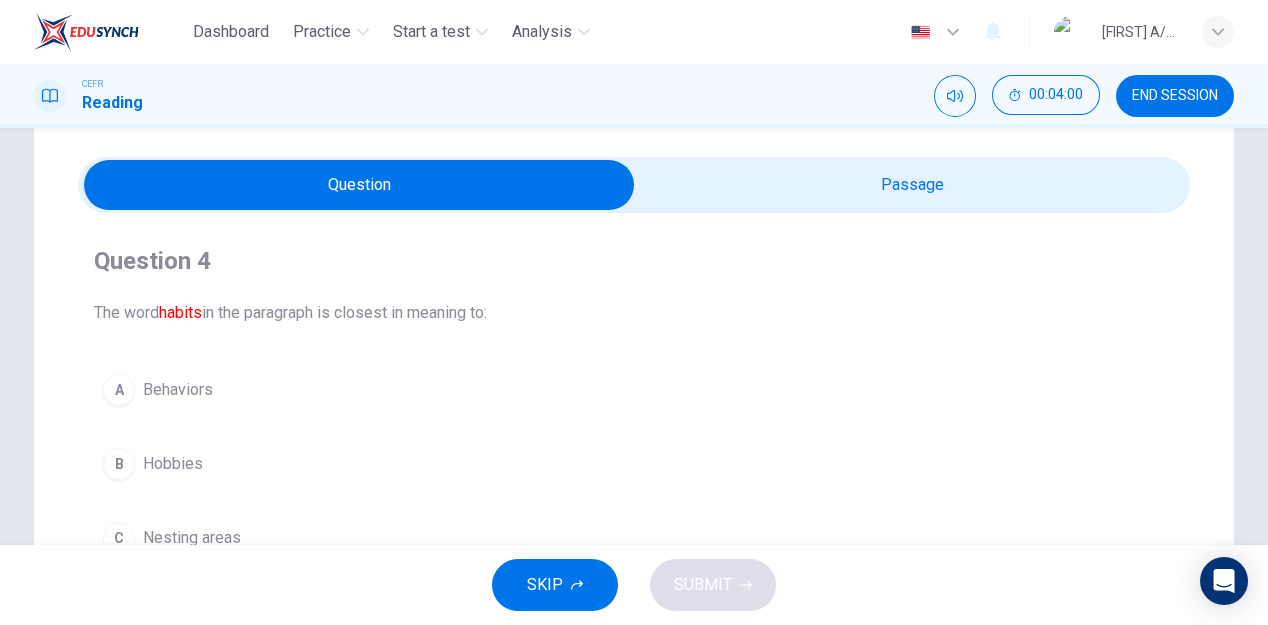 click at bounding box center [359, 185] 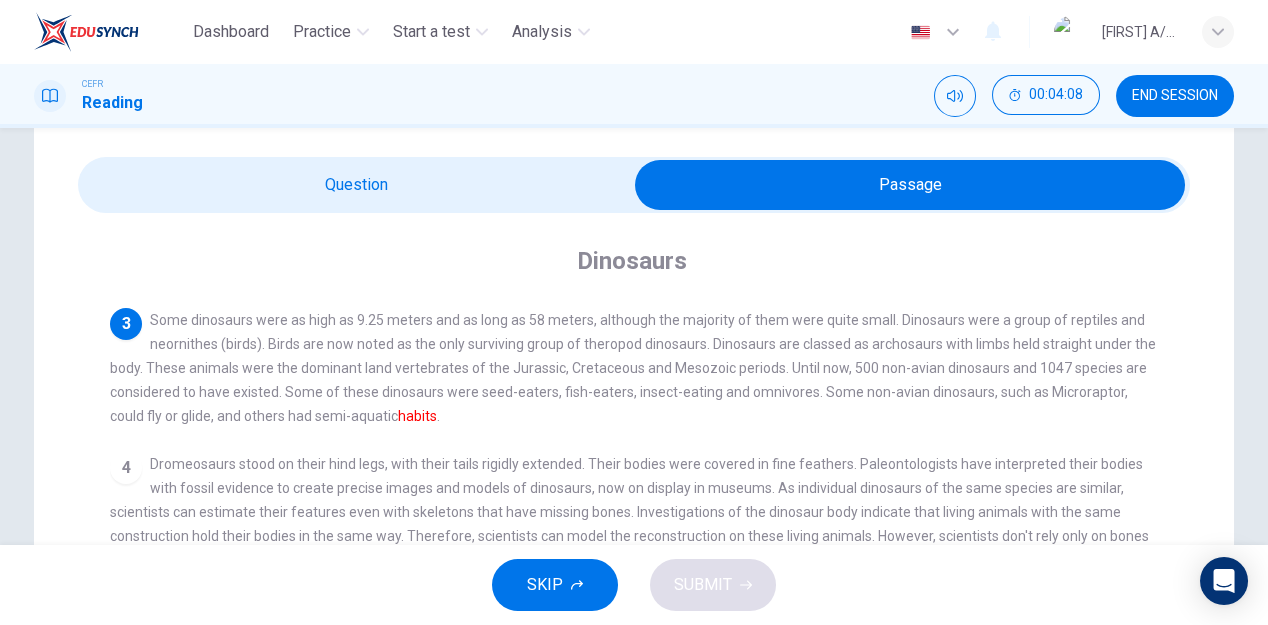 click at bounding box center [910, 185] 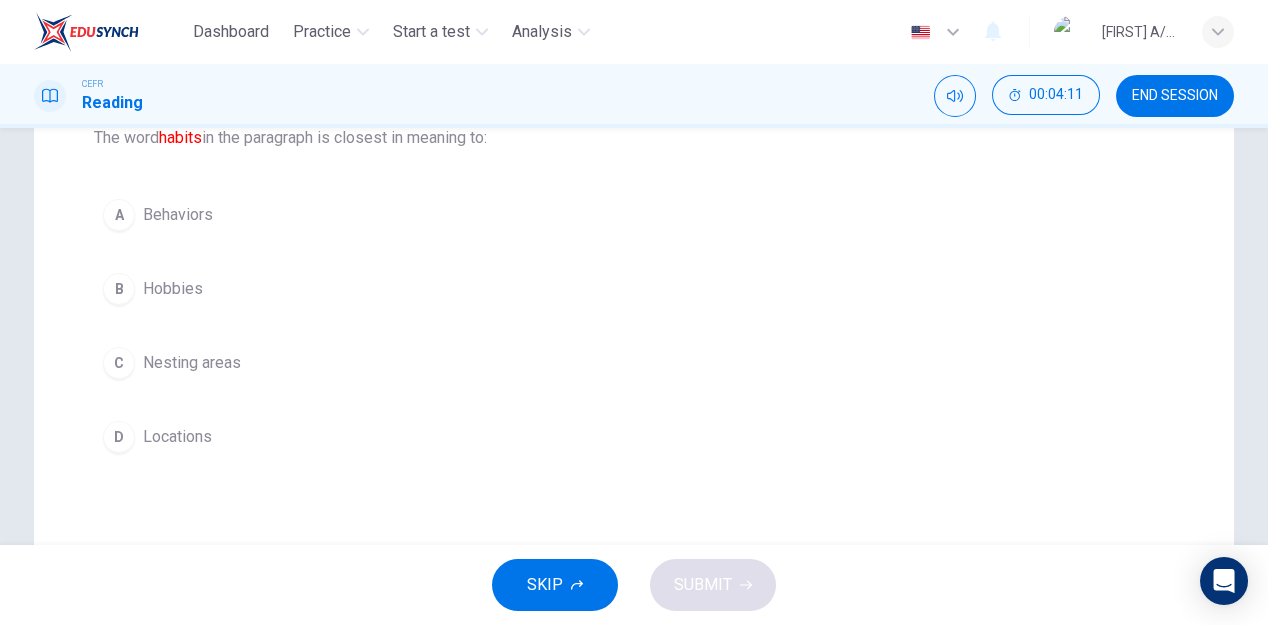 scroll, scrollTop: 194, scrollLeft: 0, axis: vertical 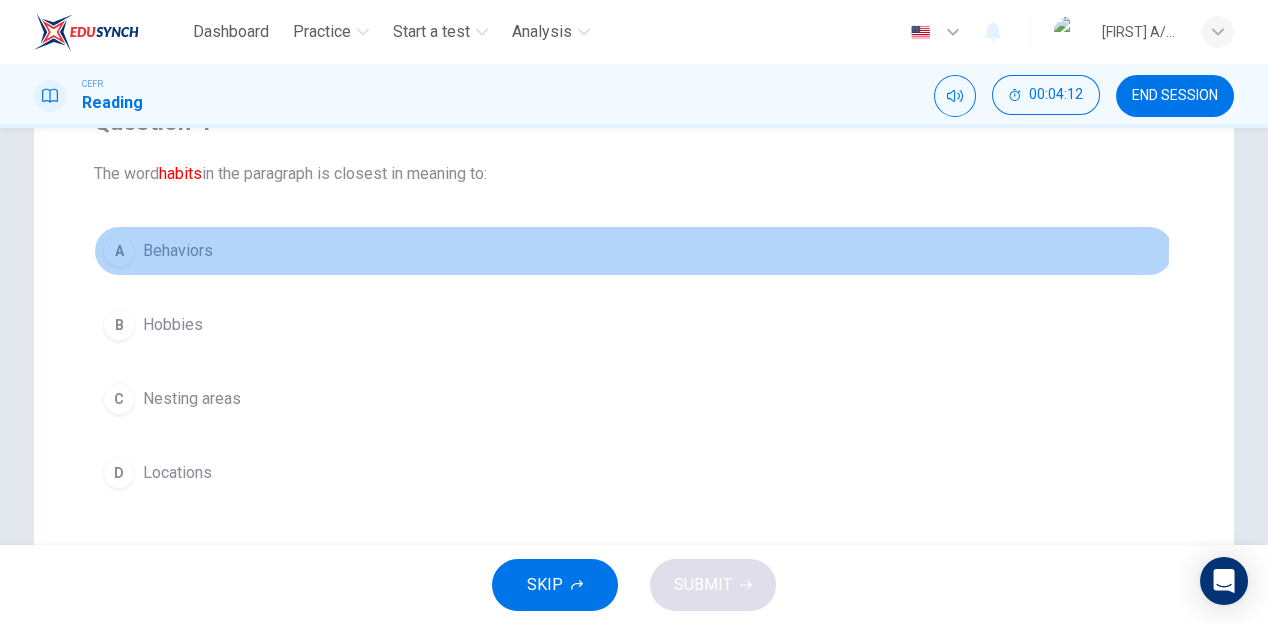 click on "A Behaviors" at bounding box center (634, 251) 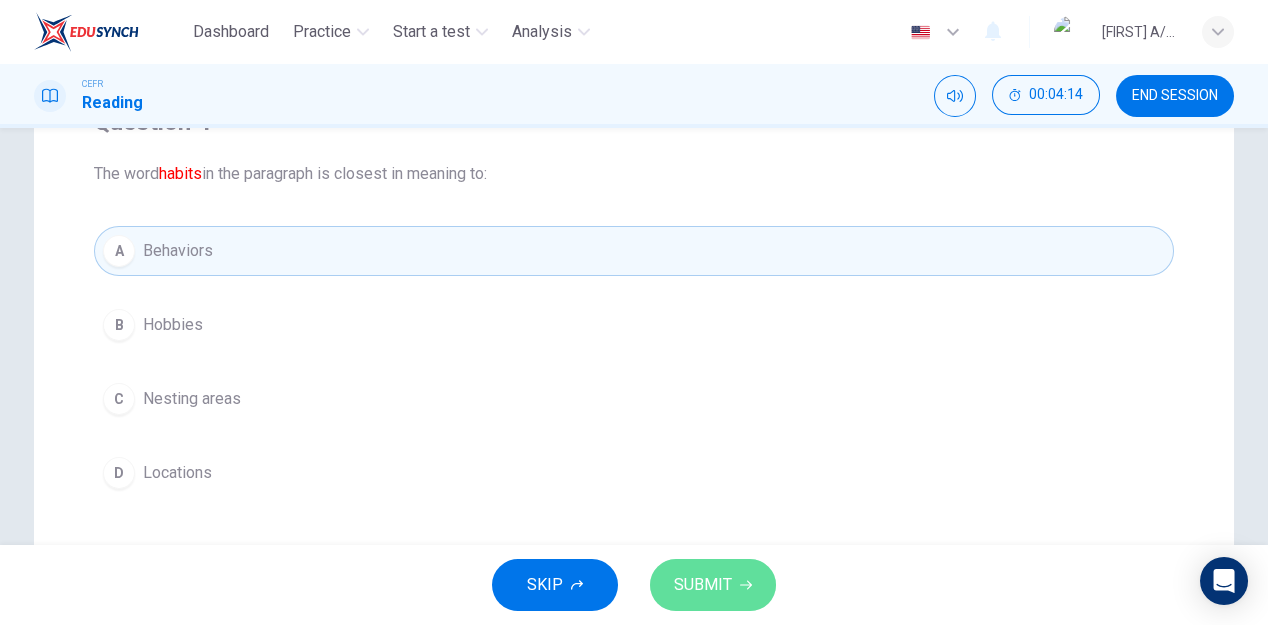click on "SUBMIT" at bounding box center (703, 585) 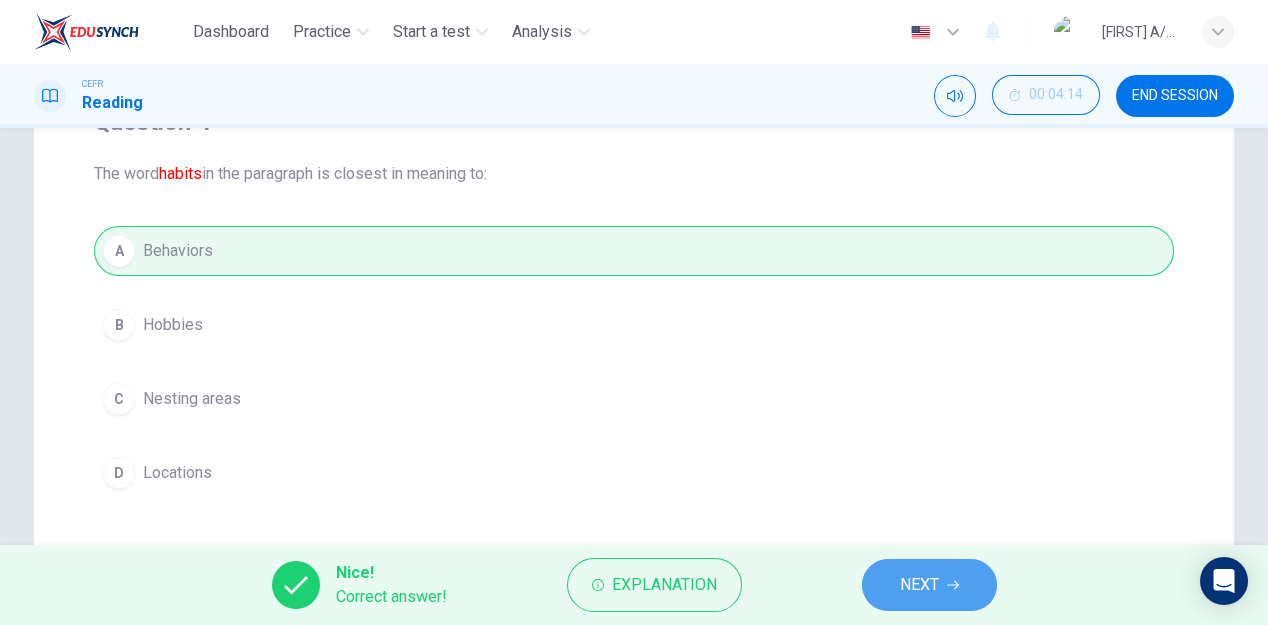 click on "NEXT" at bounding box center [919, 585] 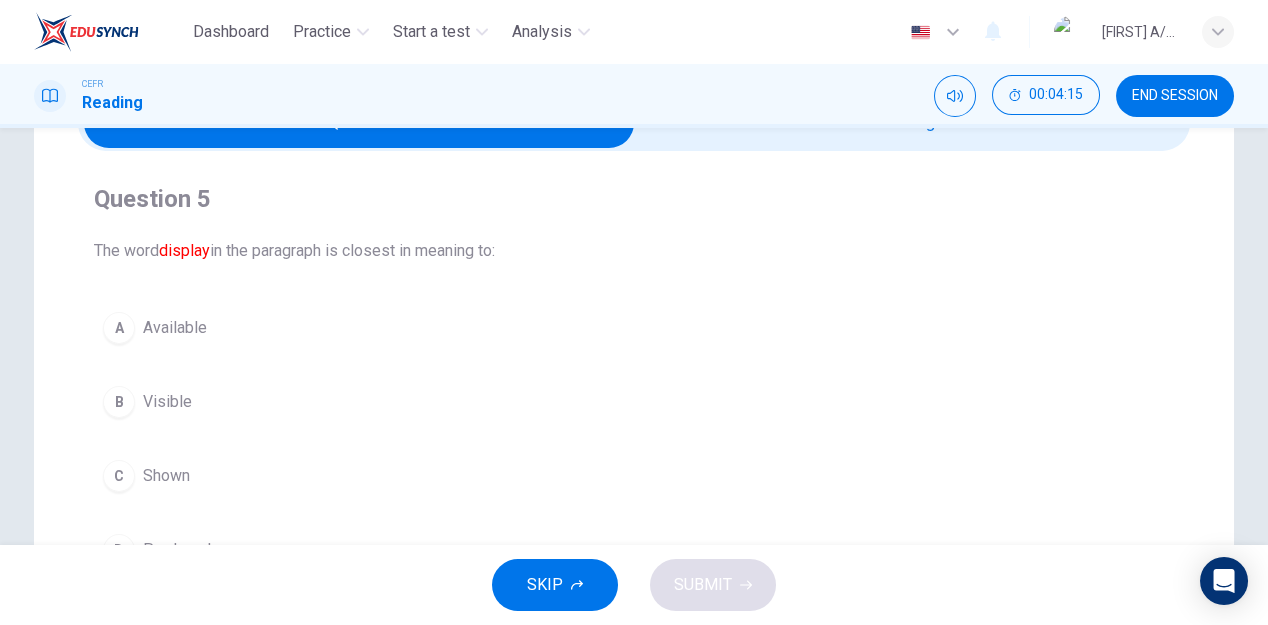 scroll, scrollTop: 84, scrollLeft: 0, axis: vertical 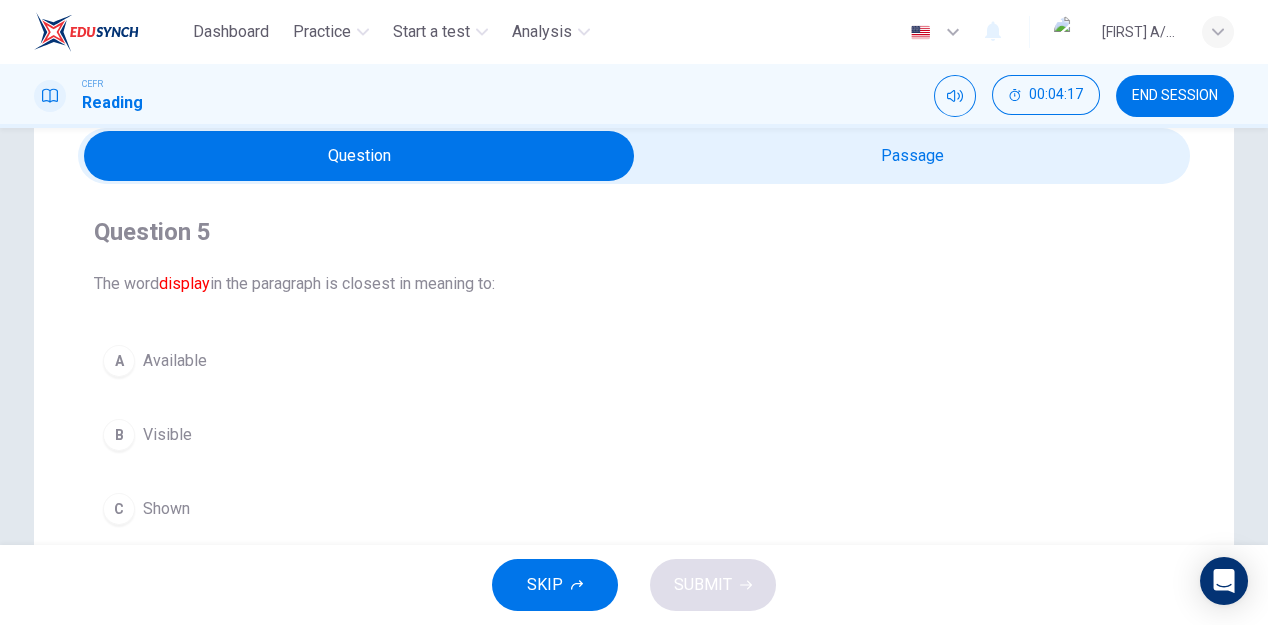 click at bounding box center (359, 156) 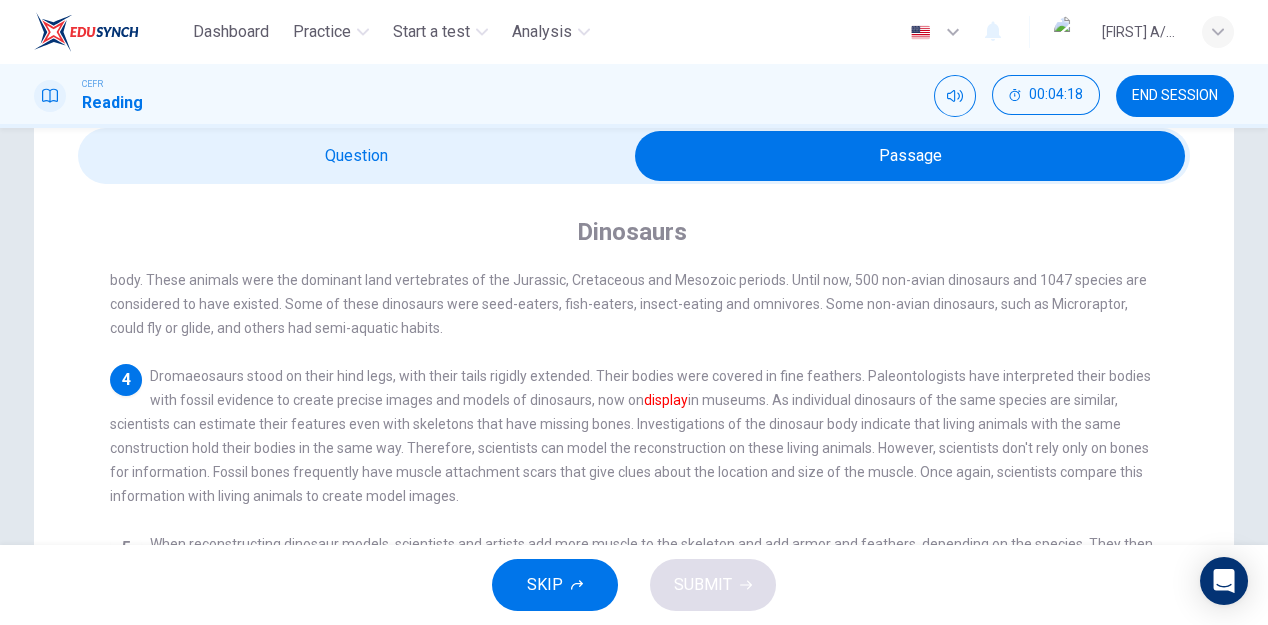 scroll, scrollTop: 226, scrollLeft: 0, axis: vertical 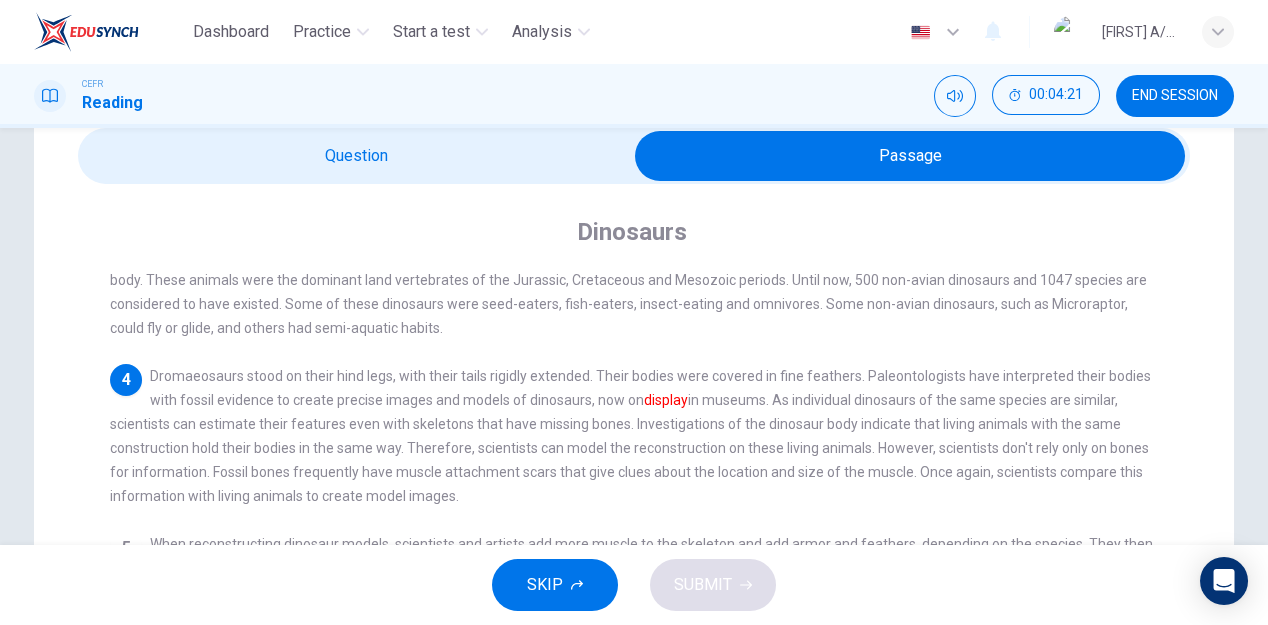 click at bounding box center [910, 156] 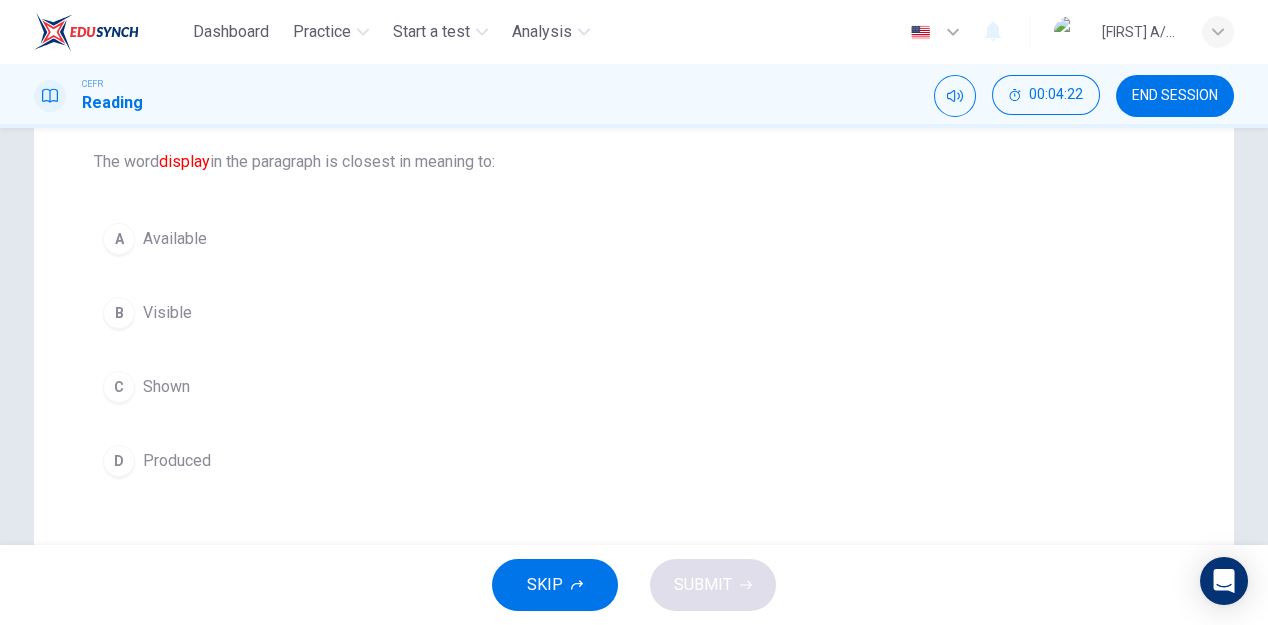 scroll, scrollTop: 212, scrollLeft: 0, axis: vertical 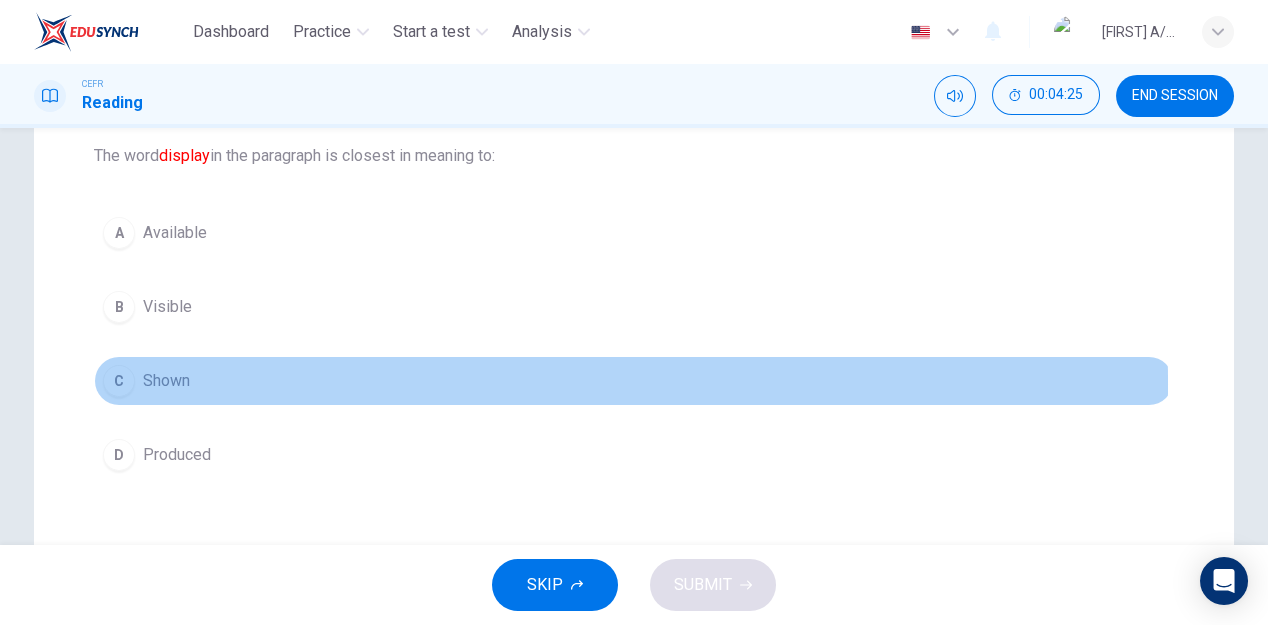 click on "C Shown" at bounding box center (634, 381) 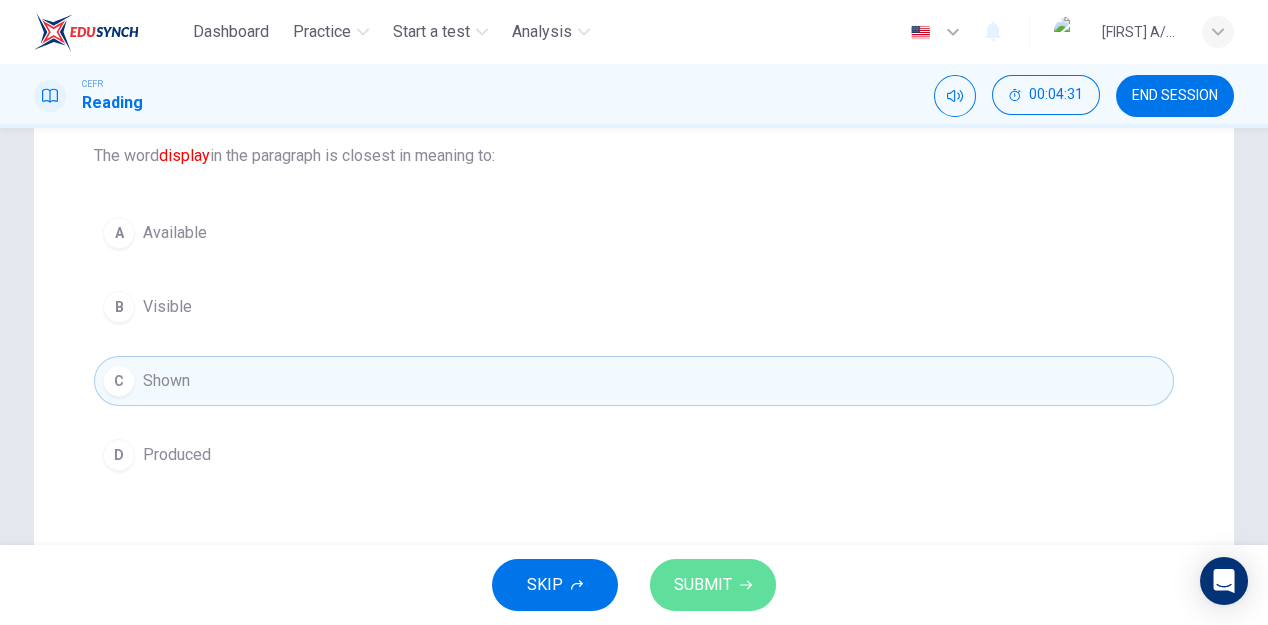 click on "SUBMIT" at bounding box center [703, 585] 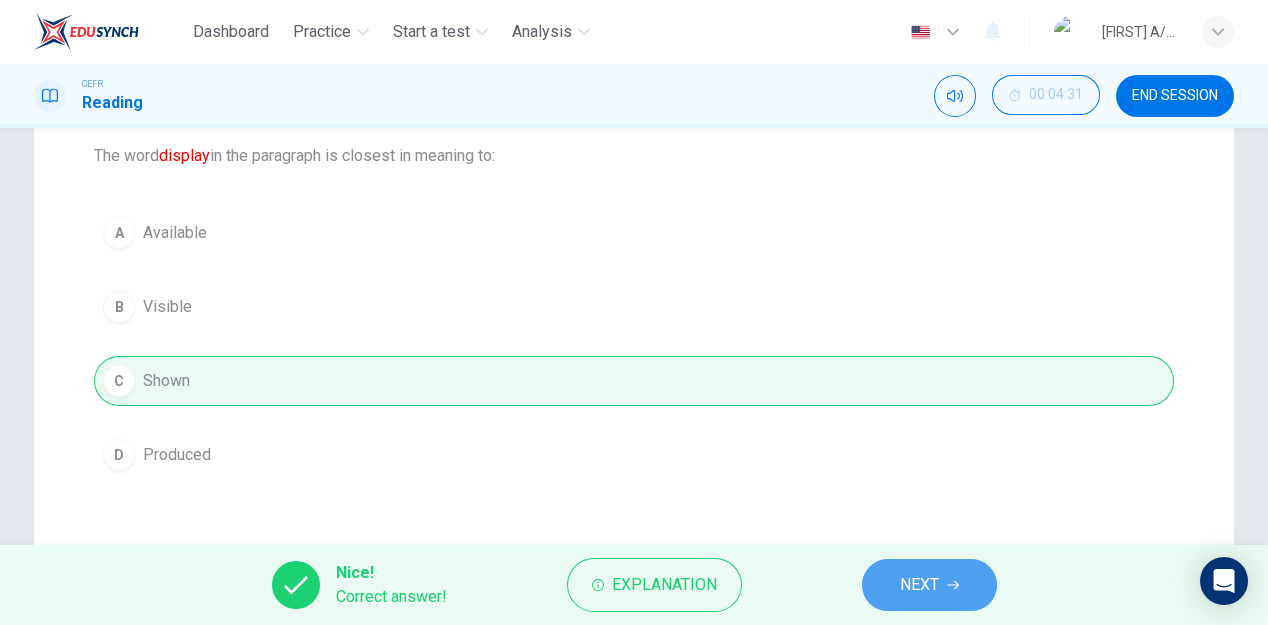 click on "NEXT" at bounding box center [919, 585] 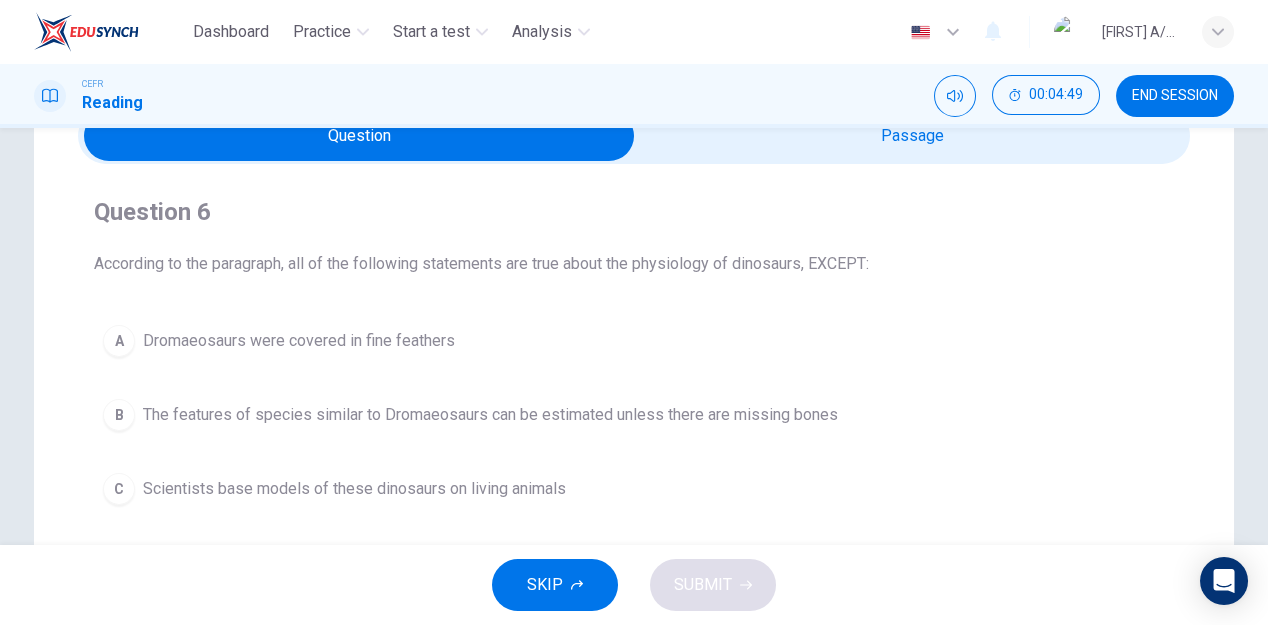 scroll, scrollTop: 102, scrollLeft: 0, axis: vertical 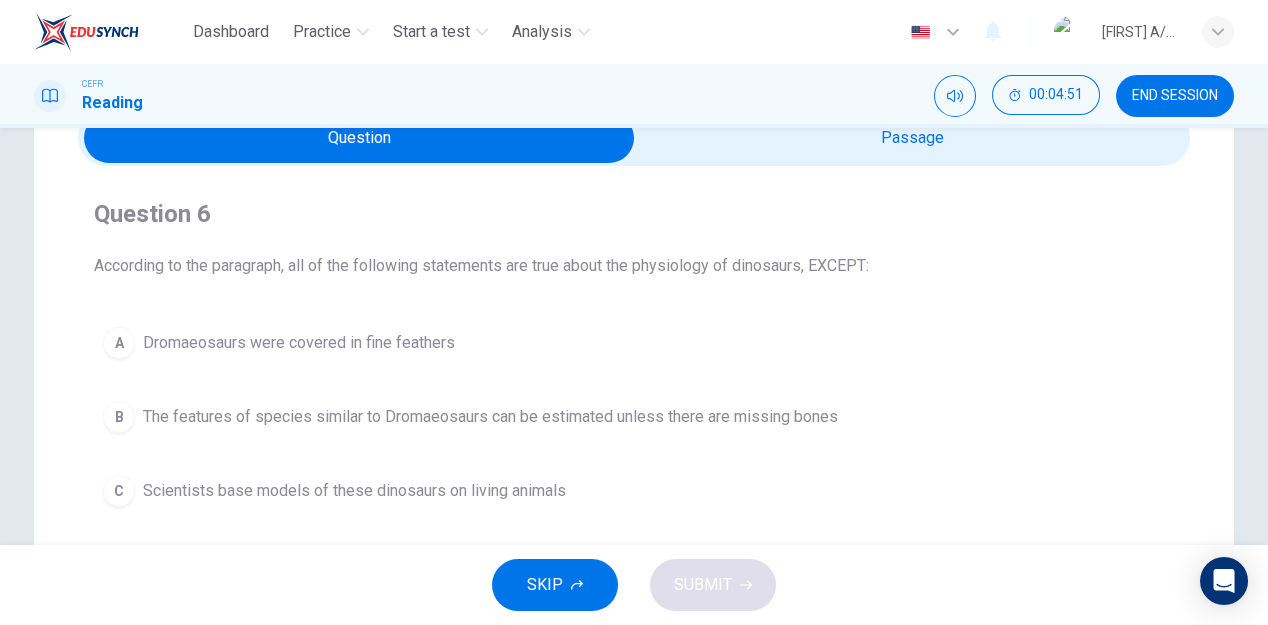 click at bounding box center (359, 138) 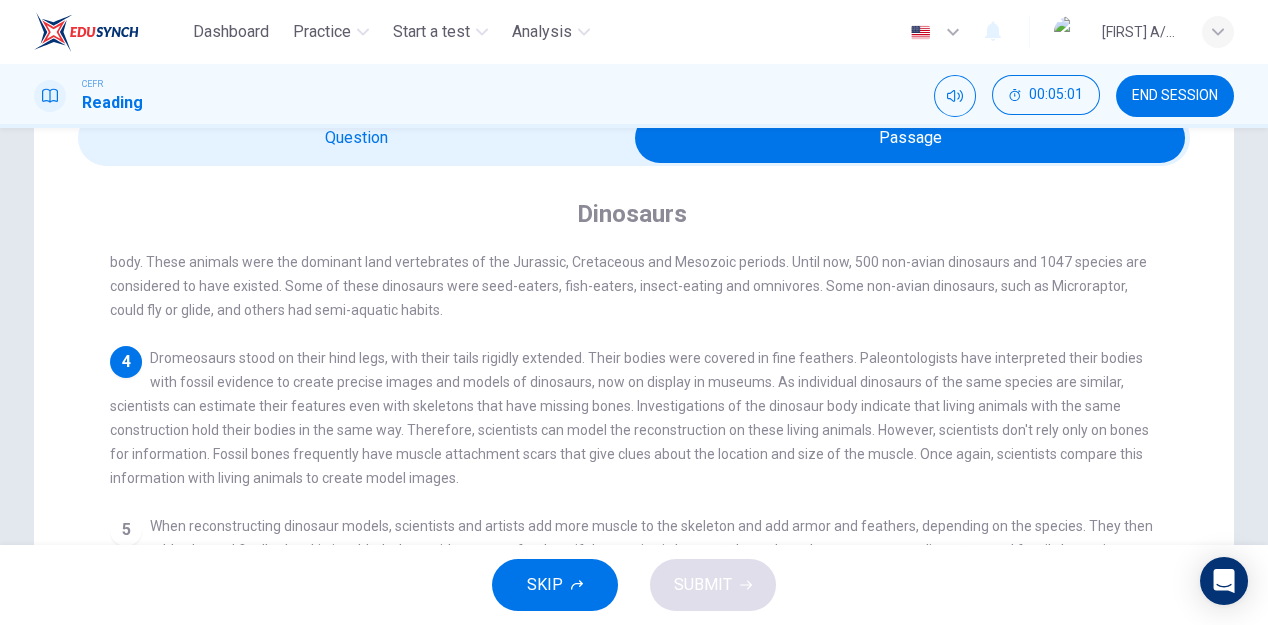 click at bounding box center [910, 138] 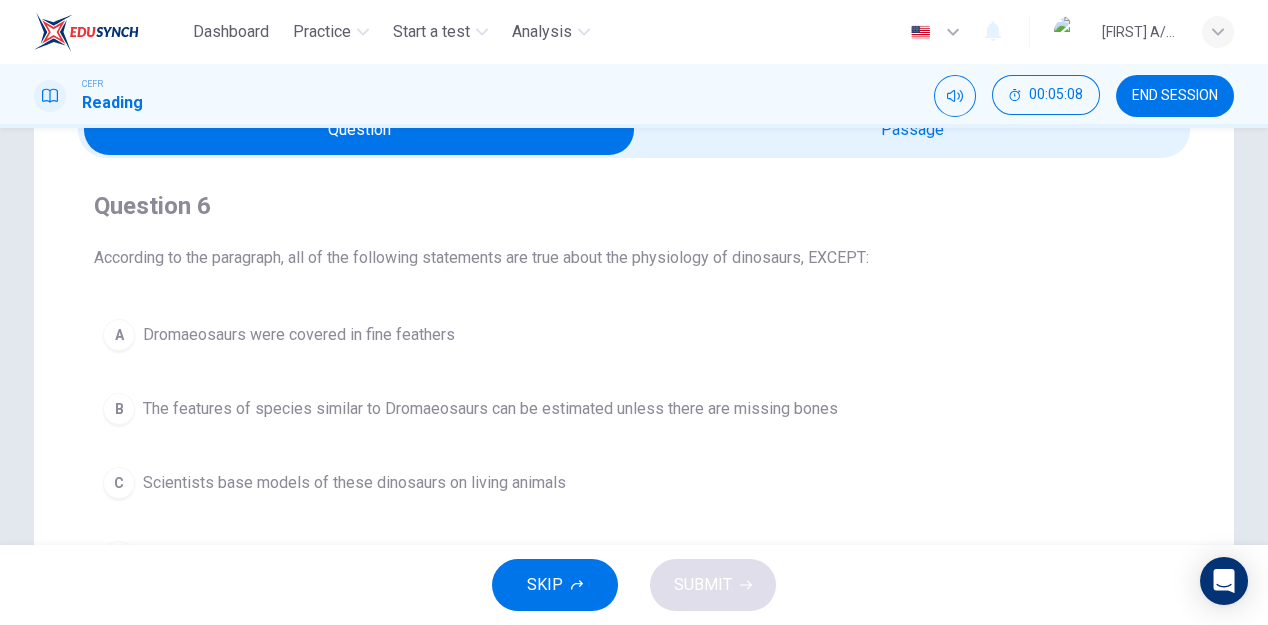 scroll, scrollTop: 105, scrollLeft: 0, axis: vertical 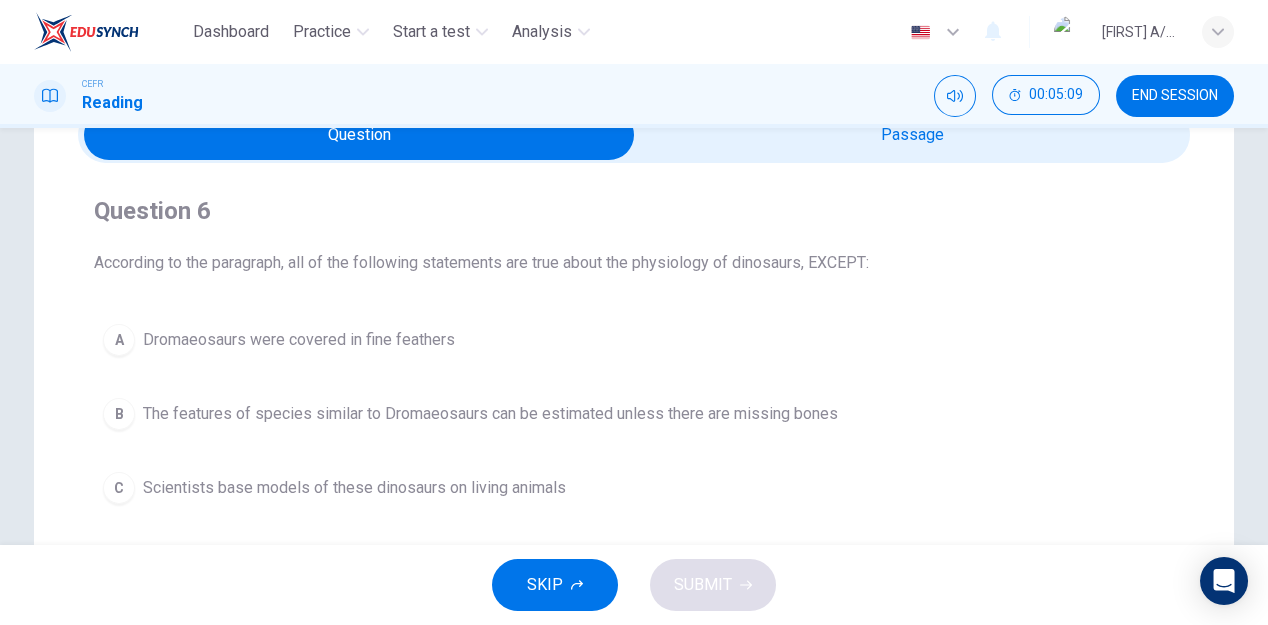 click at bounding box center [359, 135] 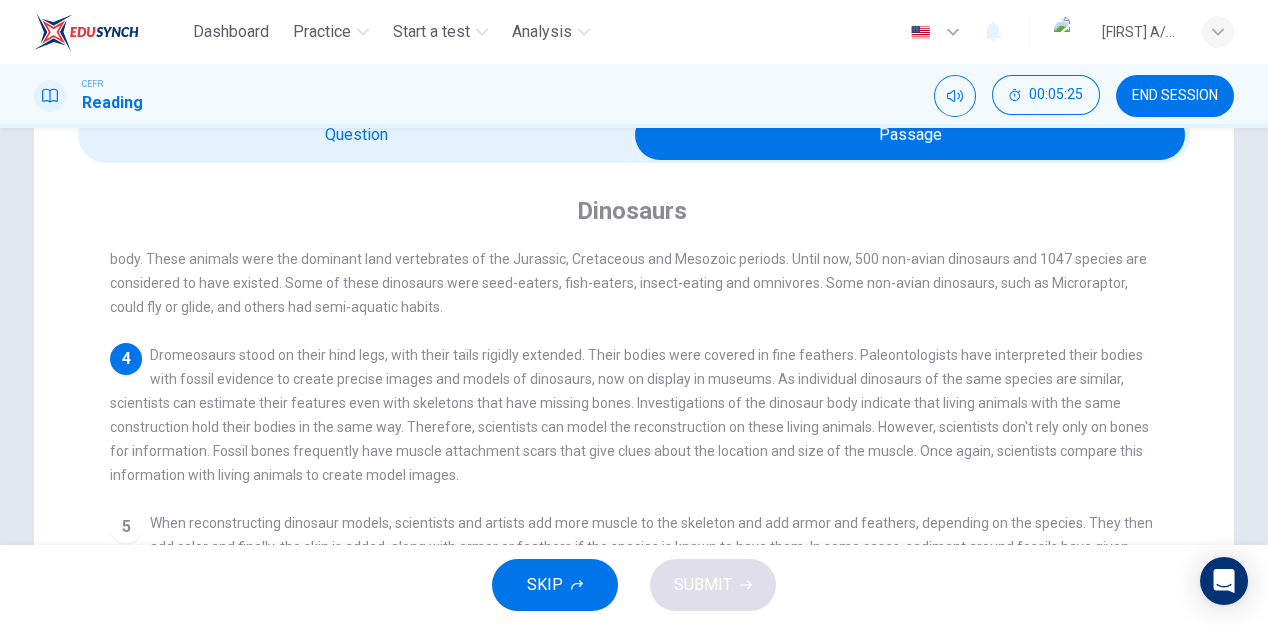 scroll, scrollTop: 195, scrollLeft: 0, axis: vertical 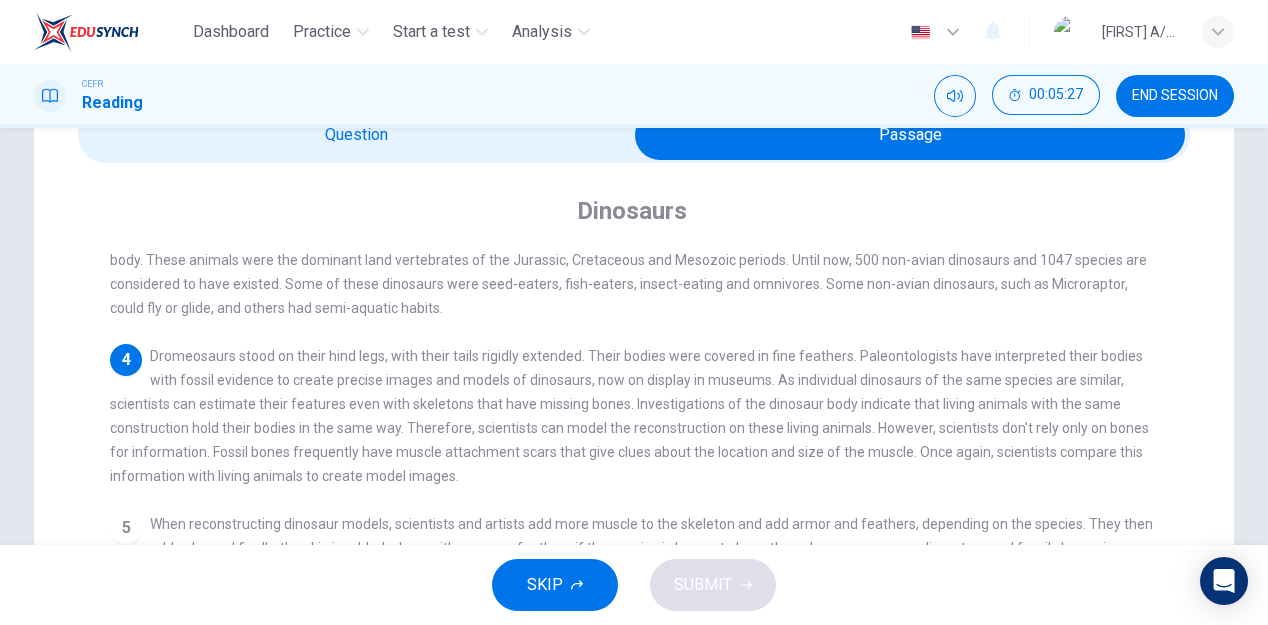 click at bounding box center (910, 135) 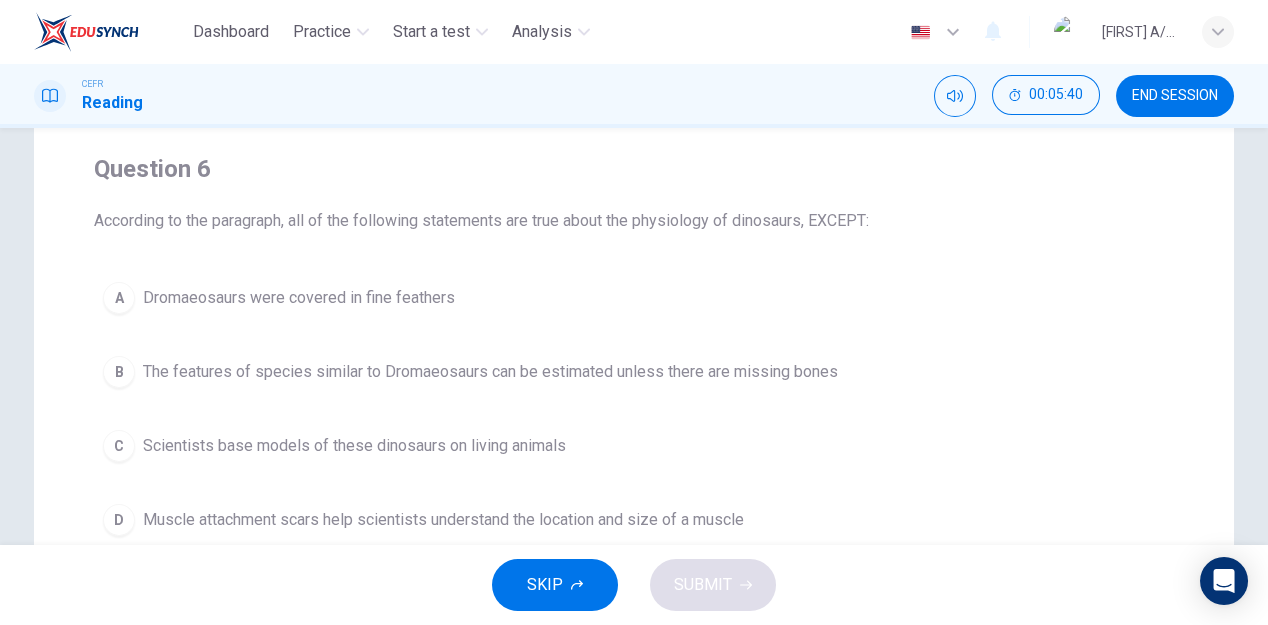 scroll, scrollTop: 88, scrollLeft: 0, axis: vertical 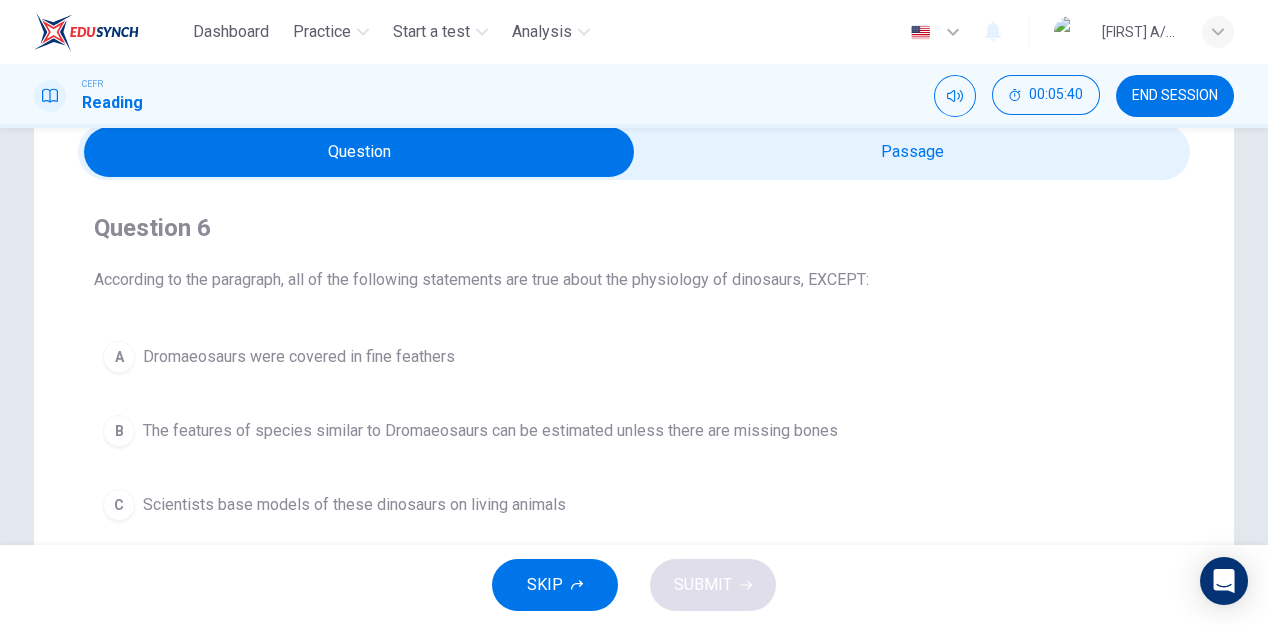 click at bounding box center [359, 152] 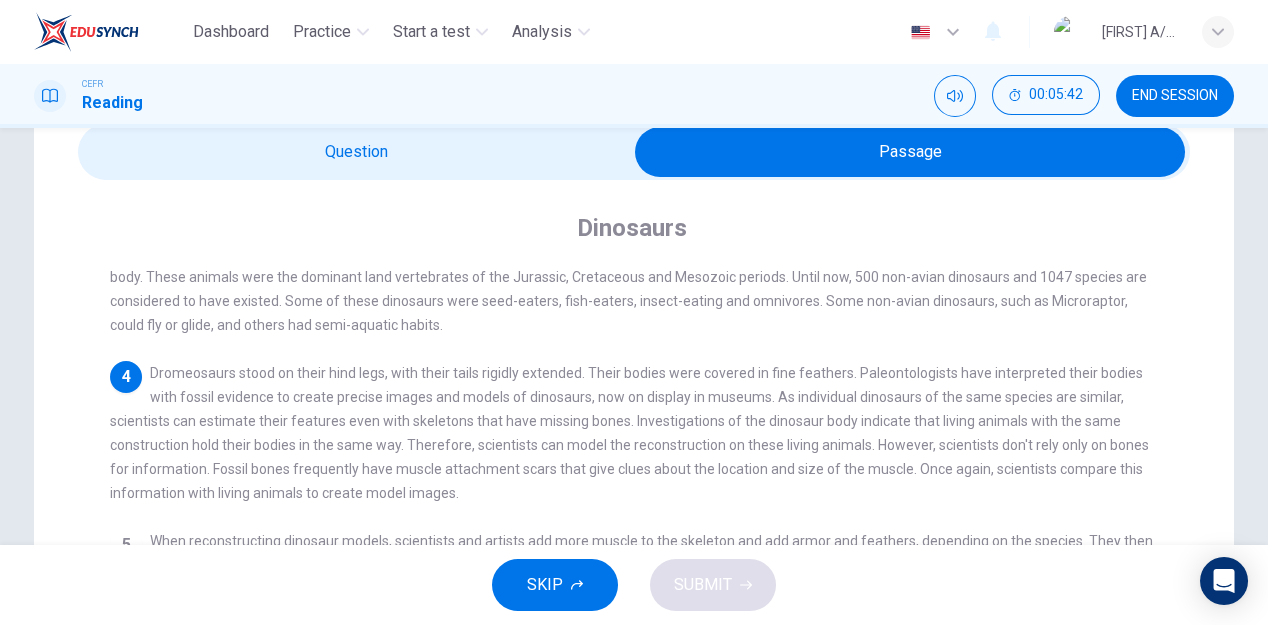 scroll, scrollTop: 226, scrollLeft: 0, axis: vertical 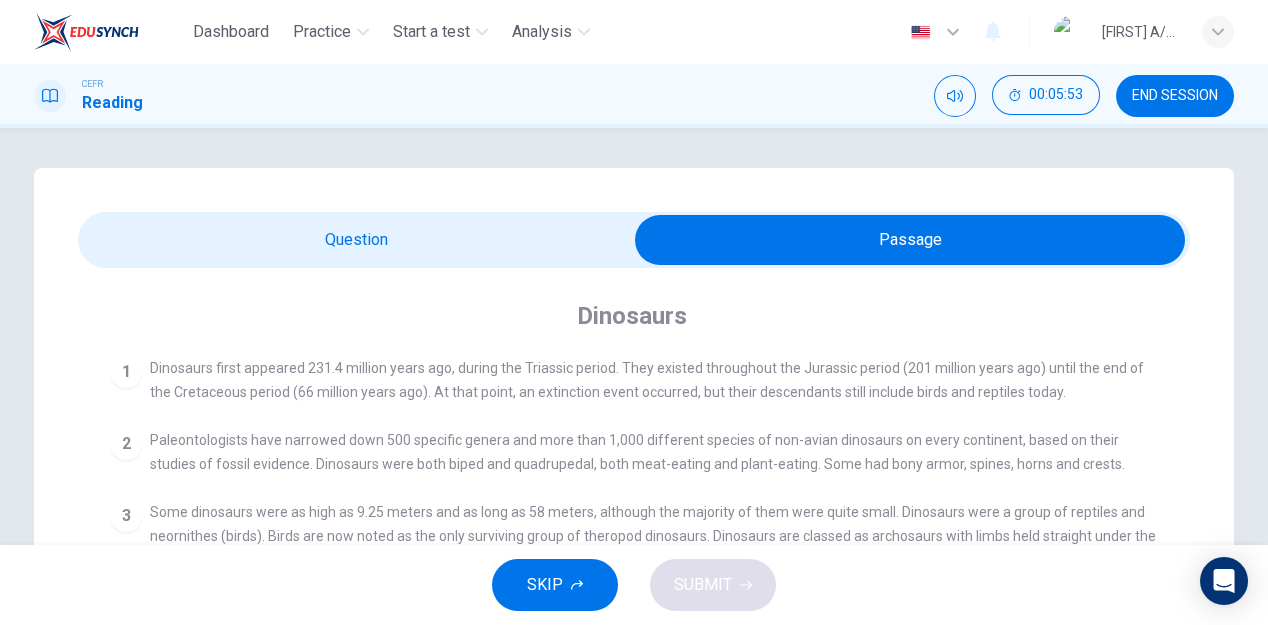 click at bounding box center (910, 240) 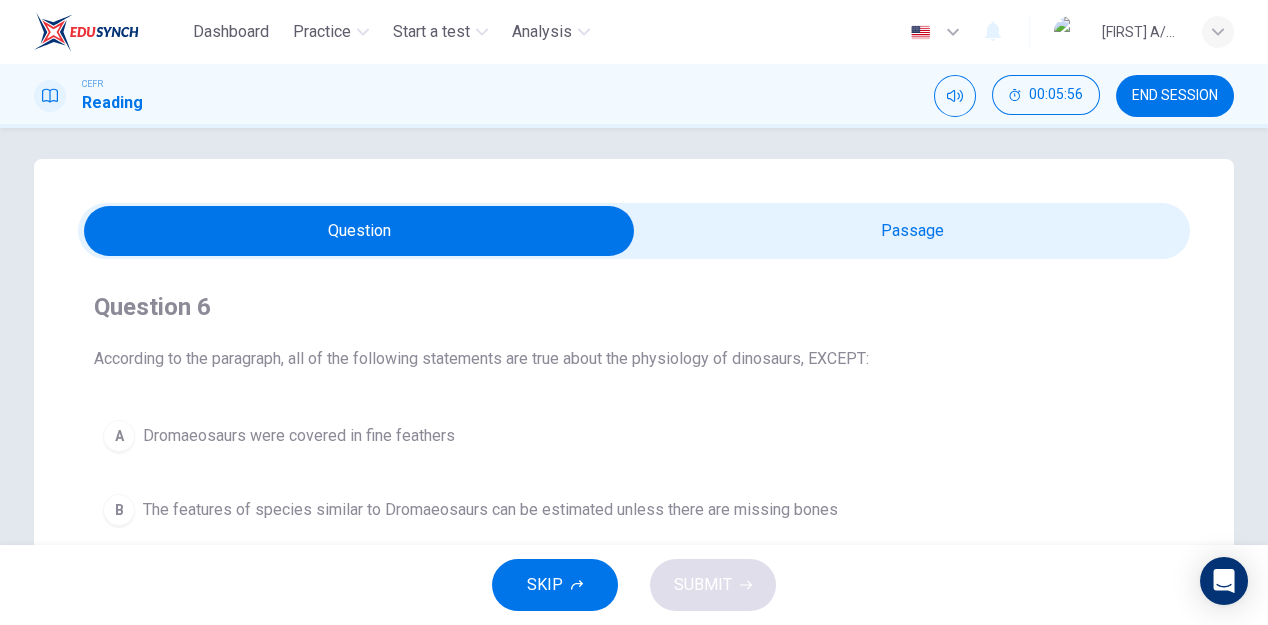 scroll, scrollTop: 0, scrollLeft: 0, axis: both 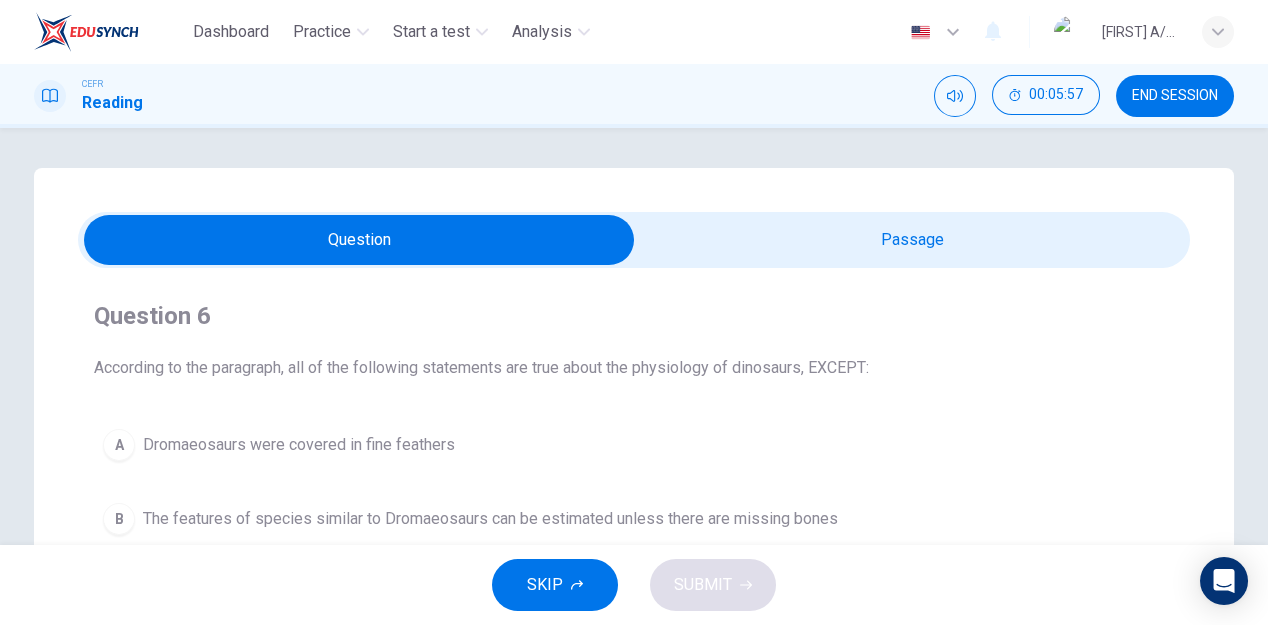 click at bounding box center [359, 240] 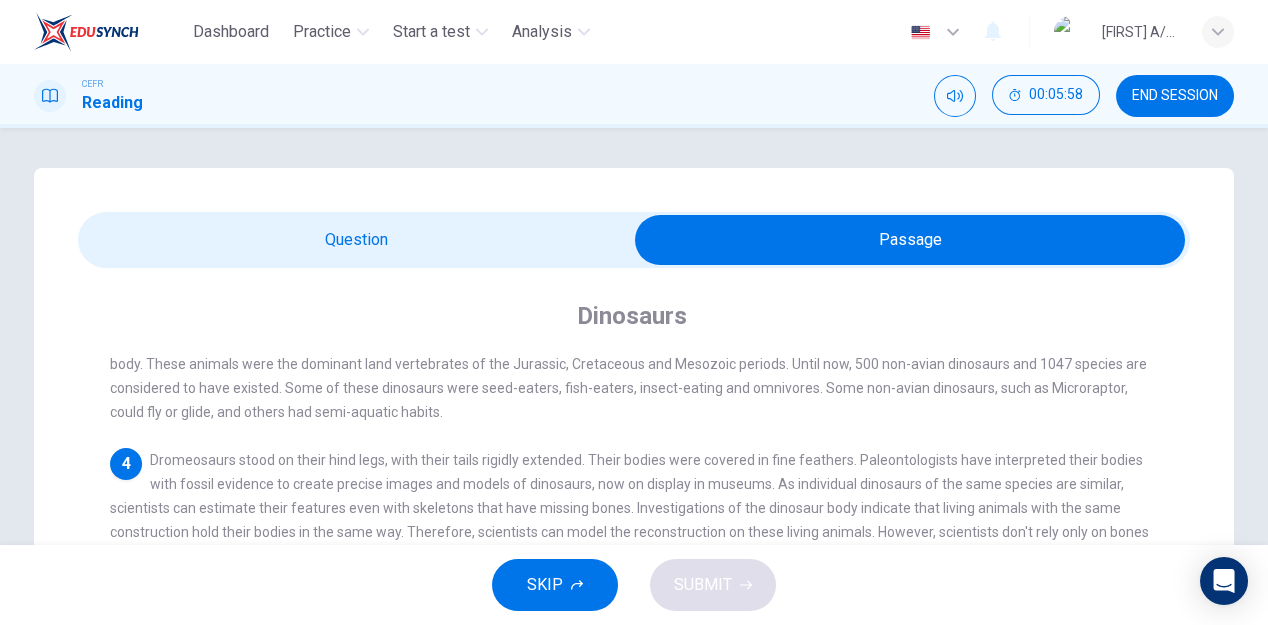 scroll, scrollTop: 226, scrollLeft: 0, axis: vertical 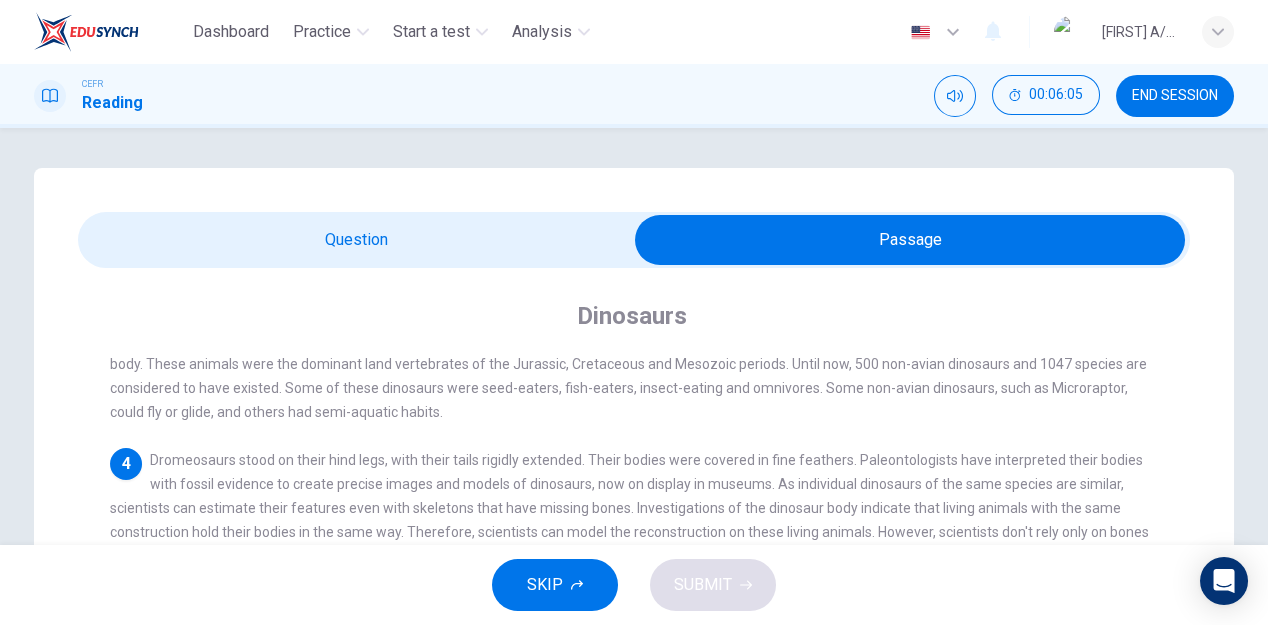 click at bounding box center [910, 240] 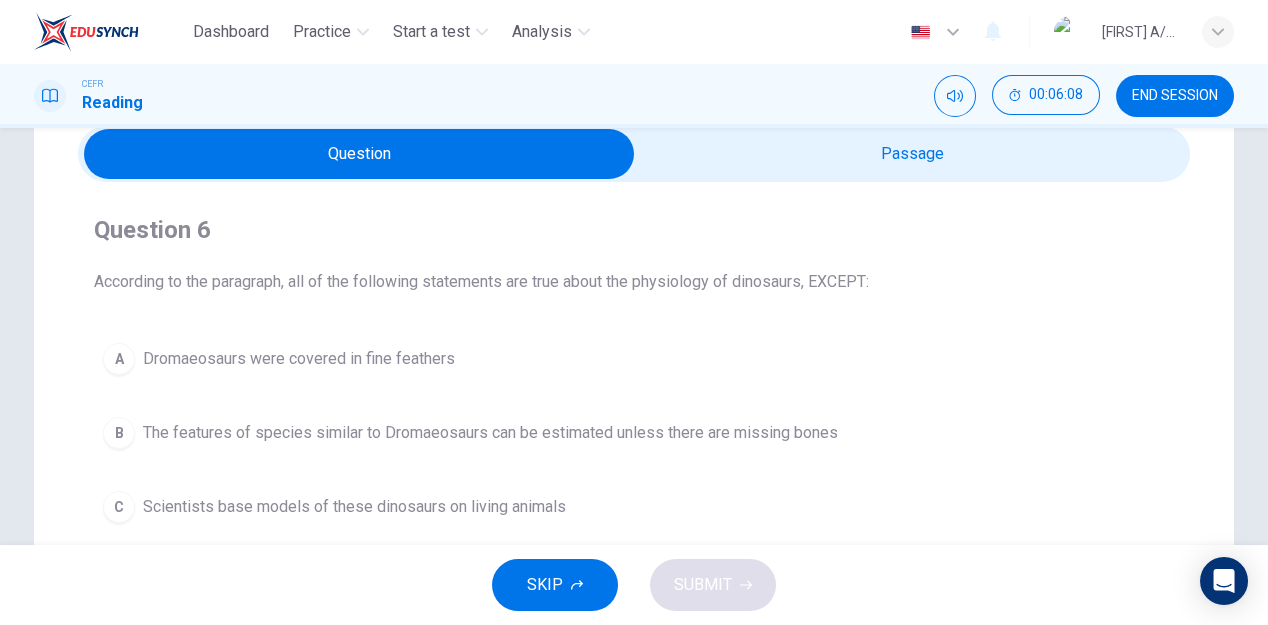 scroll, scrollTop: 89, scrollLeft: 0, axis: vertical 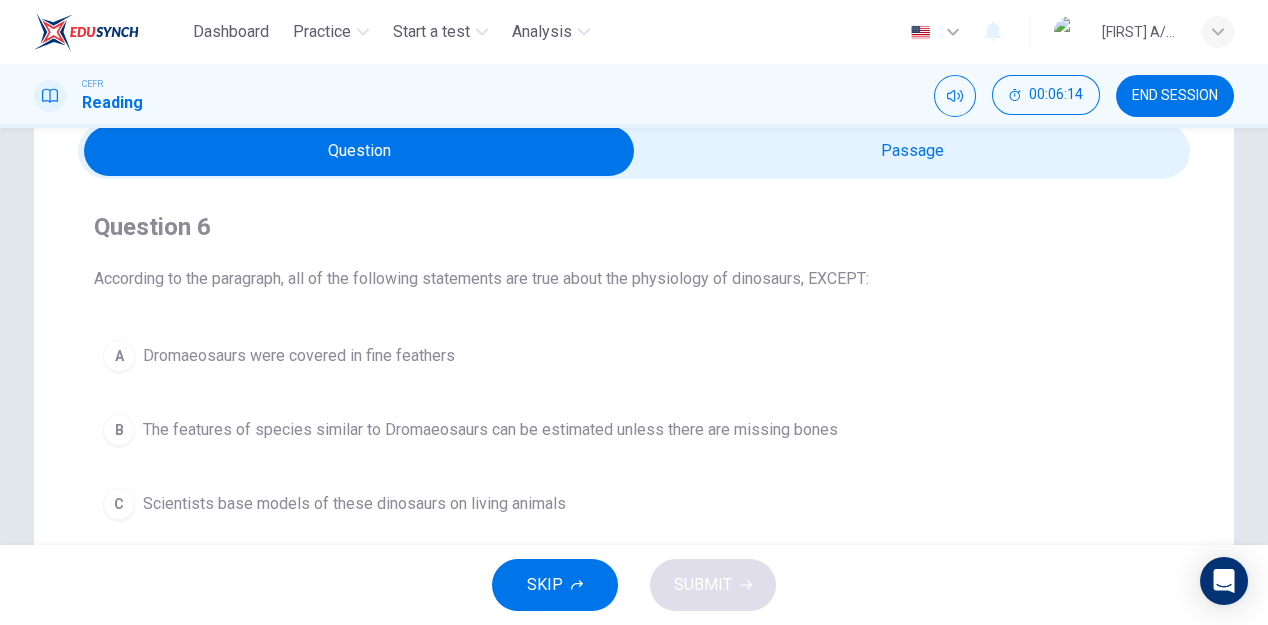 click at bounding box center [359, 151] 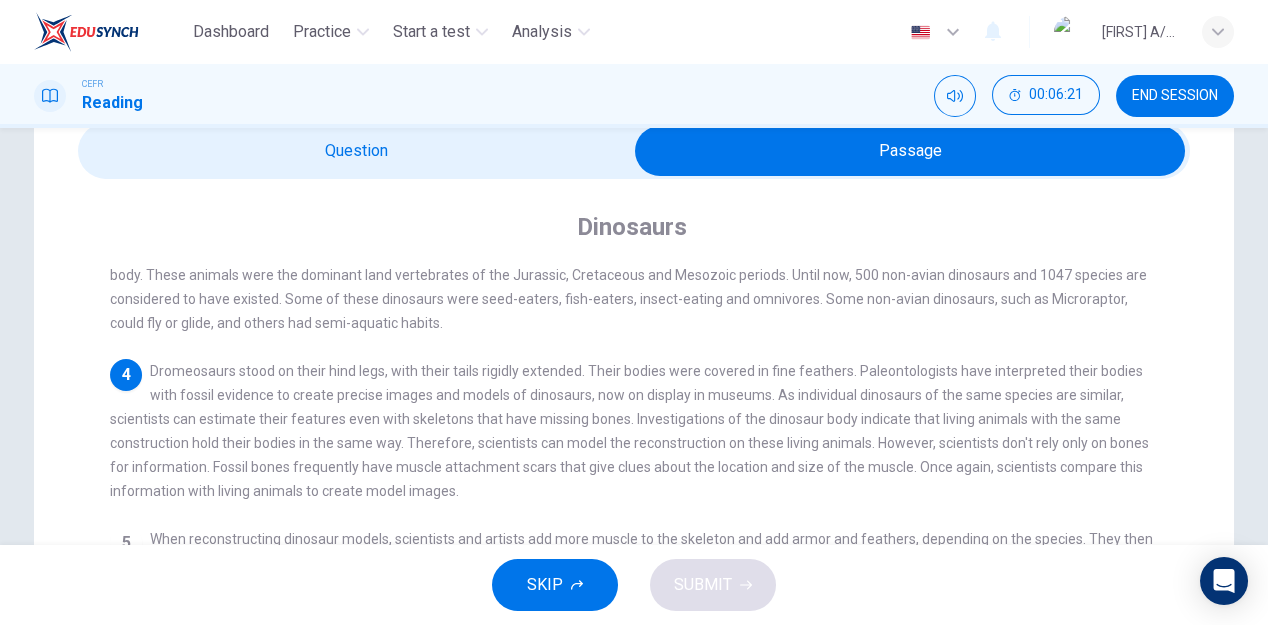 click at bounding box center [910, 151] 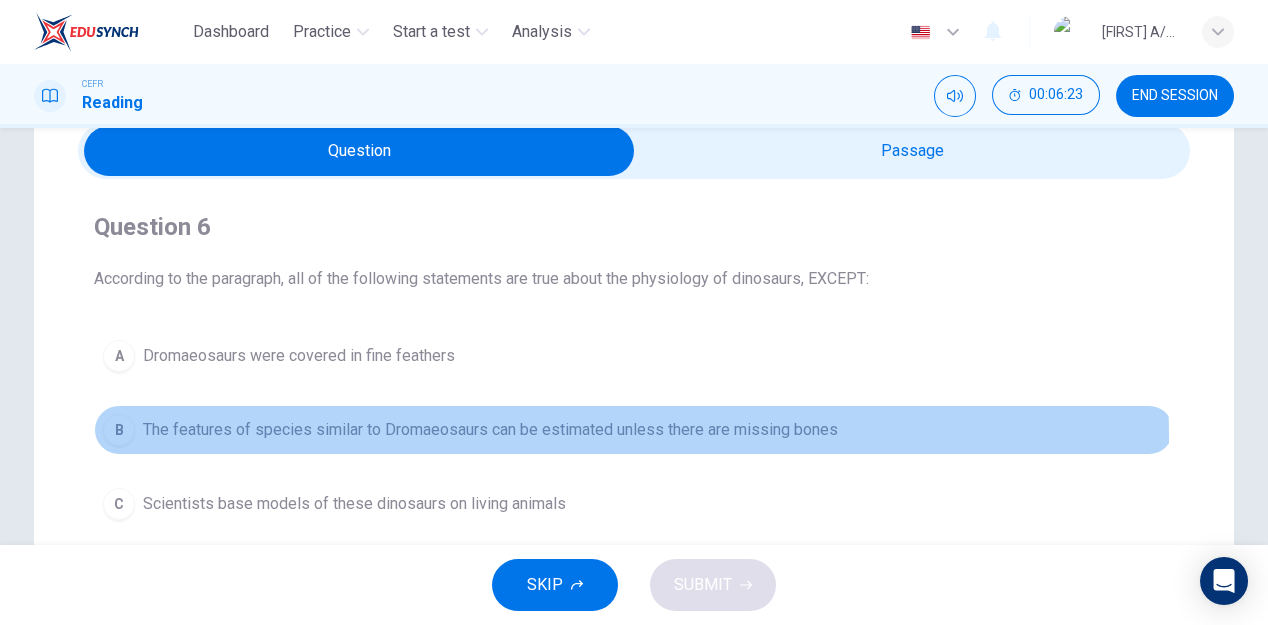 click on "The features of species similar to Dromaeosaurs can be estimated unless there are missing bones" at bounding box center [299, 356] 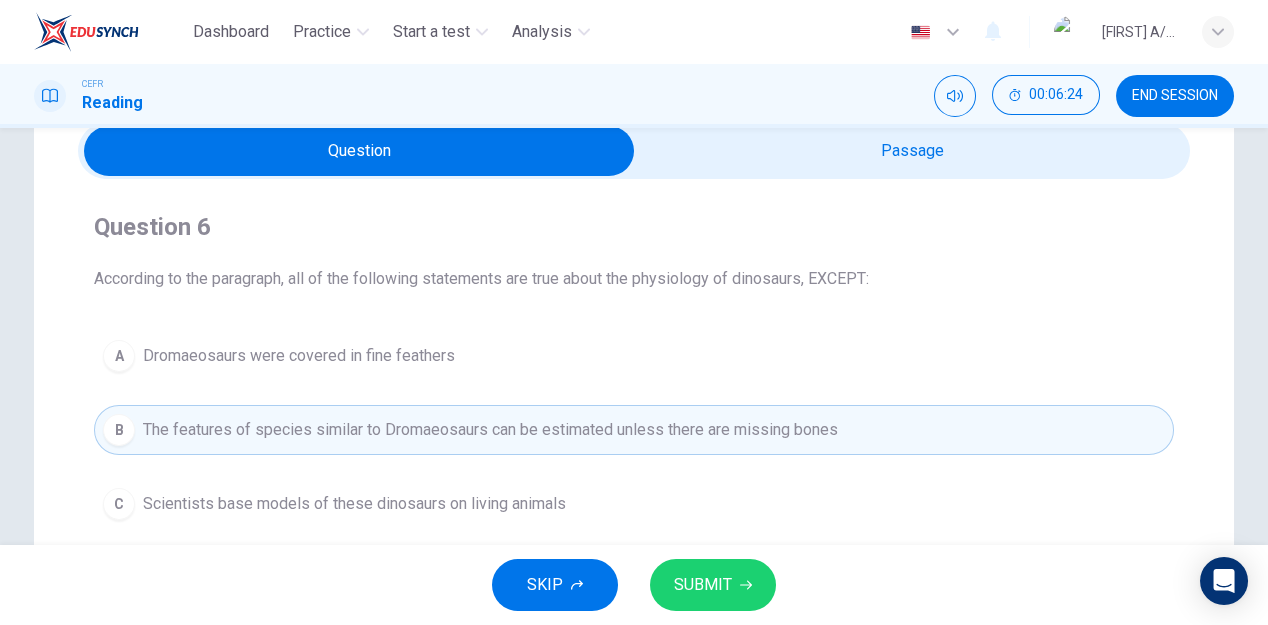 click on "SUBMIT" at bounding box center [703, 585] 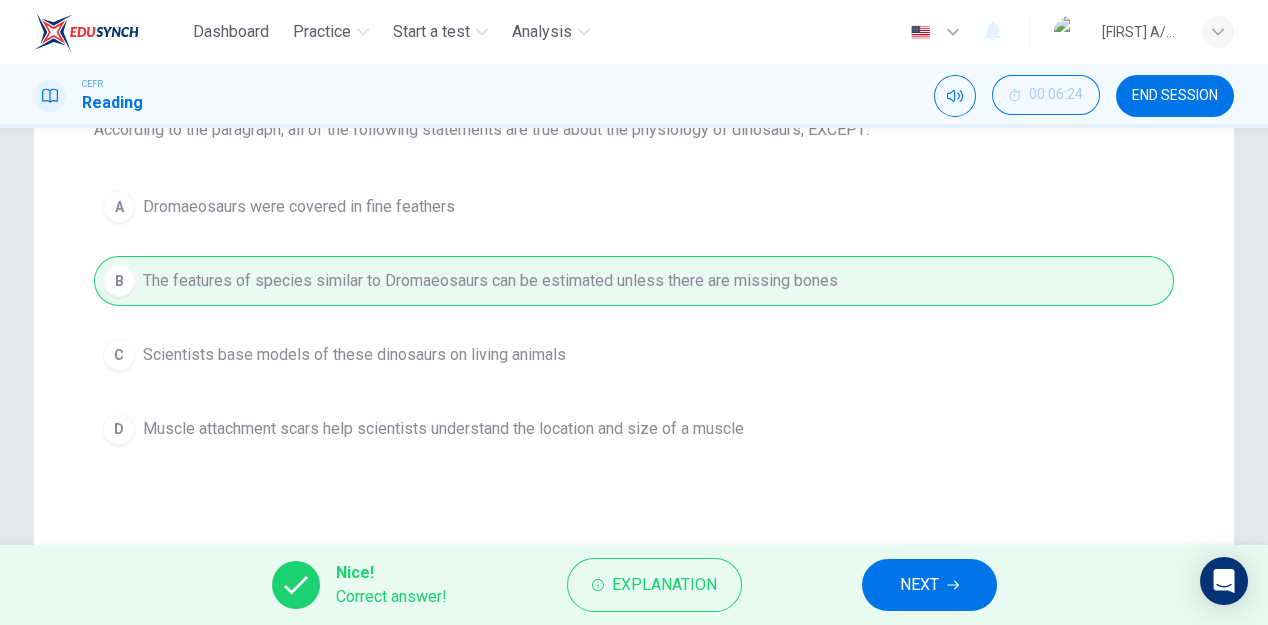 scroll, scrollTop: 244, scrollLeft: 0, axis: vertical 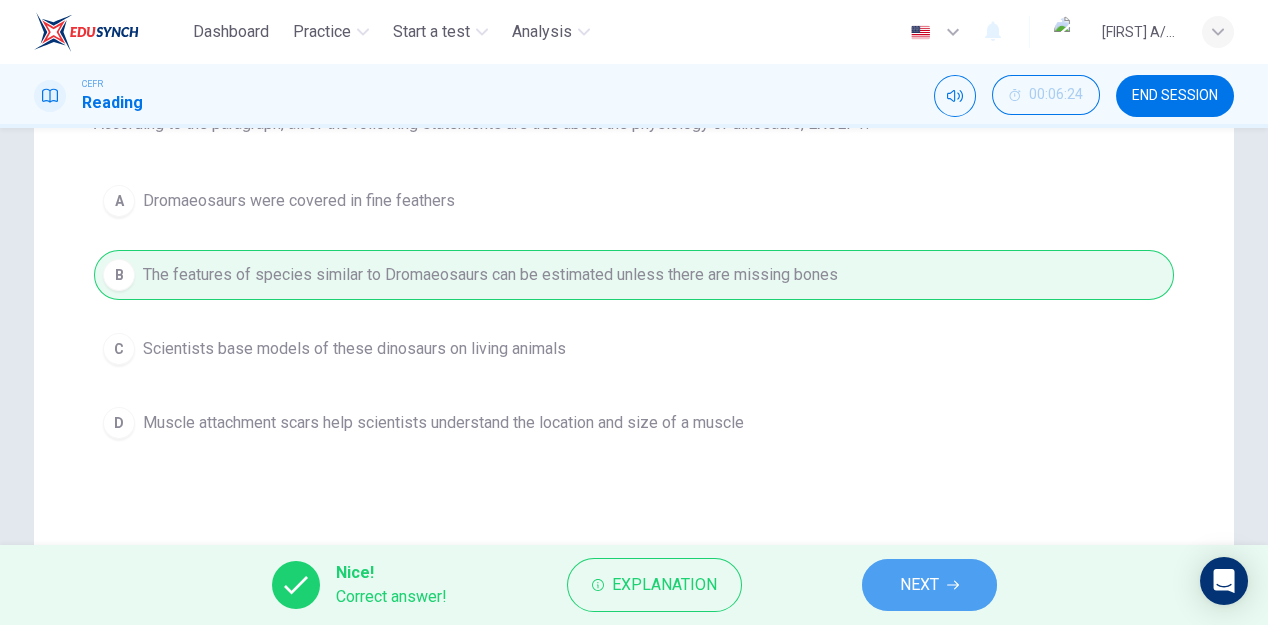 click on "NEXT" at bounding box center (919, 585) 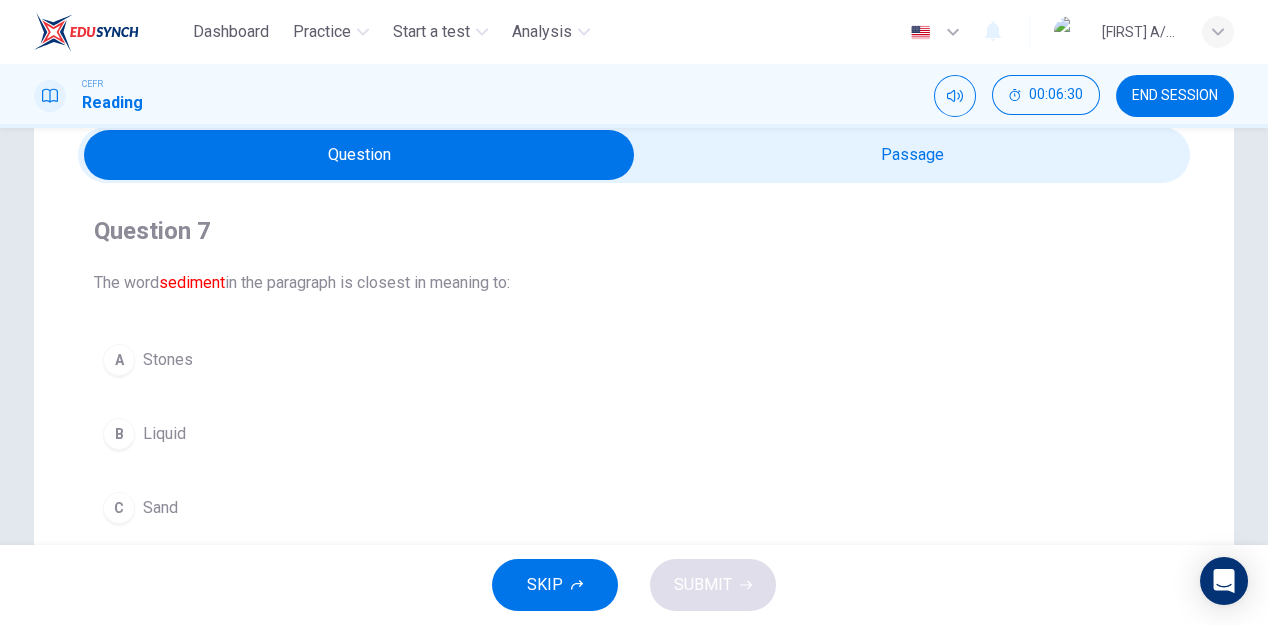 scroll, scrollTop: 55, scrollLeft: 0, axis: vertical 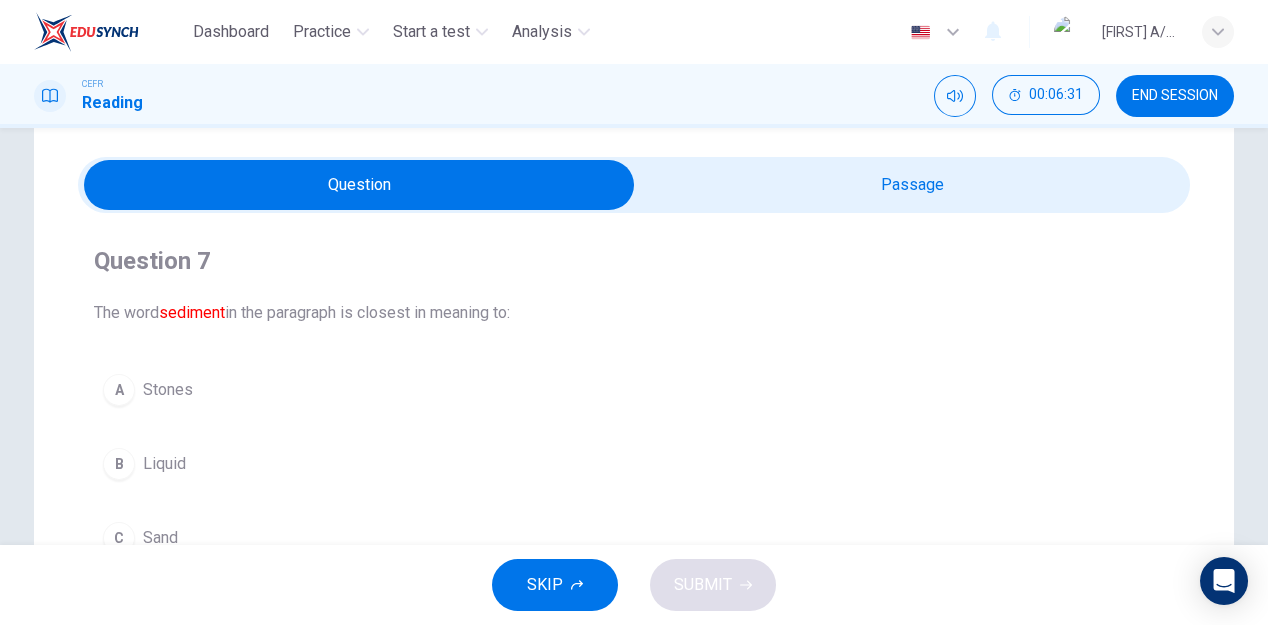 click at bounding box center [359, 185] 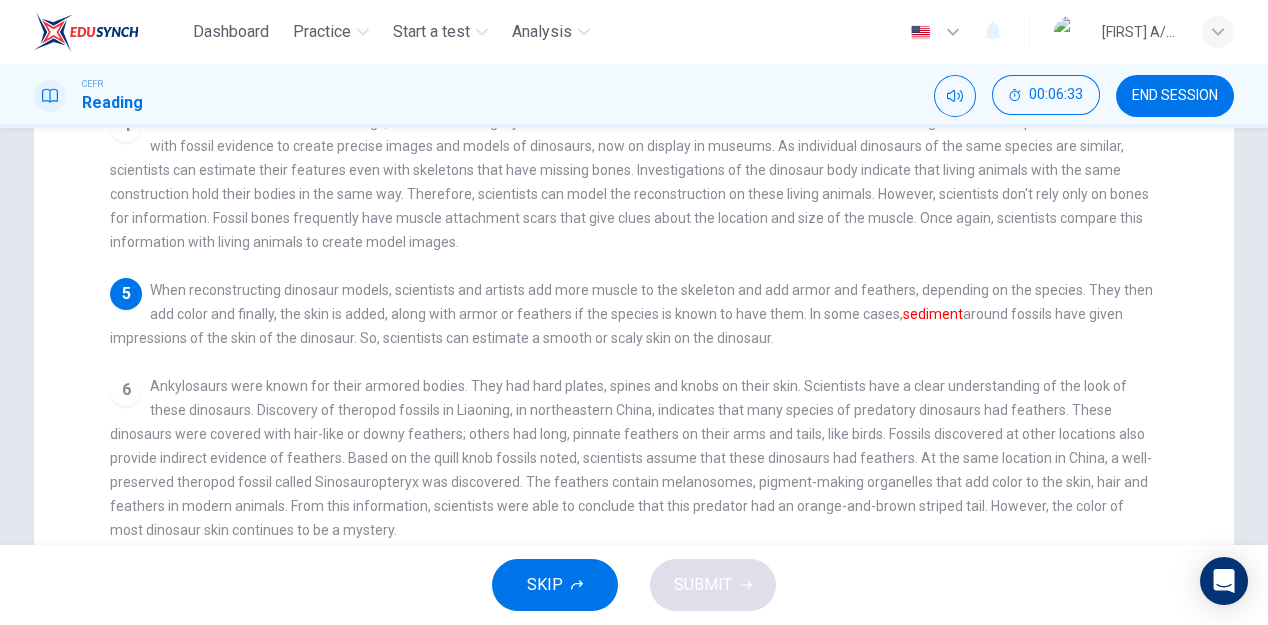 scroll, scrollTop: 338, scrollLeft: 0, axis: vertical 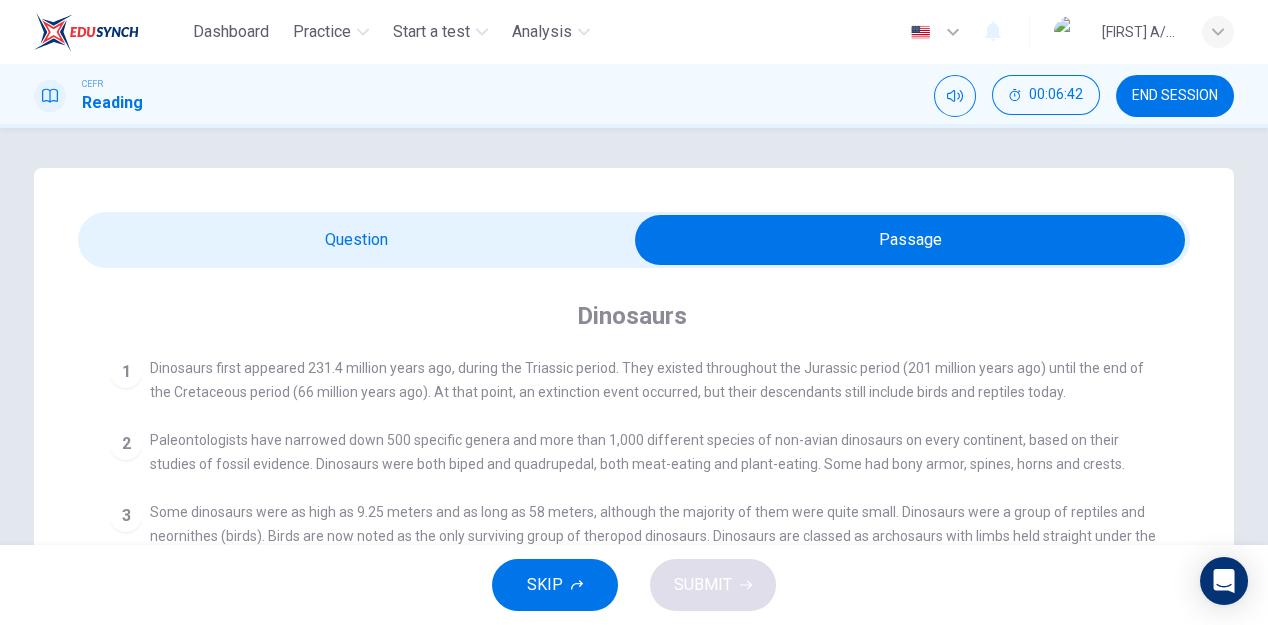 click at bounding box center [910, 240] 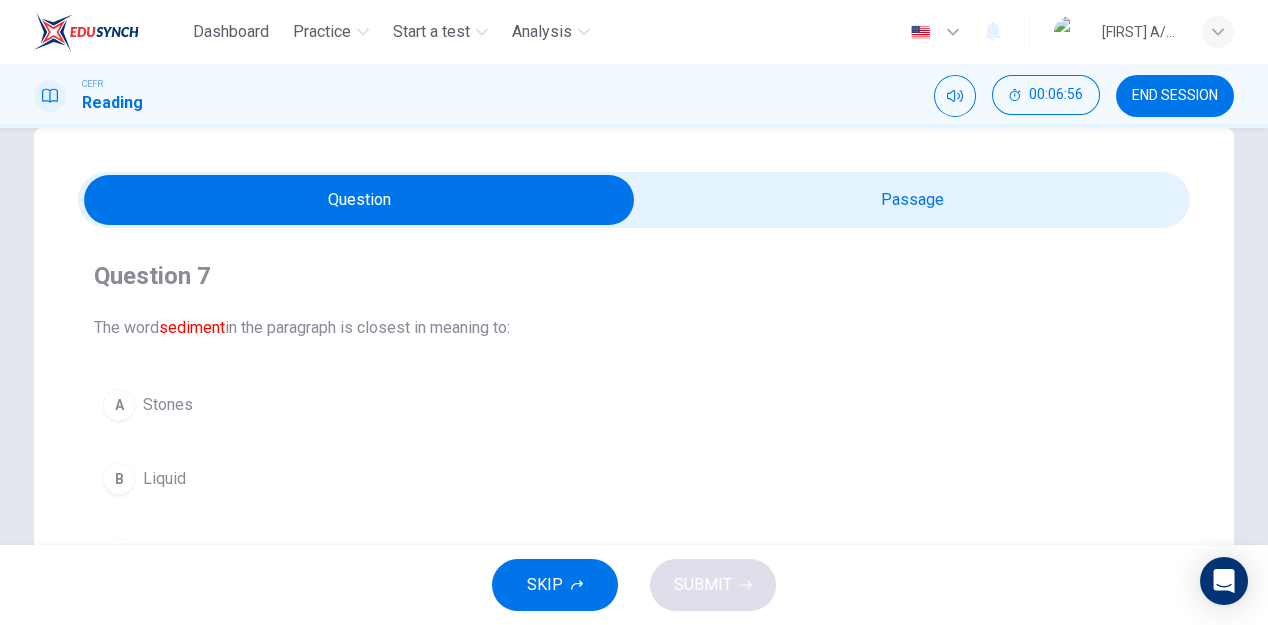 scroll, scrollTop: 0, scrollLeft: 0, axis: both 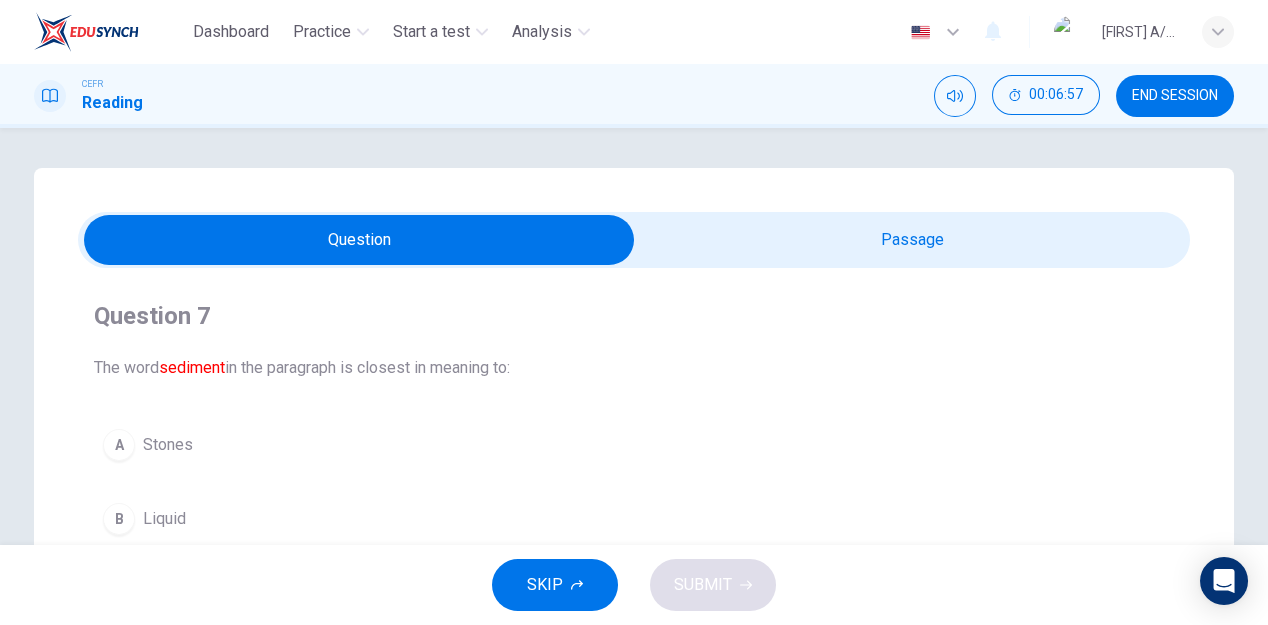 click at bounding box center [359, 240] 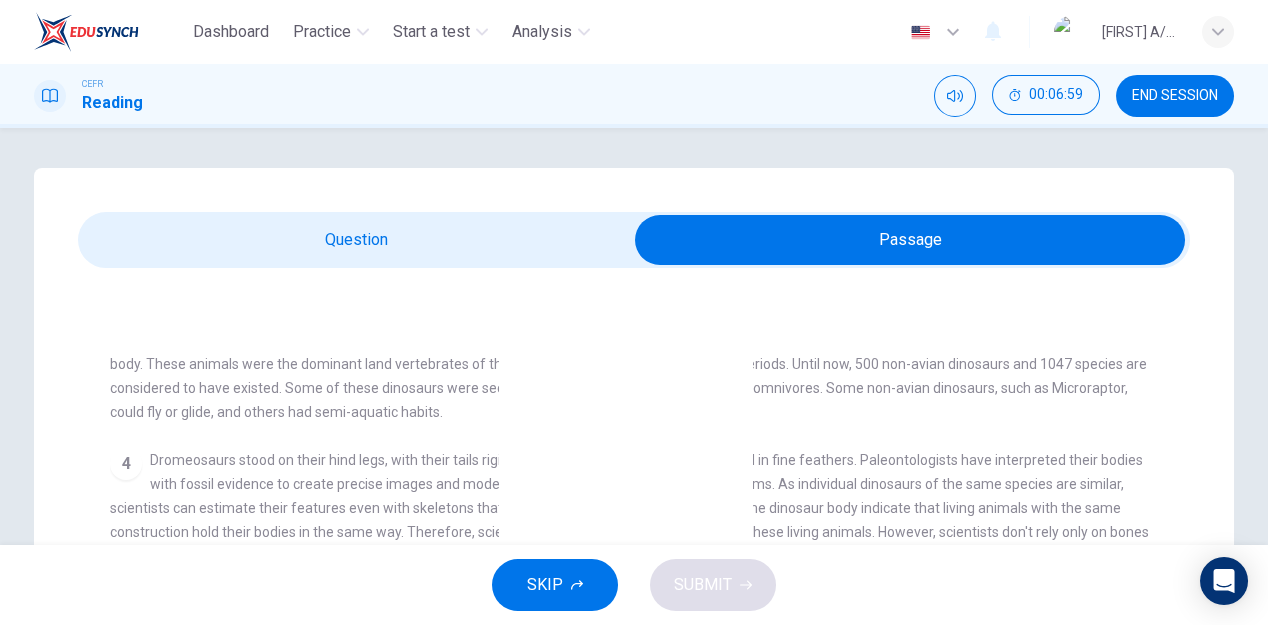 scroll, scrollTop: 226, scrollLeft: 0, axis: vertical 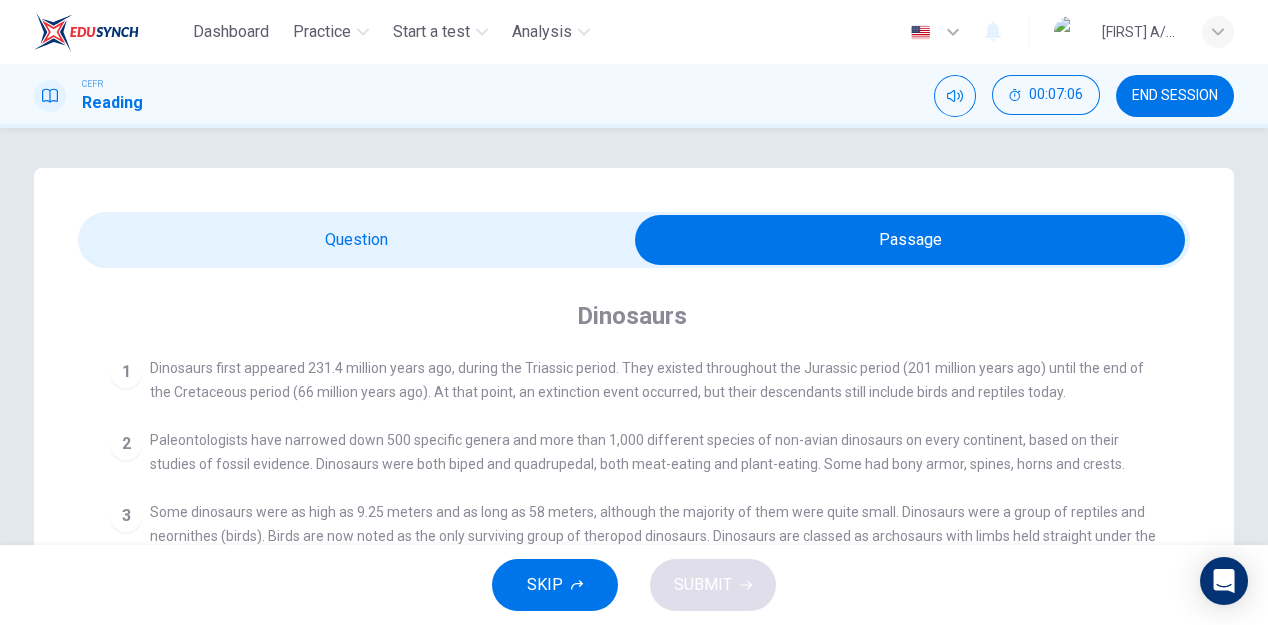 click at bounding box center [910, 240] 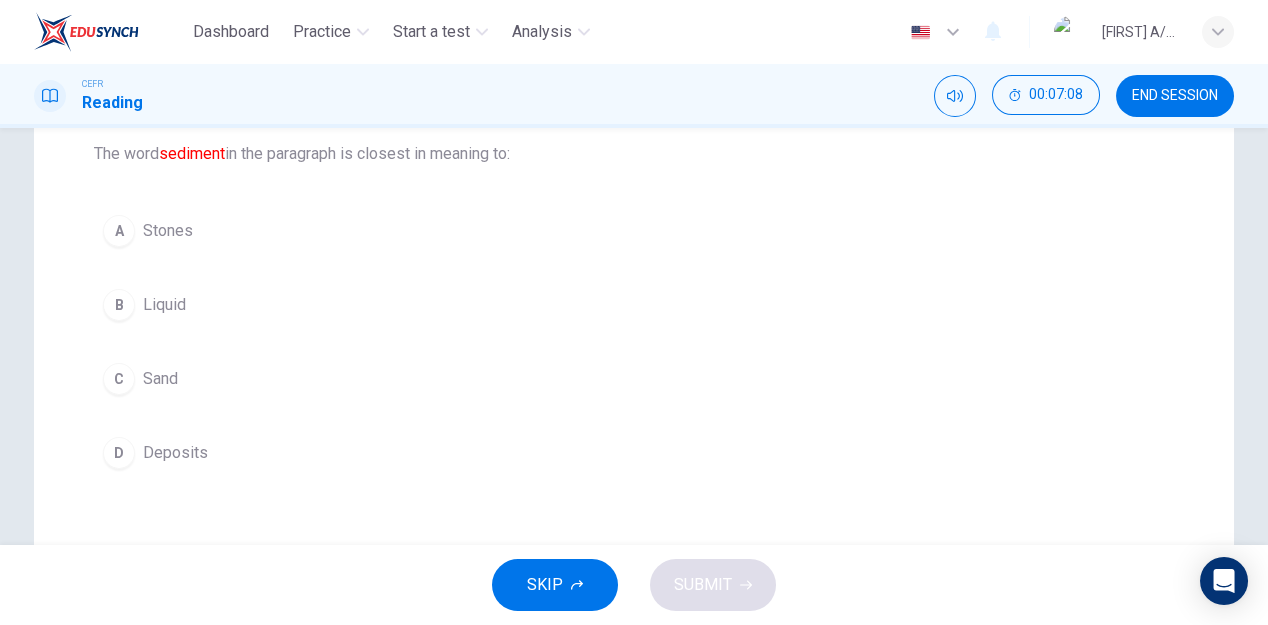 scroll, scrollTop: 217, scrollLeft: 0, axis: vertical 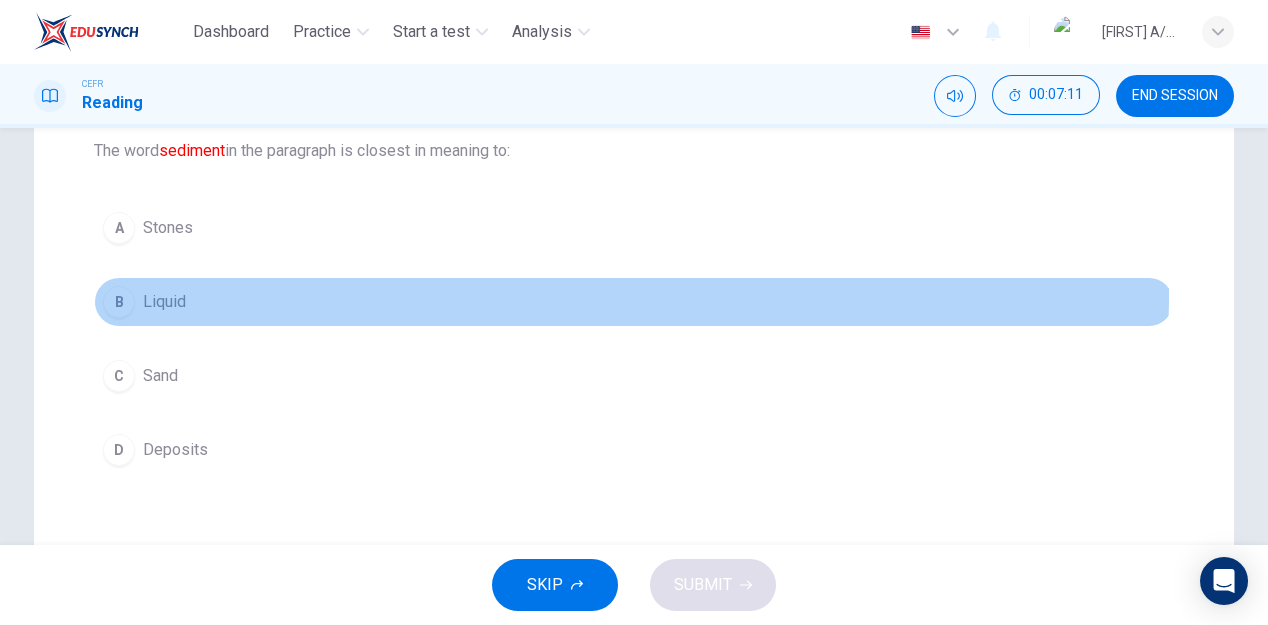 click on "B Liquid" at bounding box center (634, 302) 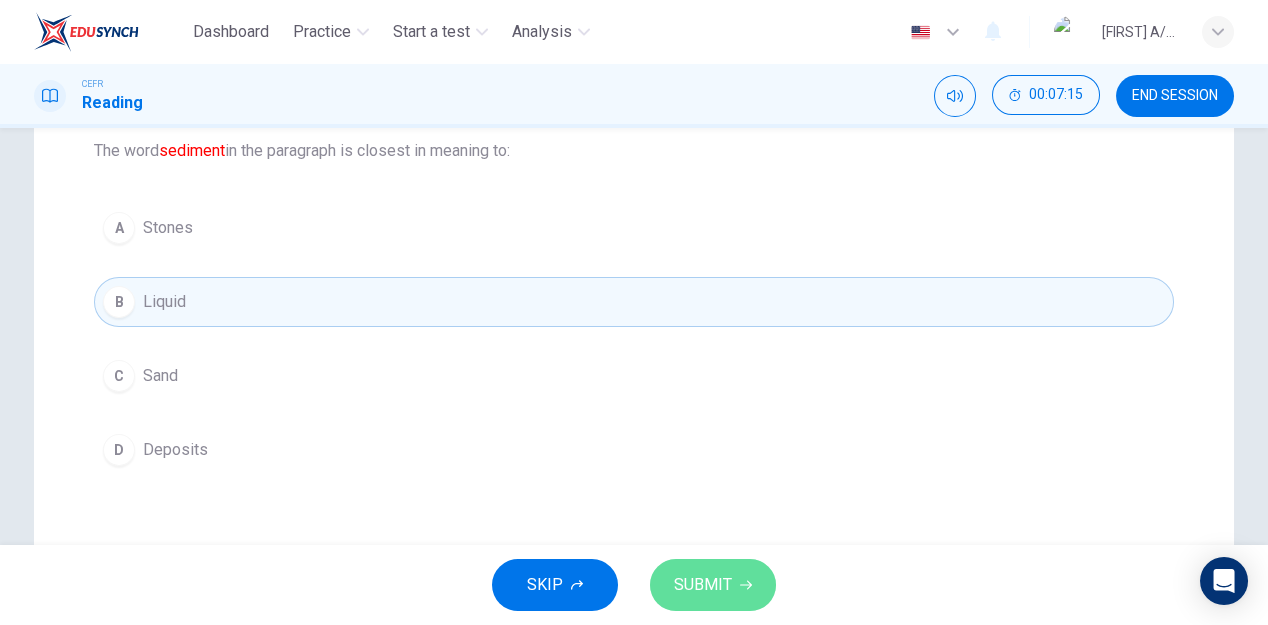click on "SUBMIT" at bounding box center (703, 585) 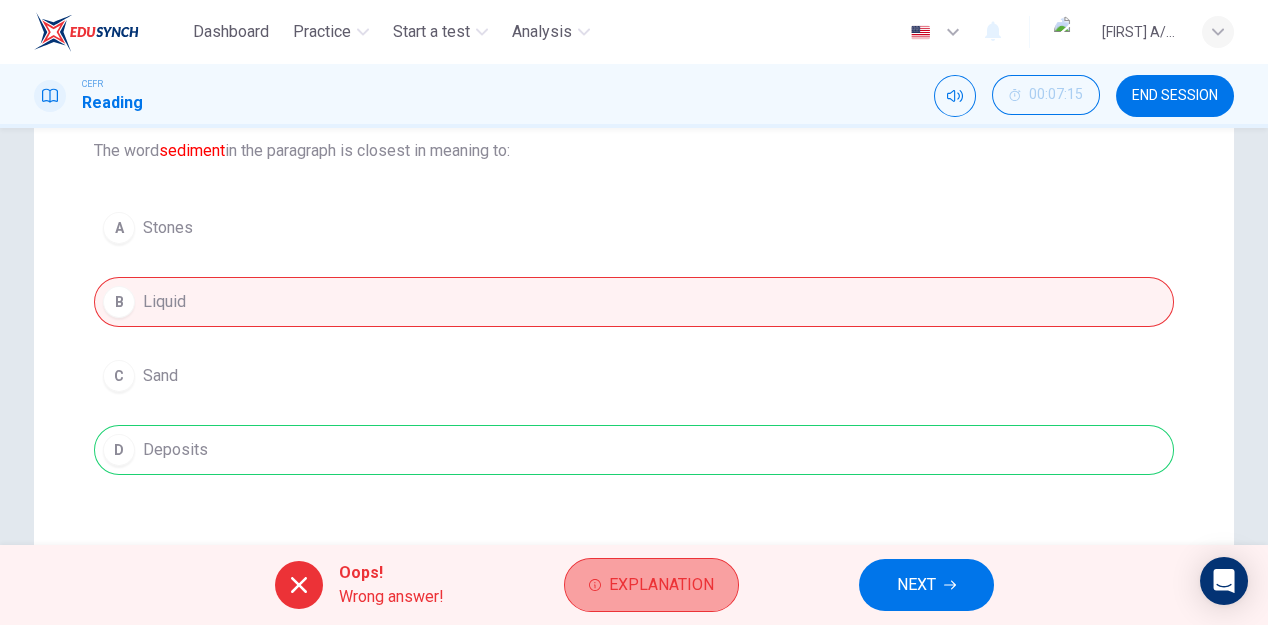 click on "Explanation" at bounding box center [661, 585] 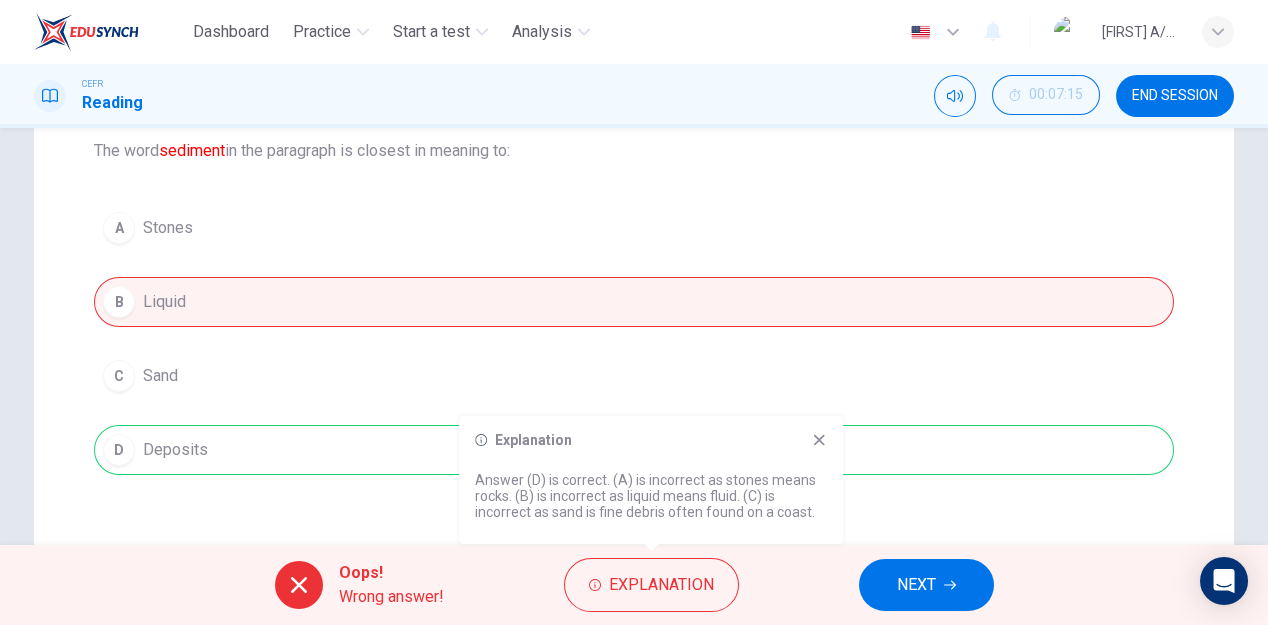 click on "Question Passage Question 7 The word  sediment  in the paragraph is closest in meaning to: A Stones B Liquid C Sand D Deposits Dinosaurs 1 Dinosaurs first appeared [YEAR] million years ago, during the Triassic period. They existed throughout the Jurassic period ([YEAR]) until the end of the Cretaceous period ([YEAR]). At that point, an extinction event occurred, but their descendants still include birds and reptiles today. 2 Paleontologists have narrowed down 500 specific genera and more than 1,000 different species of non-avian dinosaurs on every continent, based on their studies of fossil evidence. Dinosaurs were both biped and quadrupedal, both meat-eating and plant-eating. Some had bony armor, spines, horns and crests. 3 4 5 sediment  around fossils have given impressions of the skin of the dinosaur. So, scientists can estimate a smooth or scaly skin on the dinosaur. 6 7" at bounding box center (634, 353) 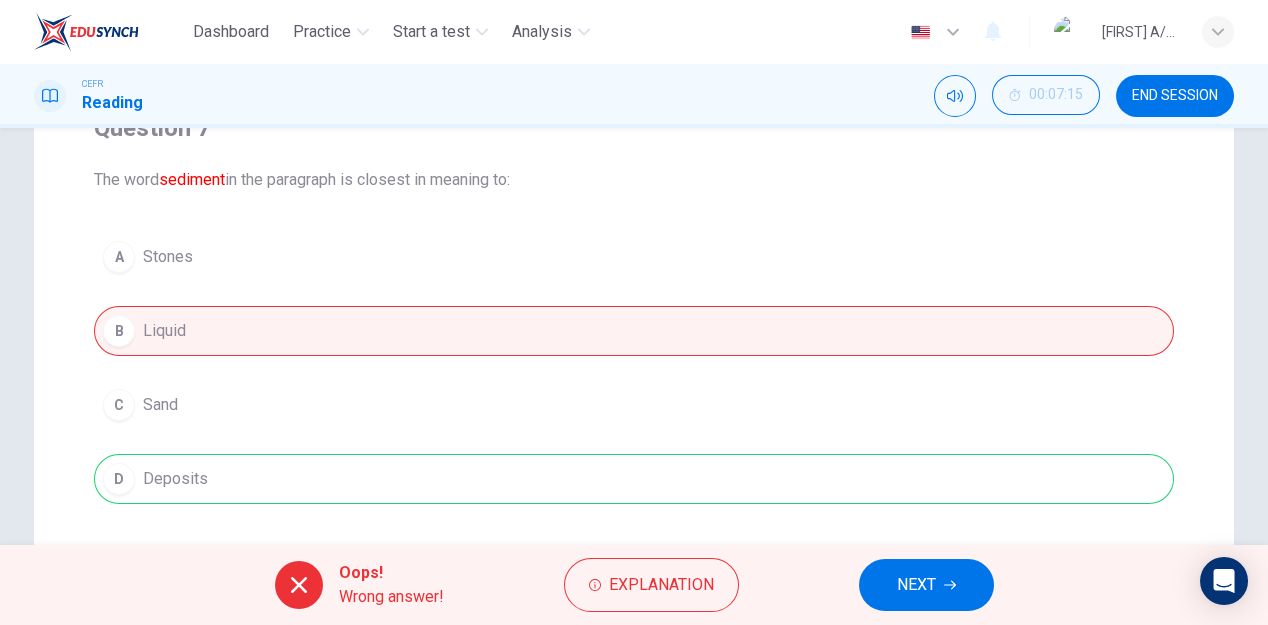scroll, scrollTop: 187, scrollLeft: 0, axis: vertical 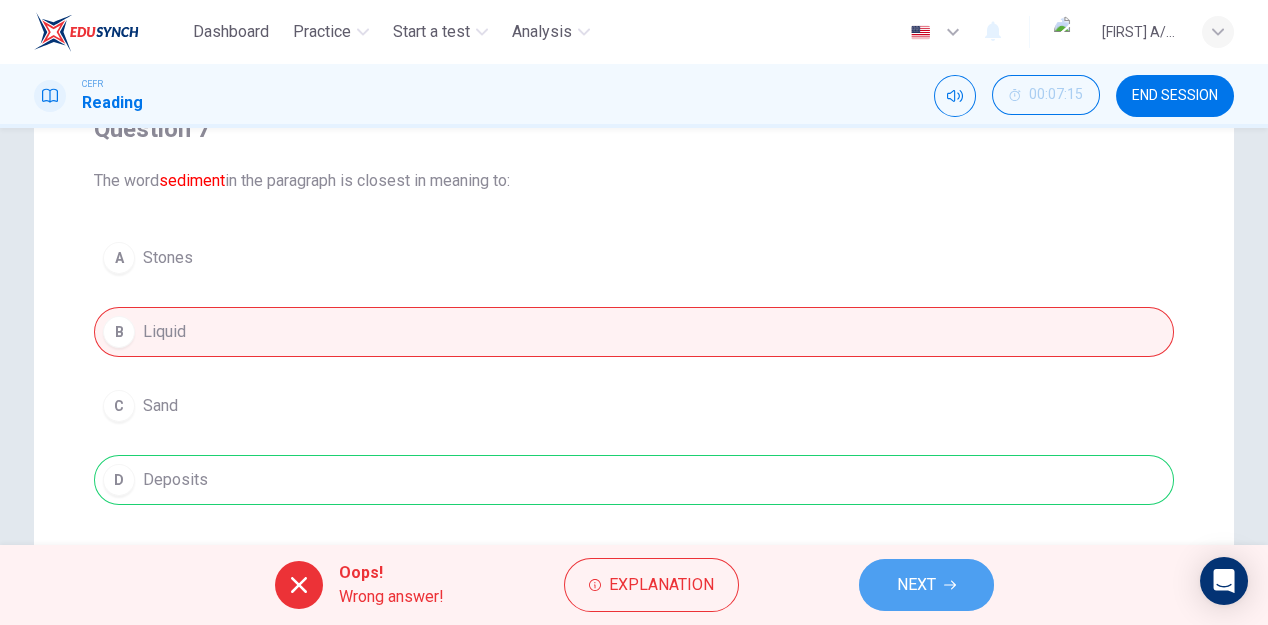 click on "NEXT" at bounding box center (926, 585) 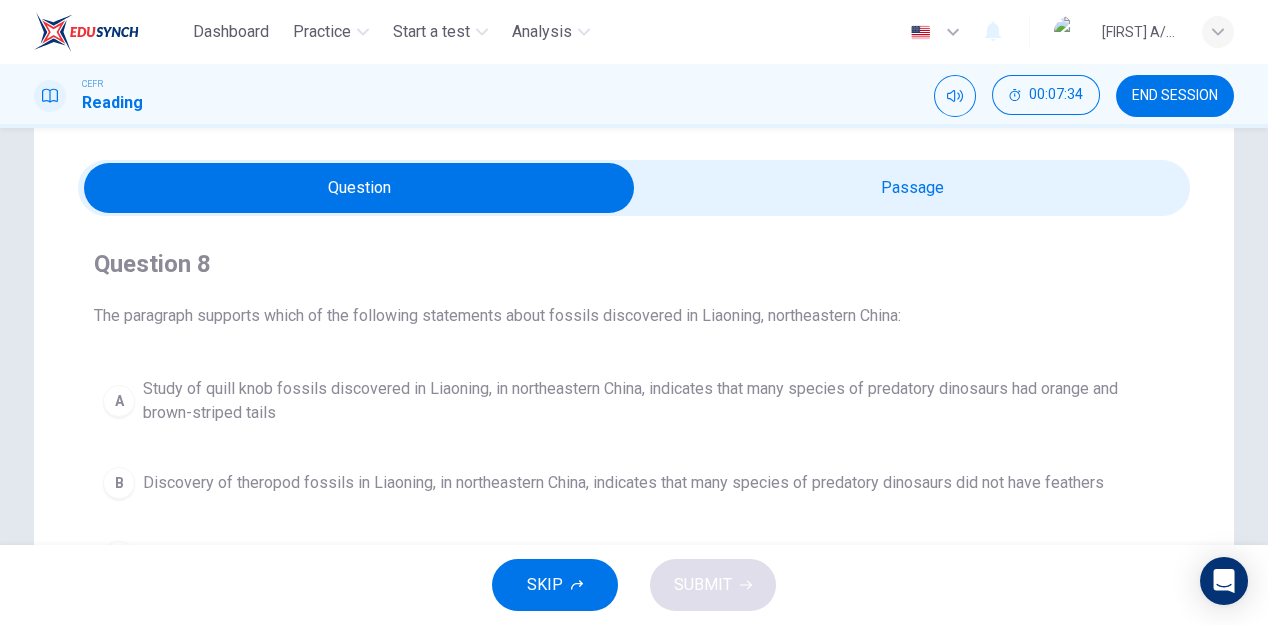 scroll, scrollTop: 49, scrollLeft: 0, axis: vertical 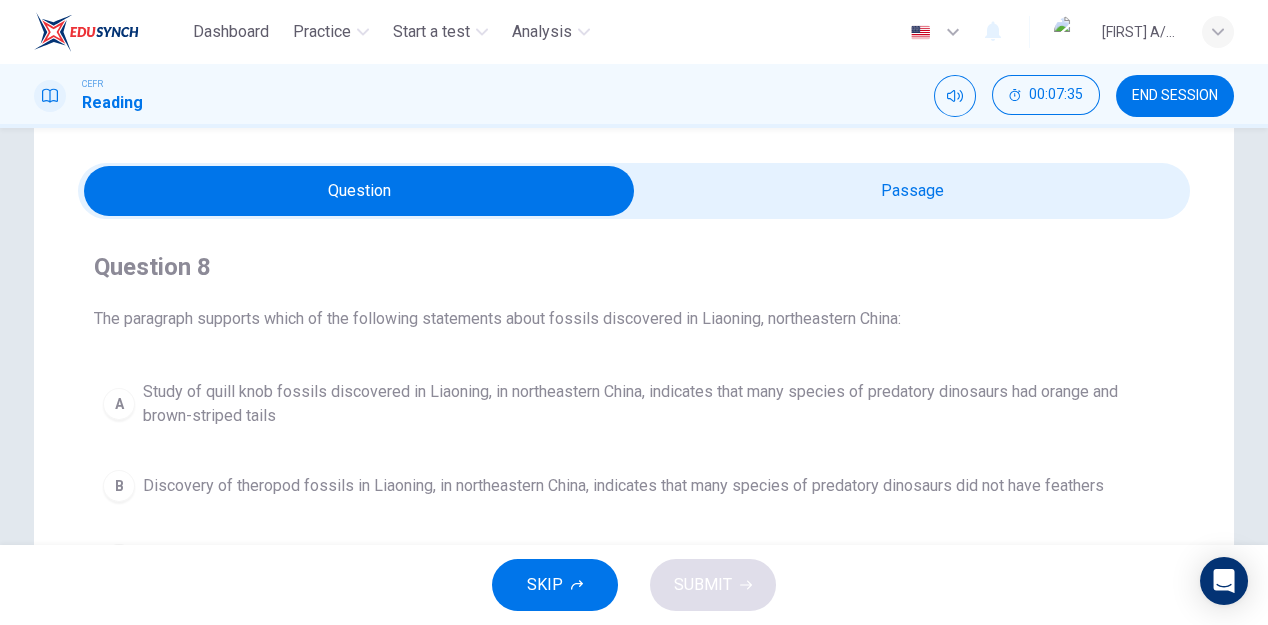 click at bounding box center [359, 191] 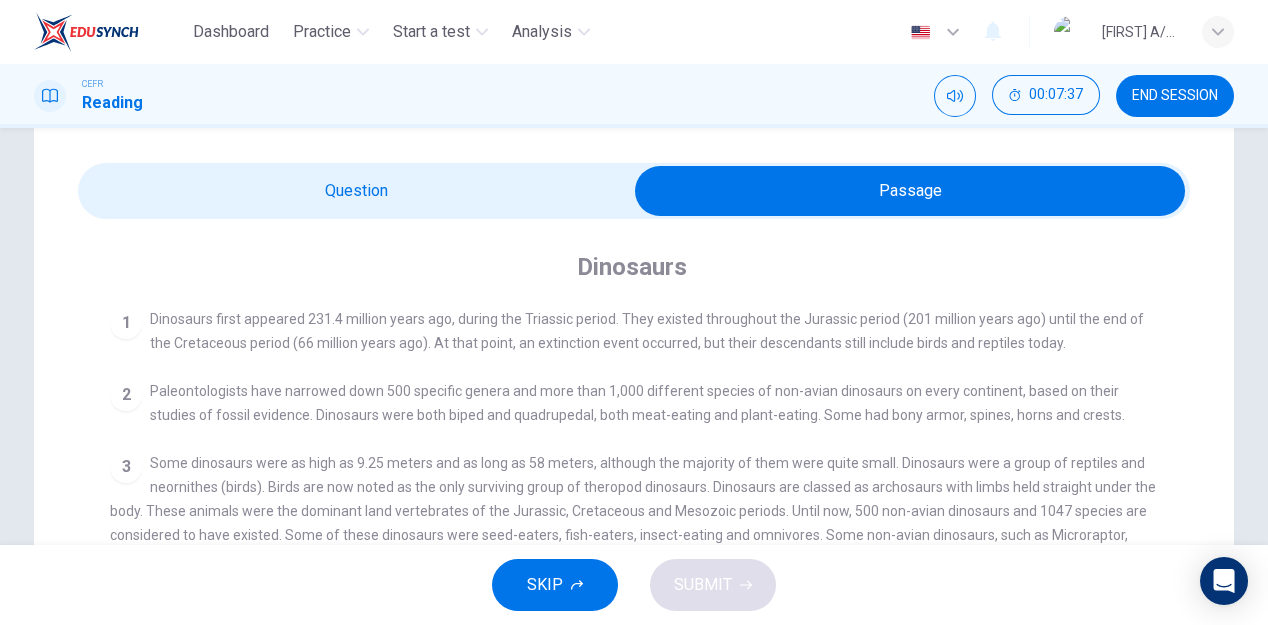 scroll, scrollTop: 226, scrollLeft: 0, axis: vertical 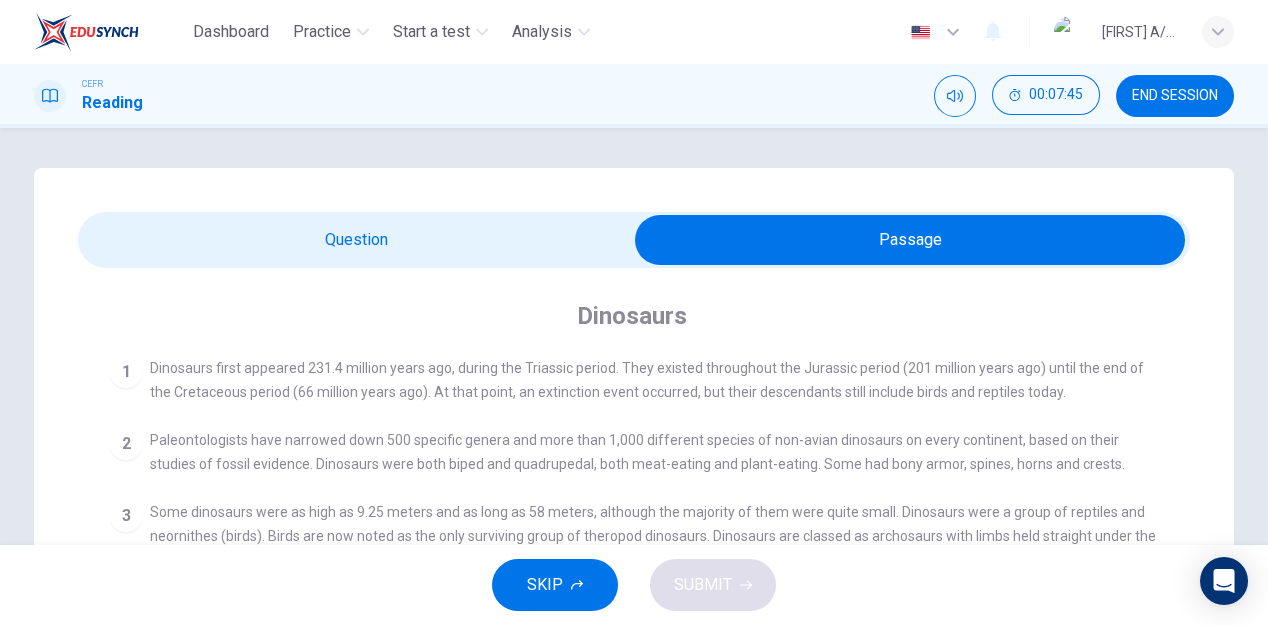 click at bounding box center (910, 240) 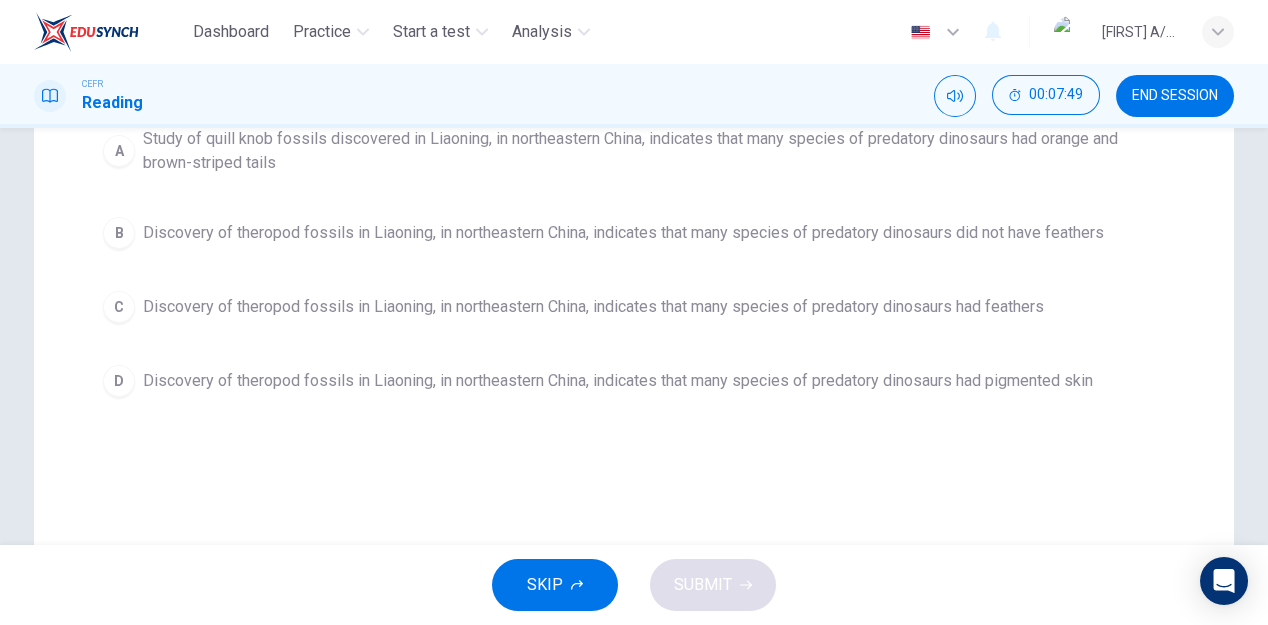 scroll, scrollTop: 314, scrollLeft: 0, axis: vertical 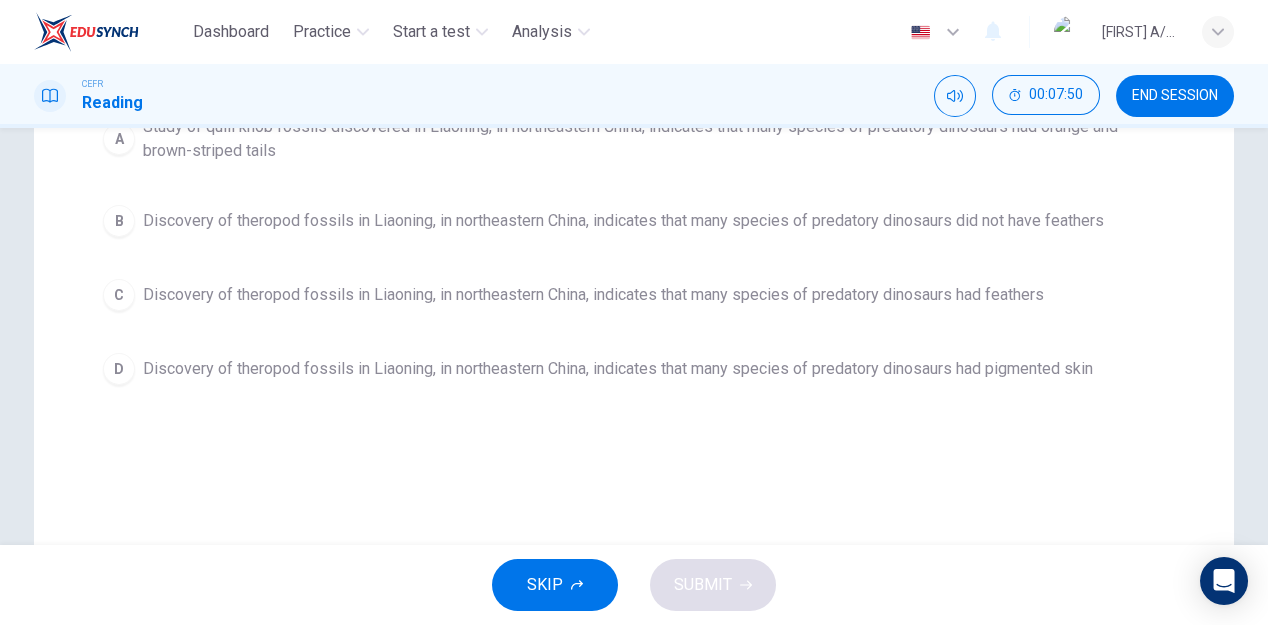 click on "Discovery of theropod fossils in Liaoning, in northeastern China, indicates that many species of predatory dinosaurs had feathers" at bounding box center (654, 139) 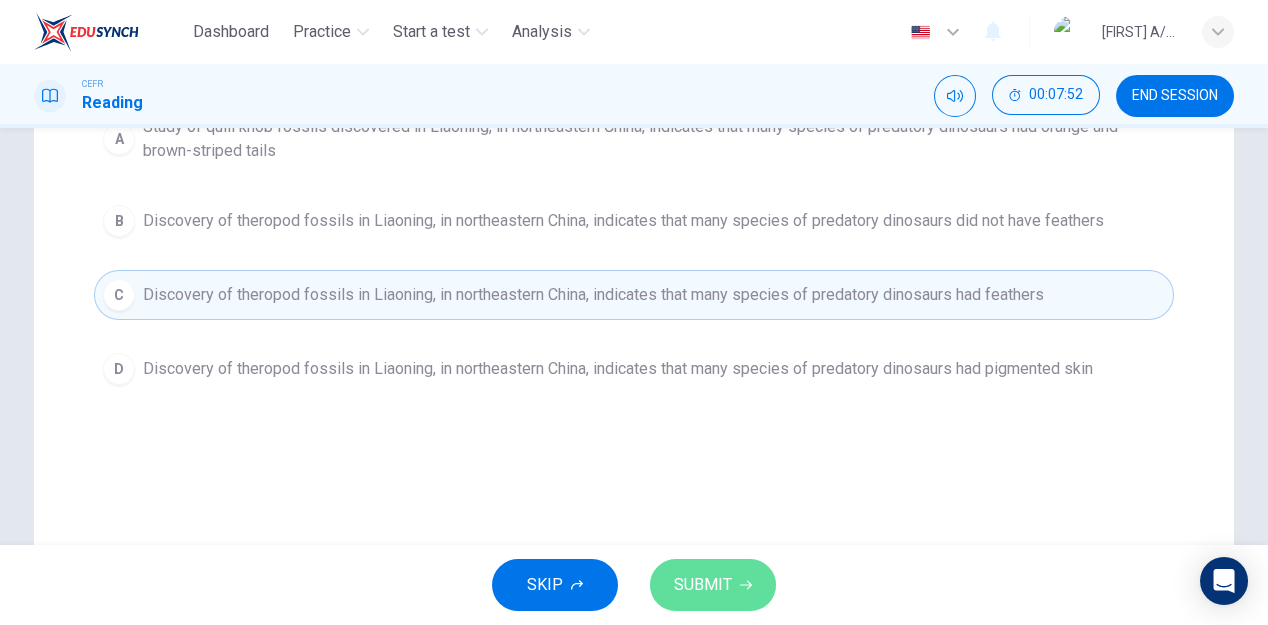 click on "SUBMIT" at bounding box center [713, 585] 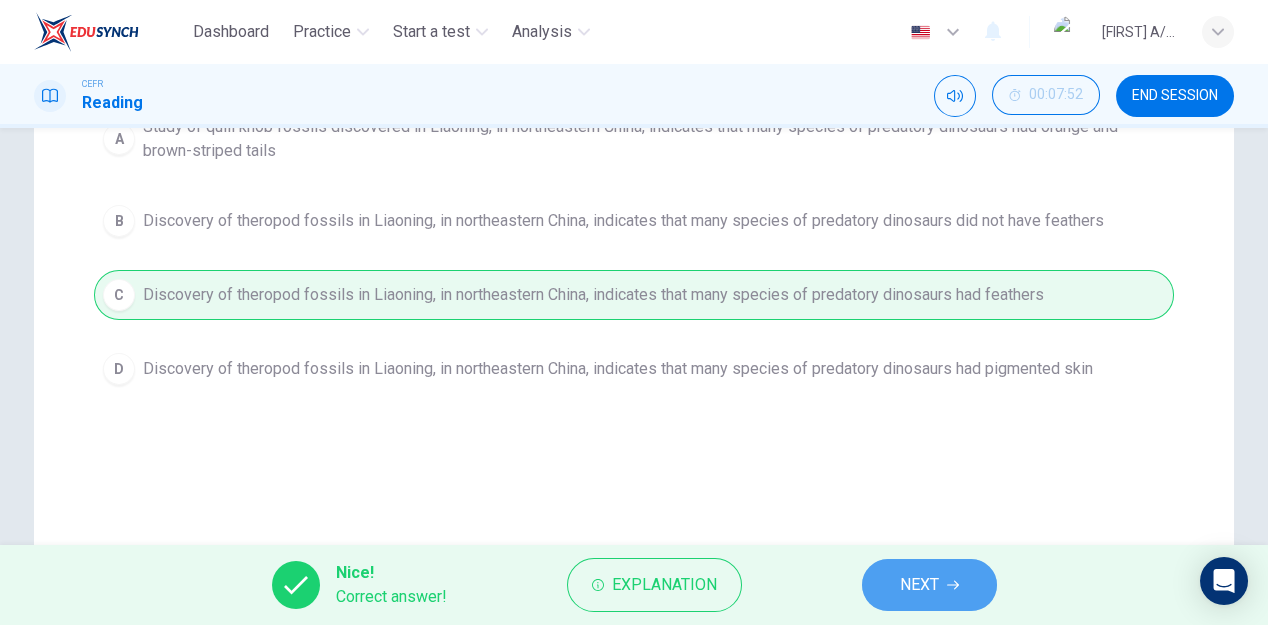 click on "NEXT" at bounding box center [919, 585] 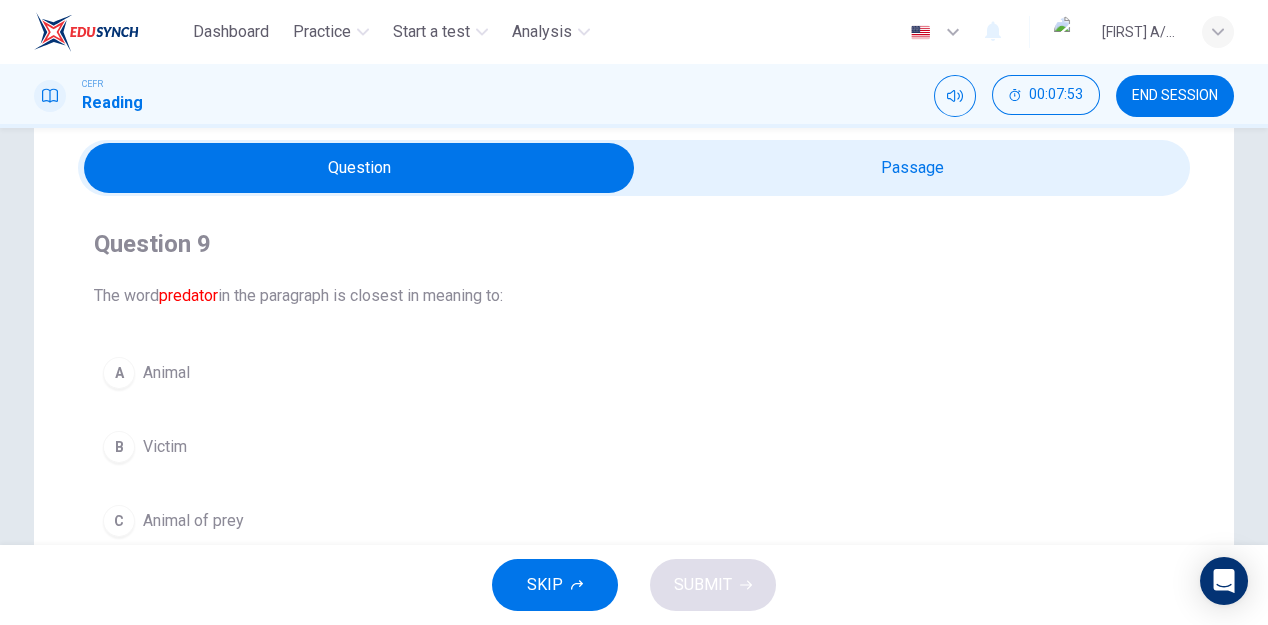 scroll, scrollTop: 70, scrollLeft: 0, axis: vertical 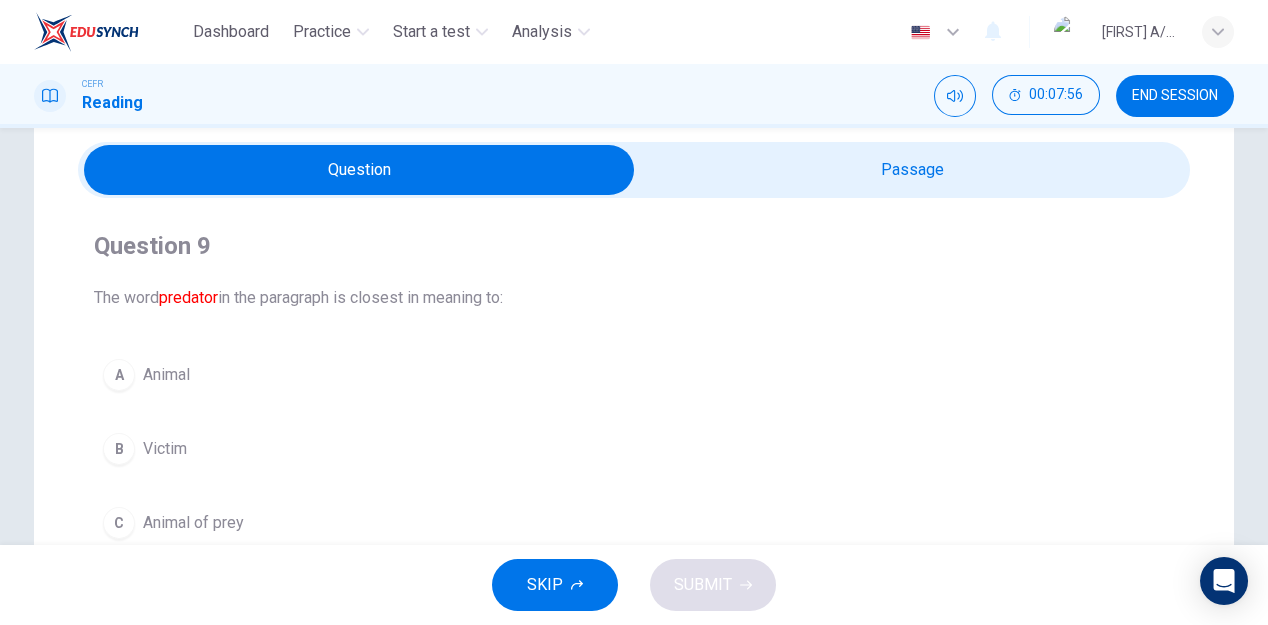 click at bounding box center [359, 170] 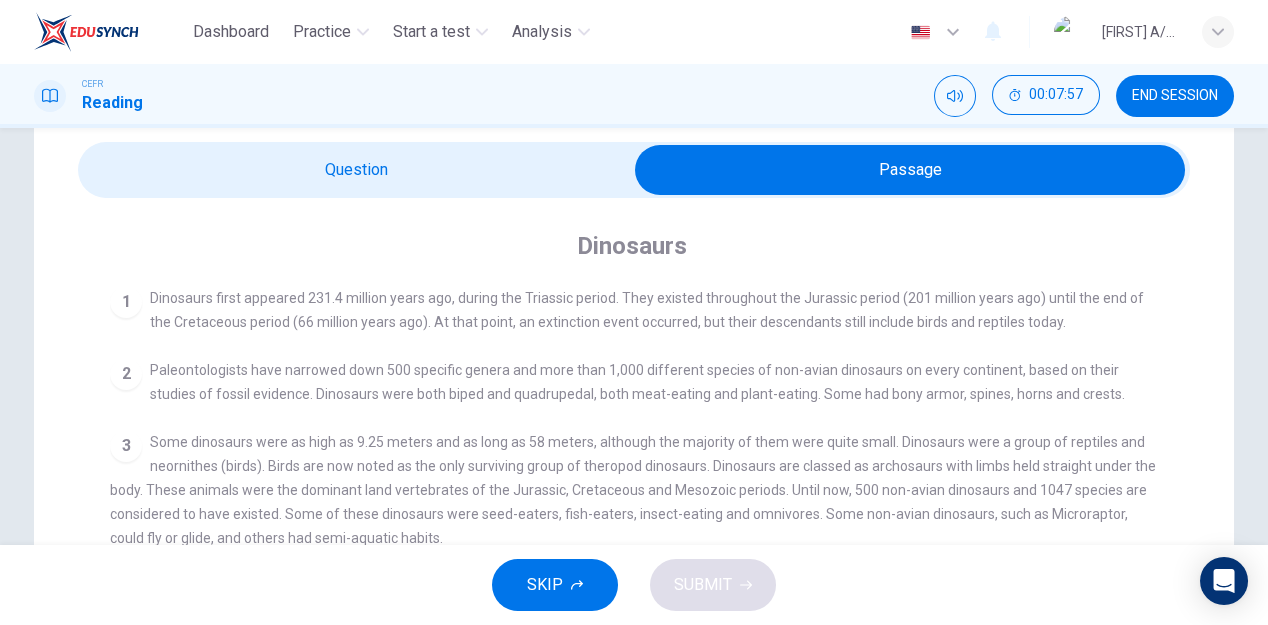 scroll, scrollTop: 226, scrollLeft: 0, axis: vertical 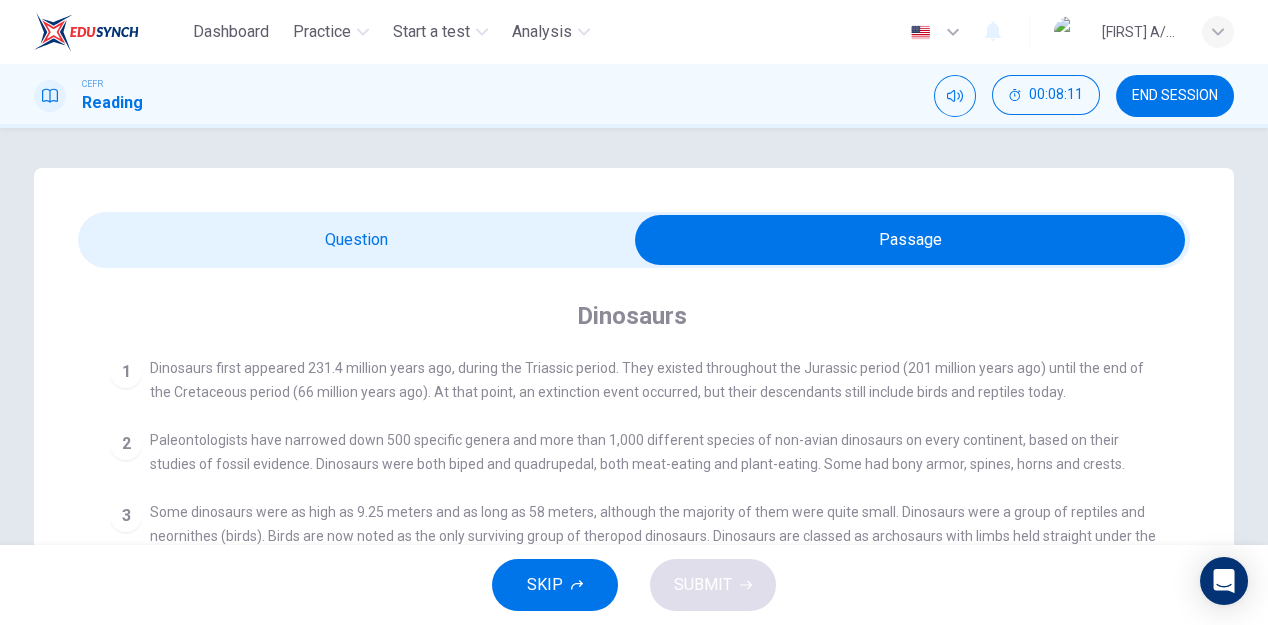 click at bounding box center [910, 240] 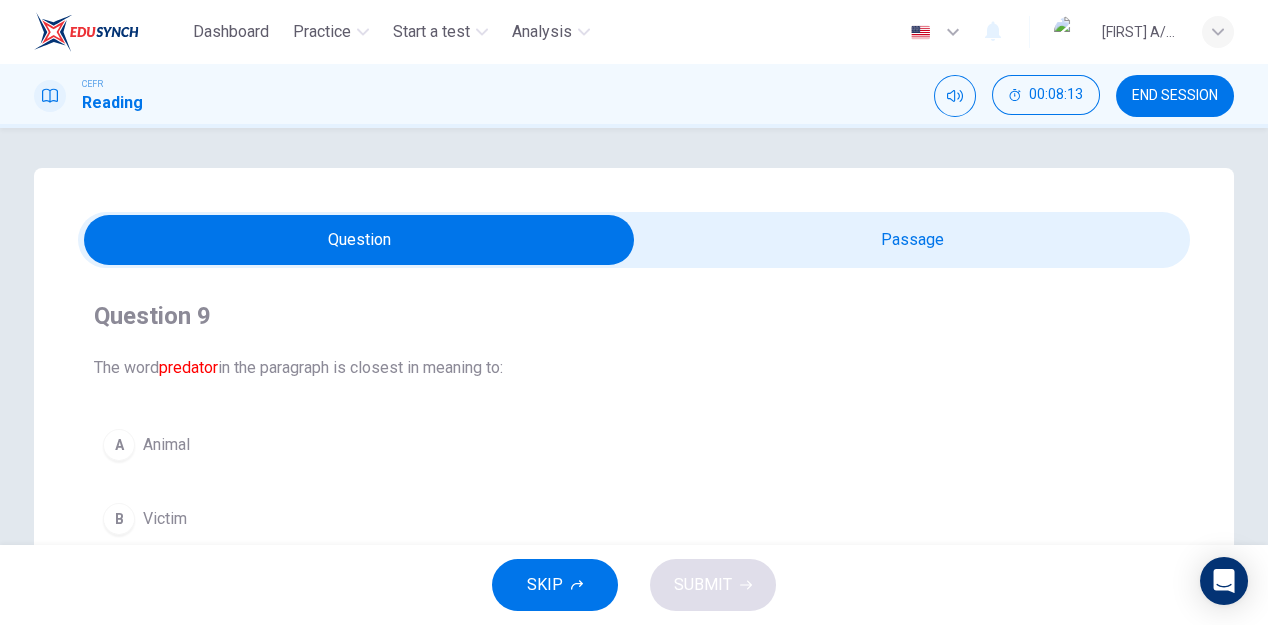 scroll, scrollTop: 179, scrollLeft: 0, axis: vertical 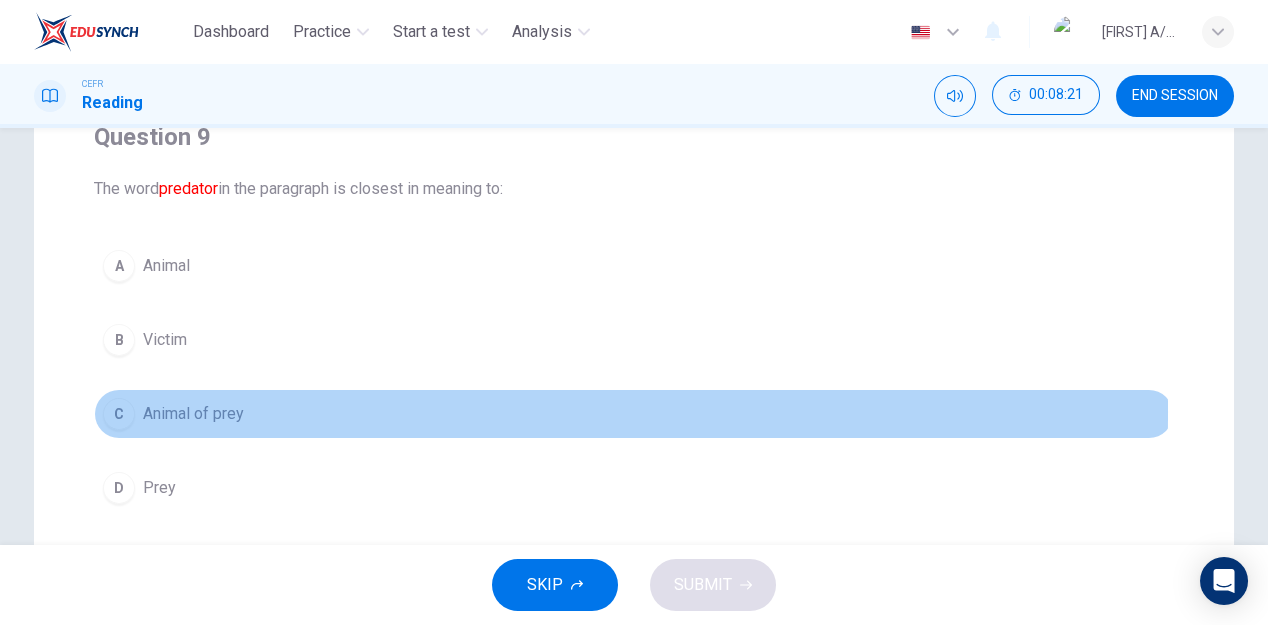 click on "Animal of prey" at bounding box center [166, 266] 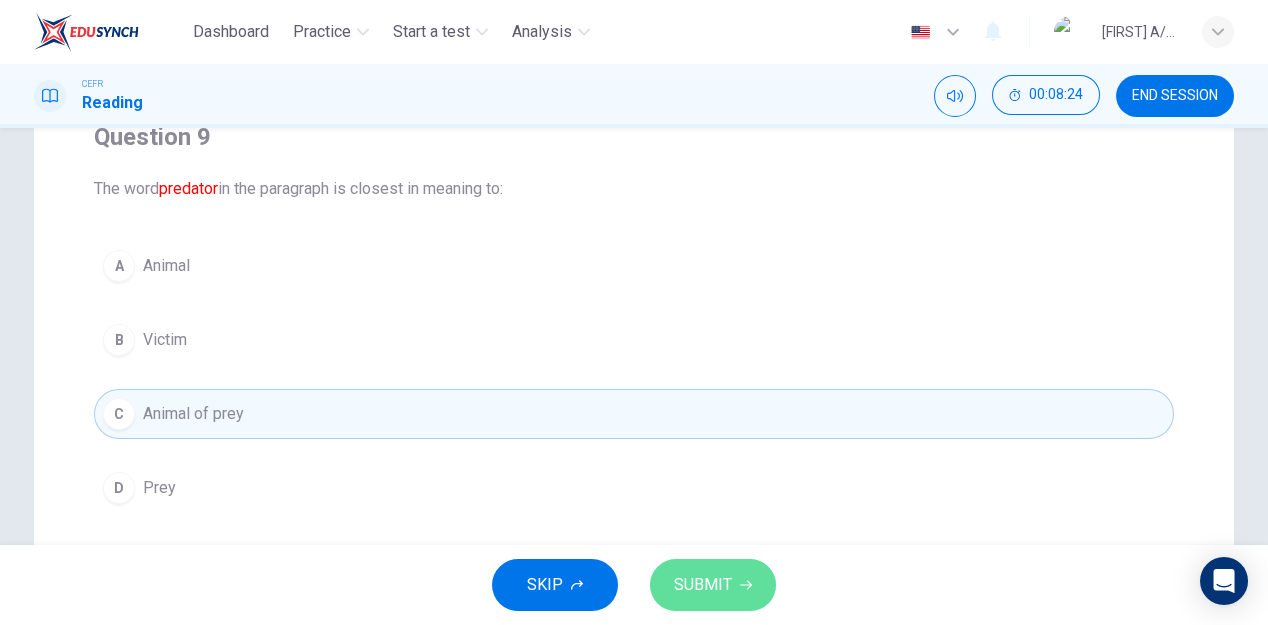 click on "SUBMIT" at bounding box center [703, 585] 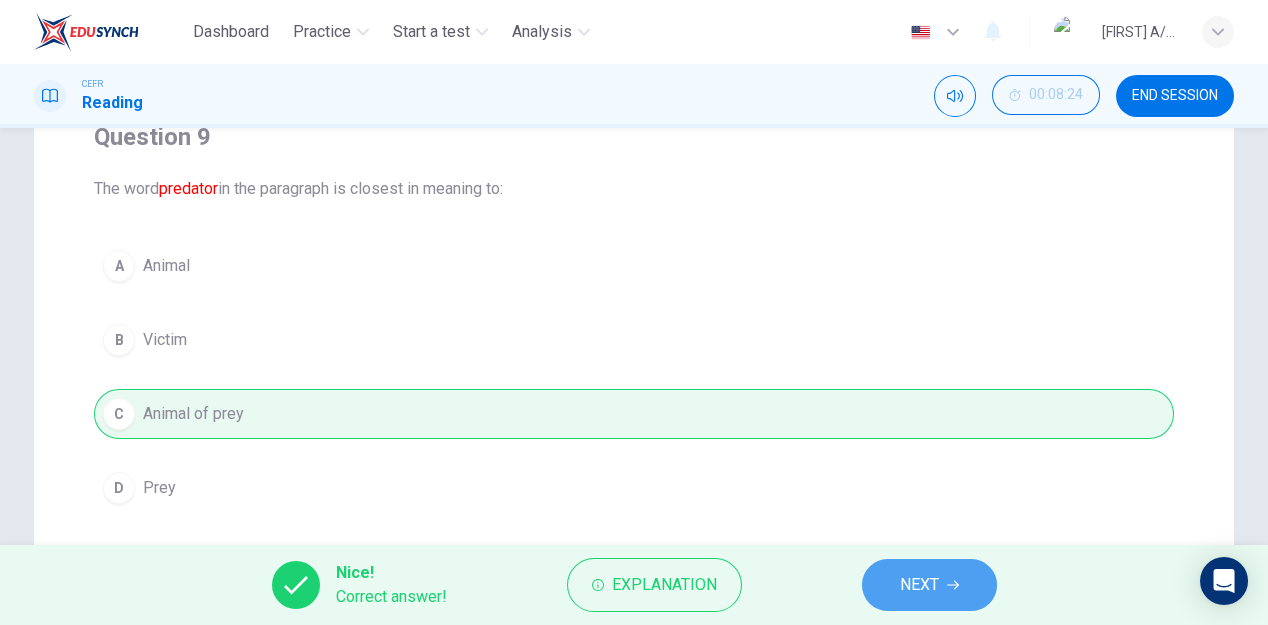 click at bounding box center (953, 585) 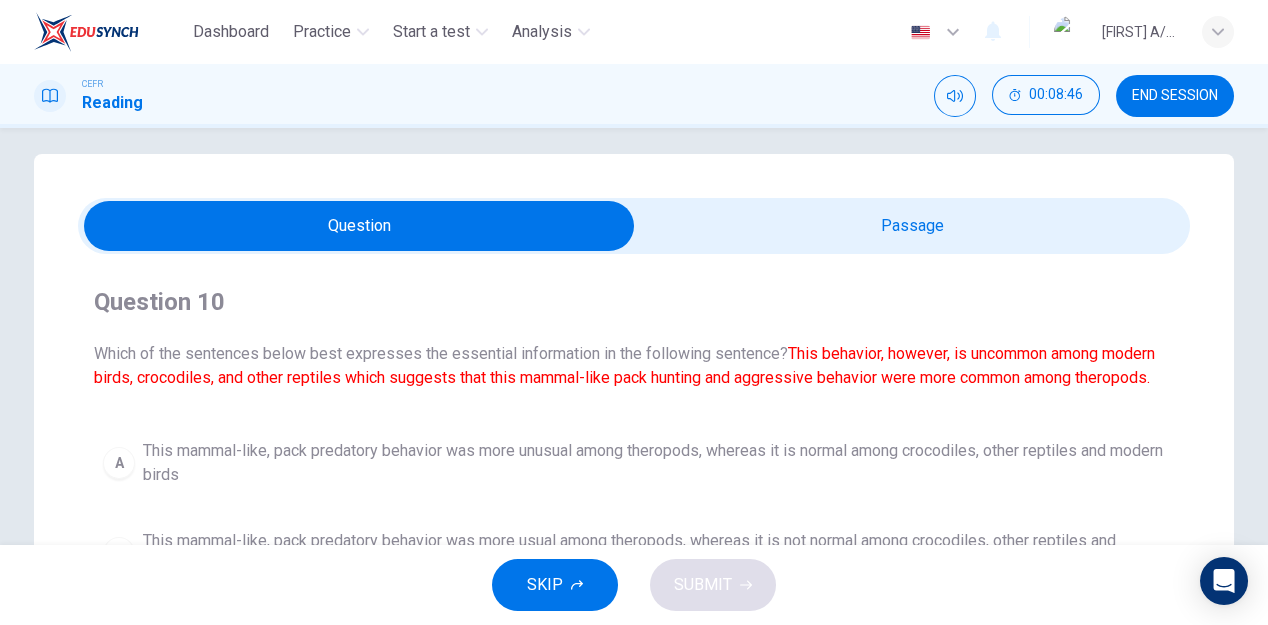 scroll, scrollTop: 13, scrollLeft: 0, axis: vertical 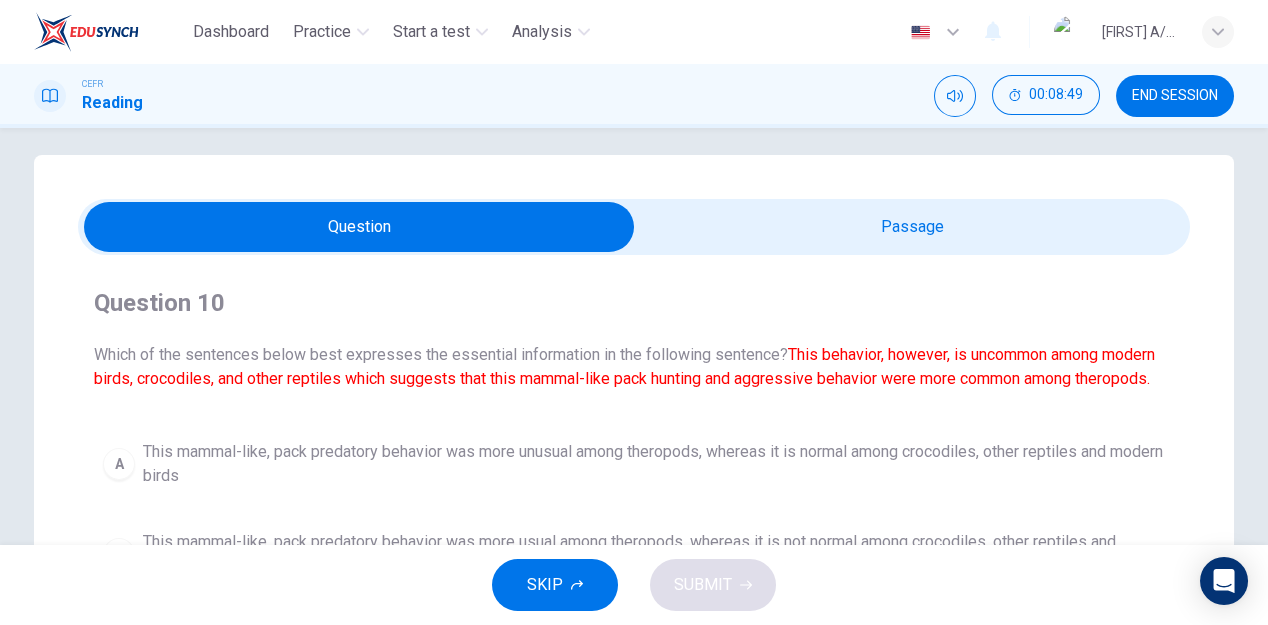 click at bounding box center (359, 227) 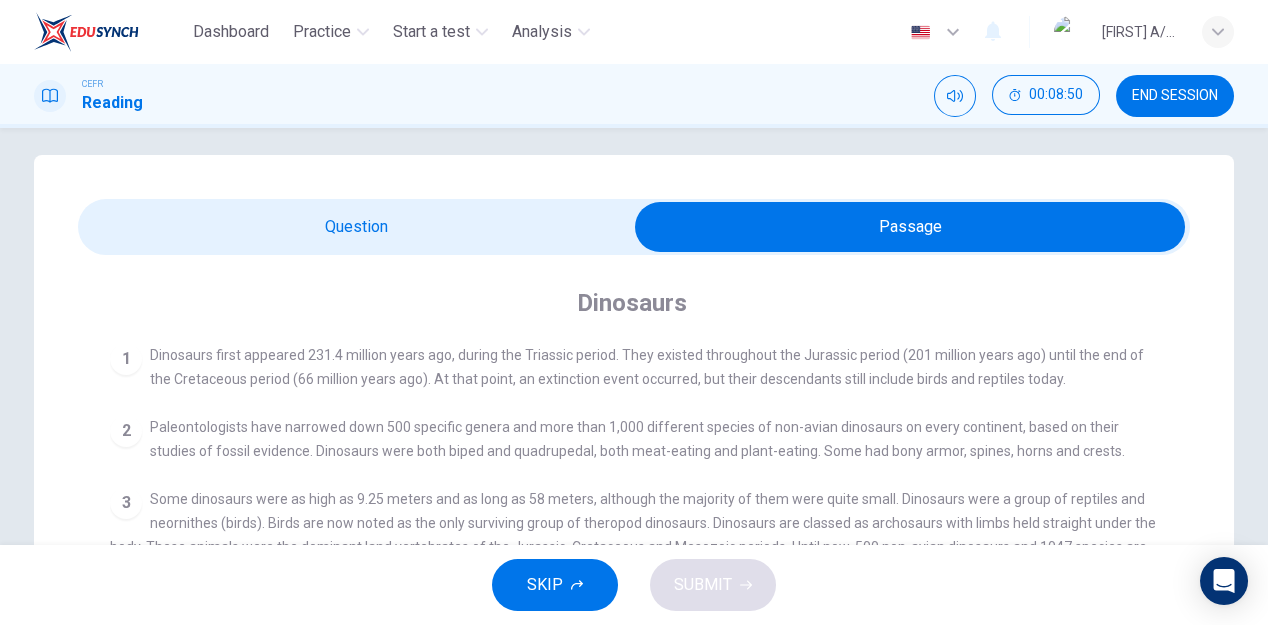 scroll, scrollTop: 226, scrollLeft: 0, axis: vertical 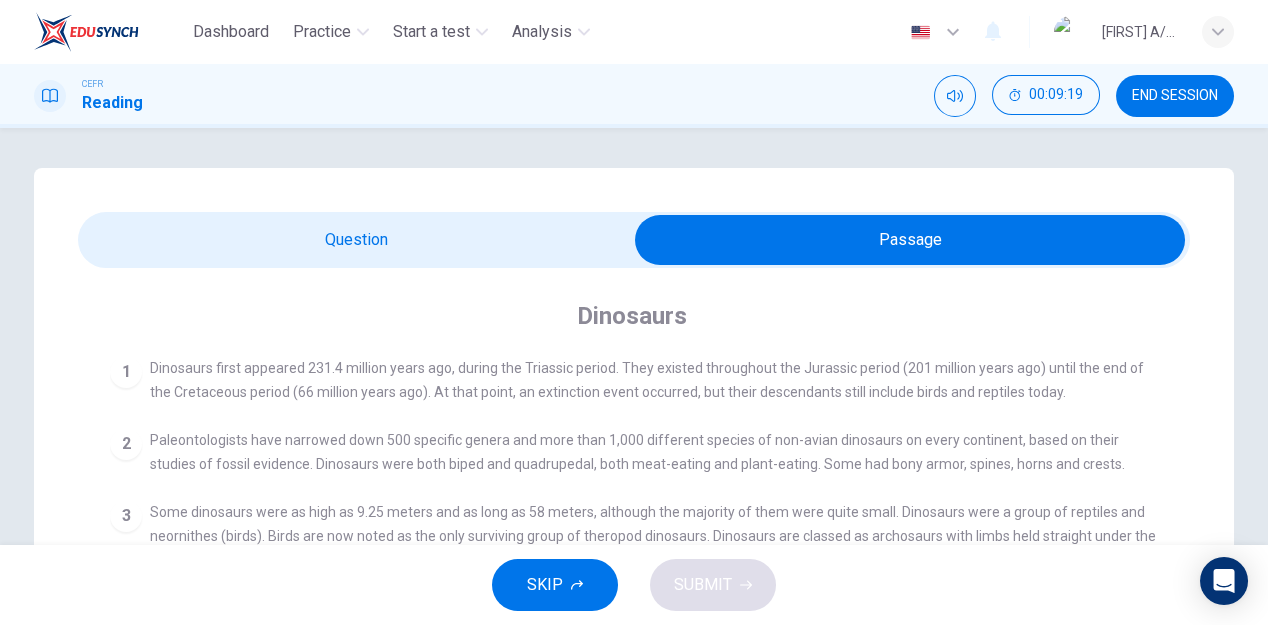 click at bounding box center [910, 240] 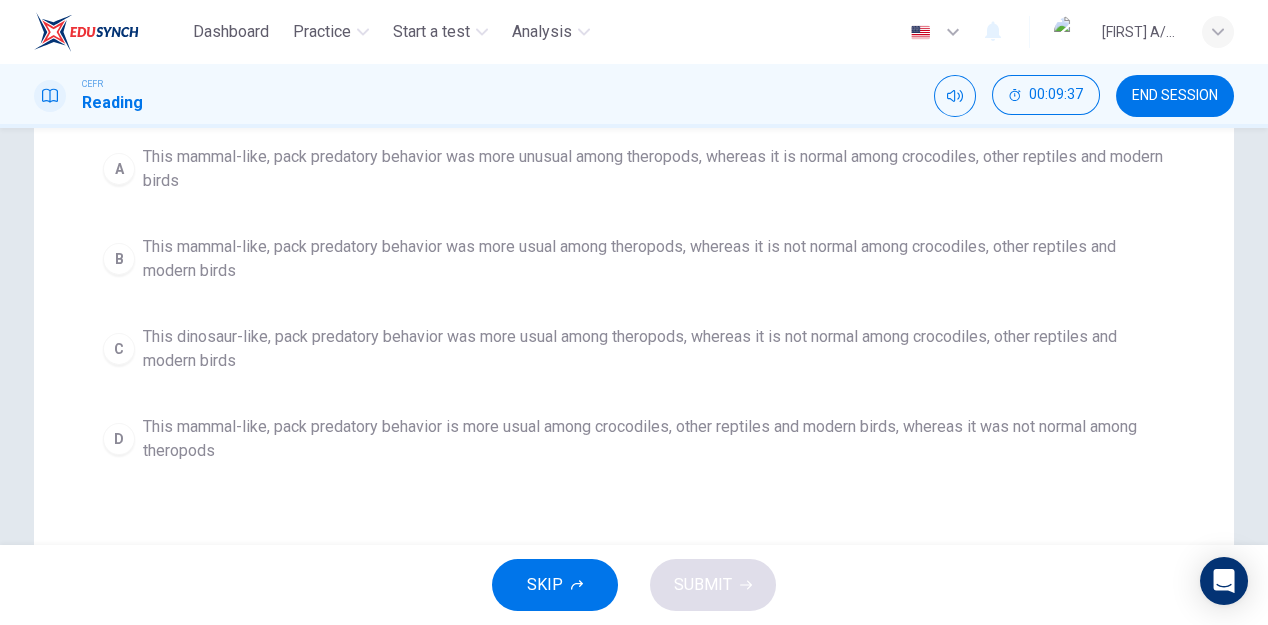 scroll, scrollTop: 313, scrollLeft: 0, axis: vertical 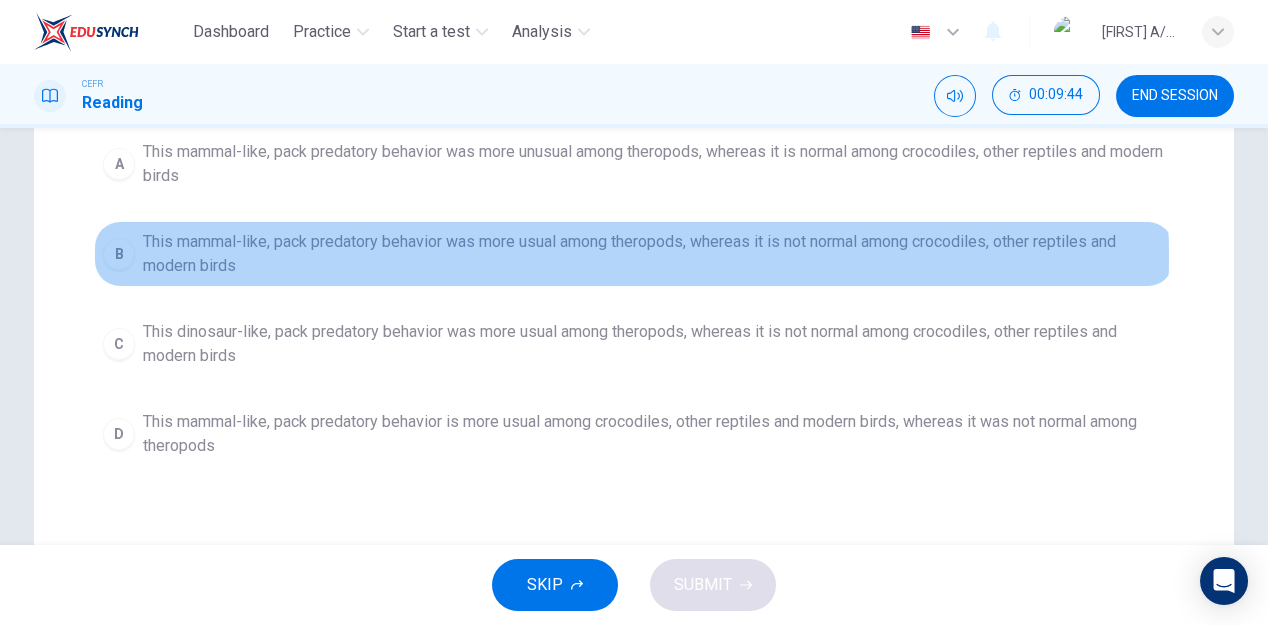 click on "This mammal-like, pack predatory behavior was more usual among theropods, whereas it is not normal among crocodiles, other reptiles and modern birds" at bounding box center [654, 164] 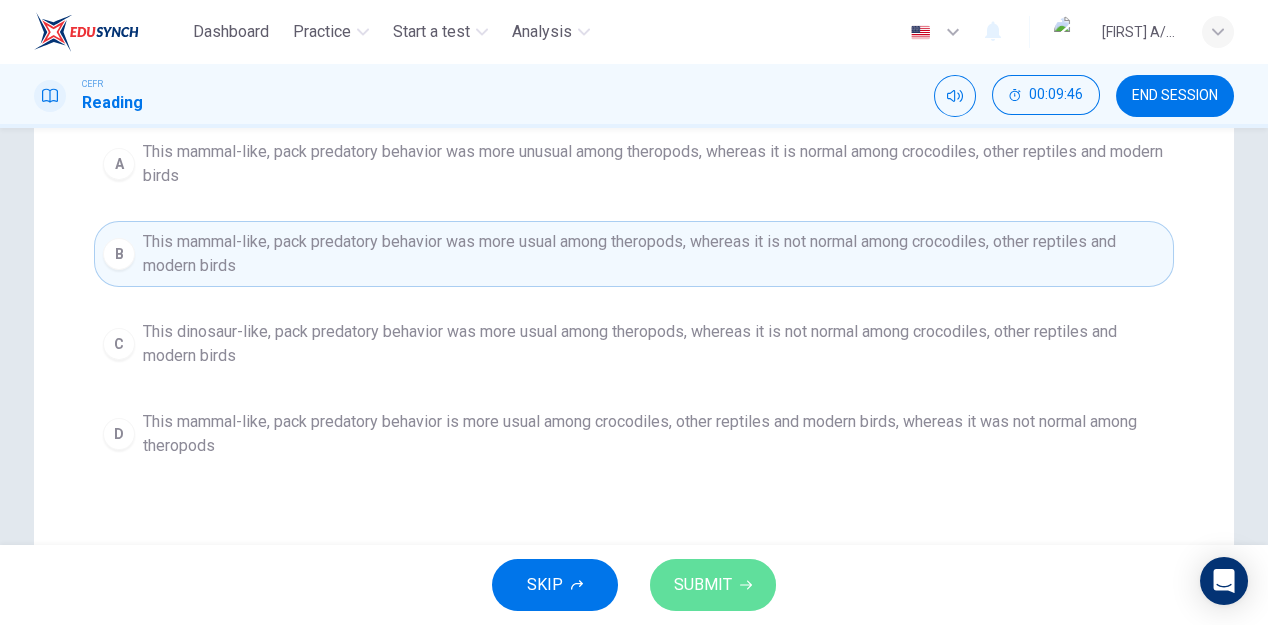 click on "SUBMIT" at bounding box center [713, 585] 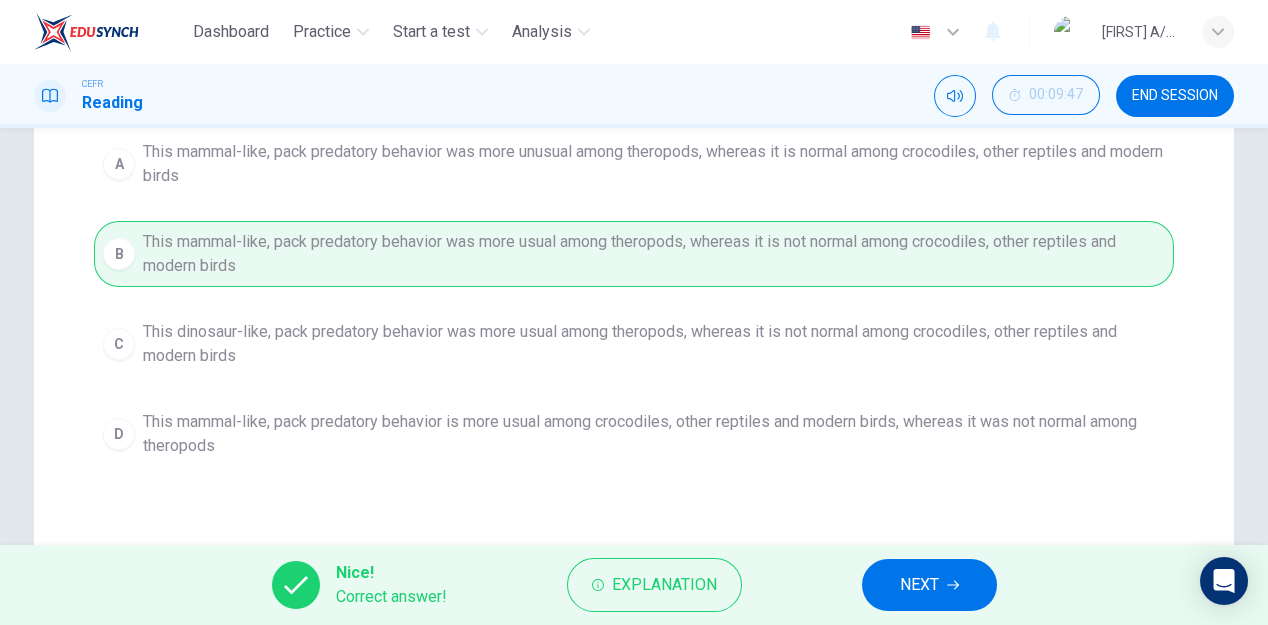 click on "NEXT" at bounding box center [919, 585] 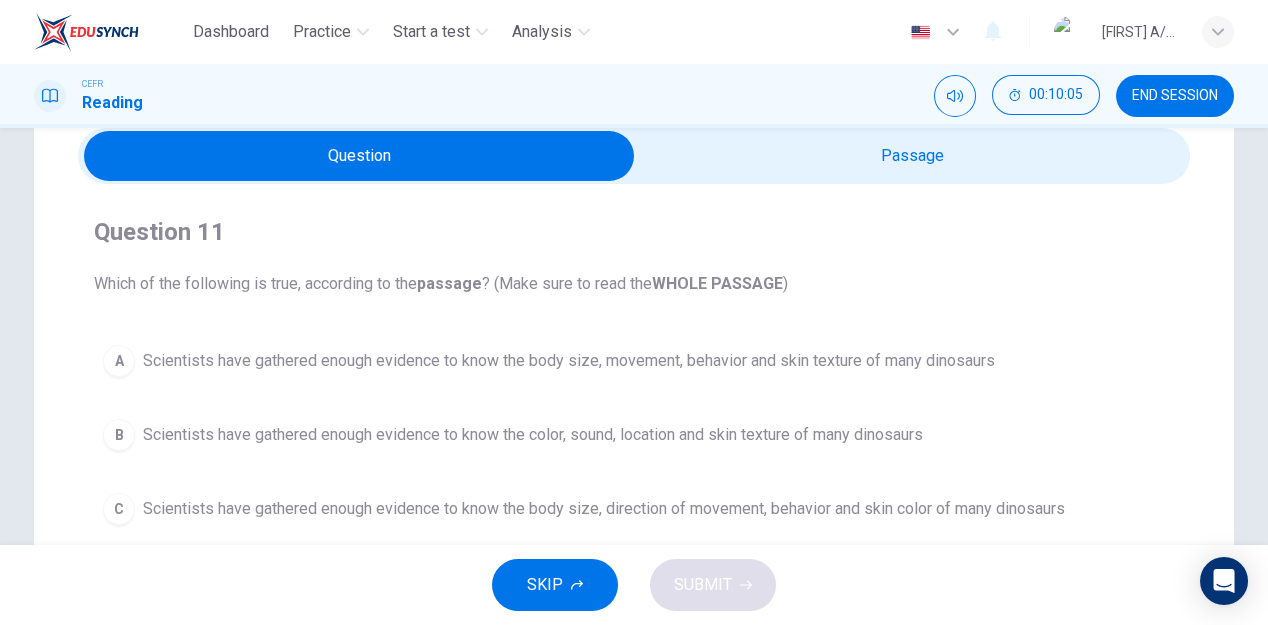 scroll, scrollTop: 75, scrollLeft: 0, axis: vertical 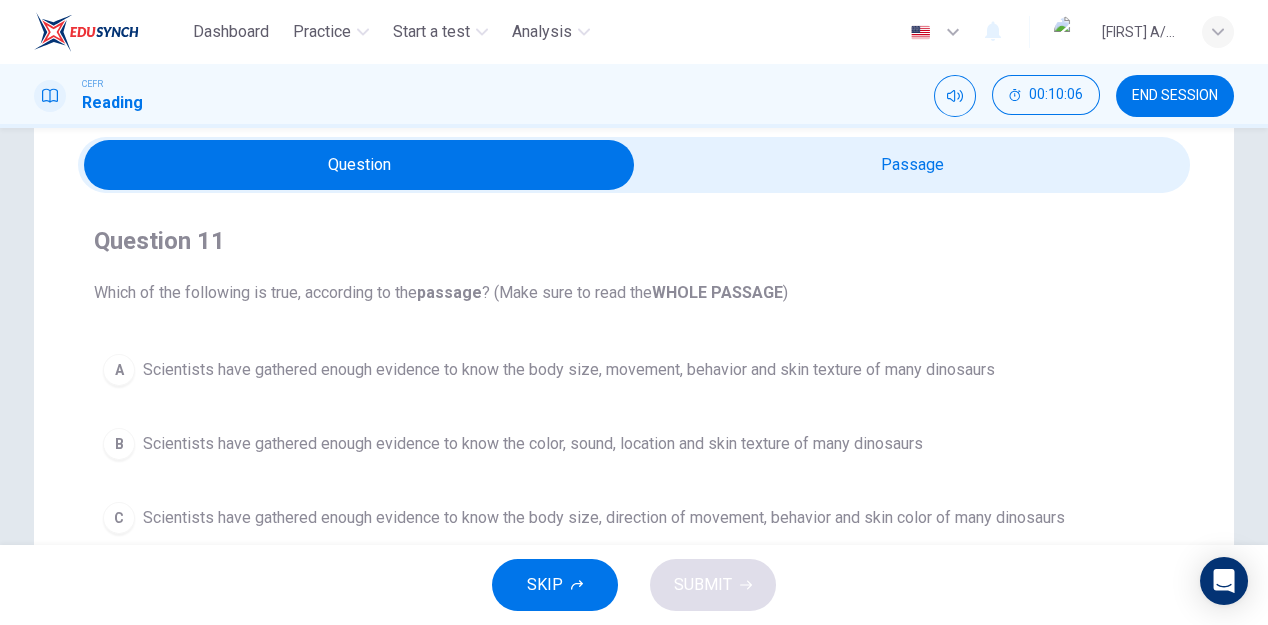 click at bounding box center [359, 165] 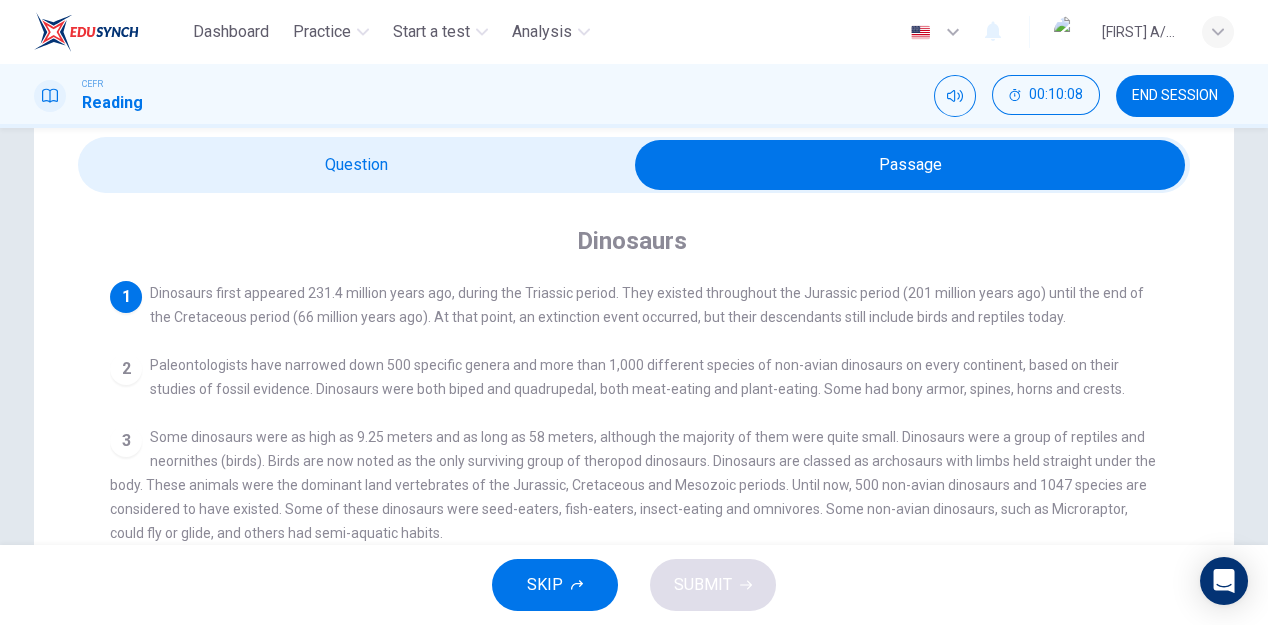 scroll, scrollTop: 226, scrollLeft: 0, axis: vertical 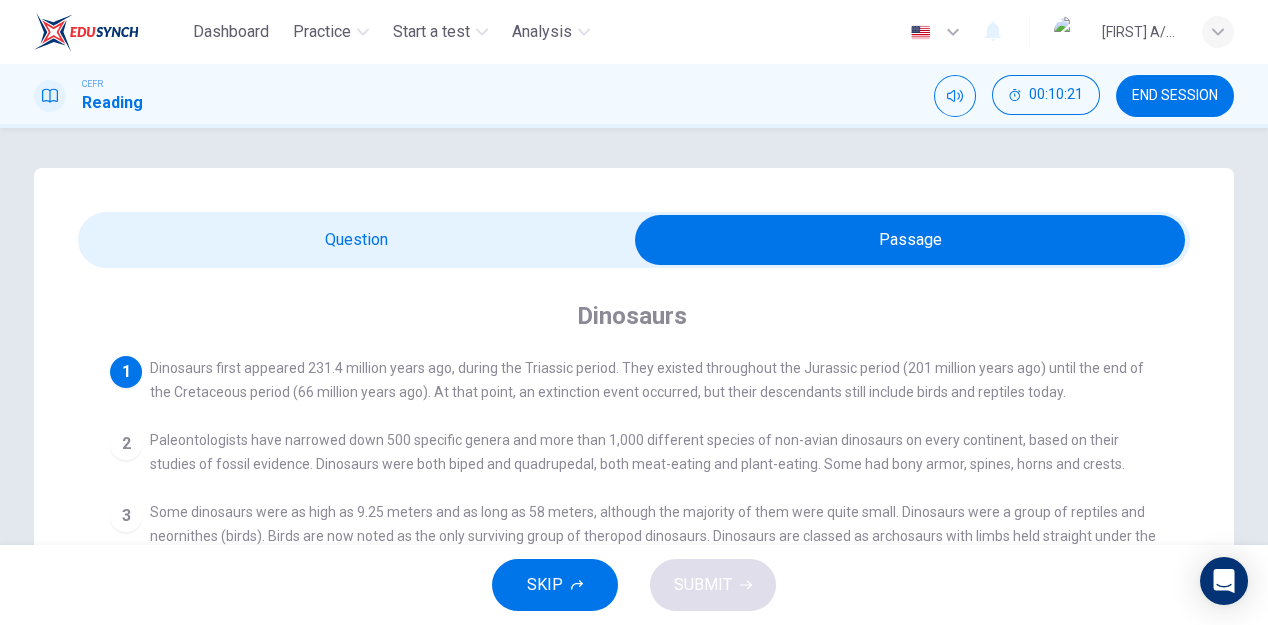 click at bounding box center [910, 240] 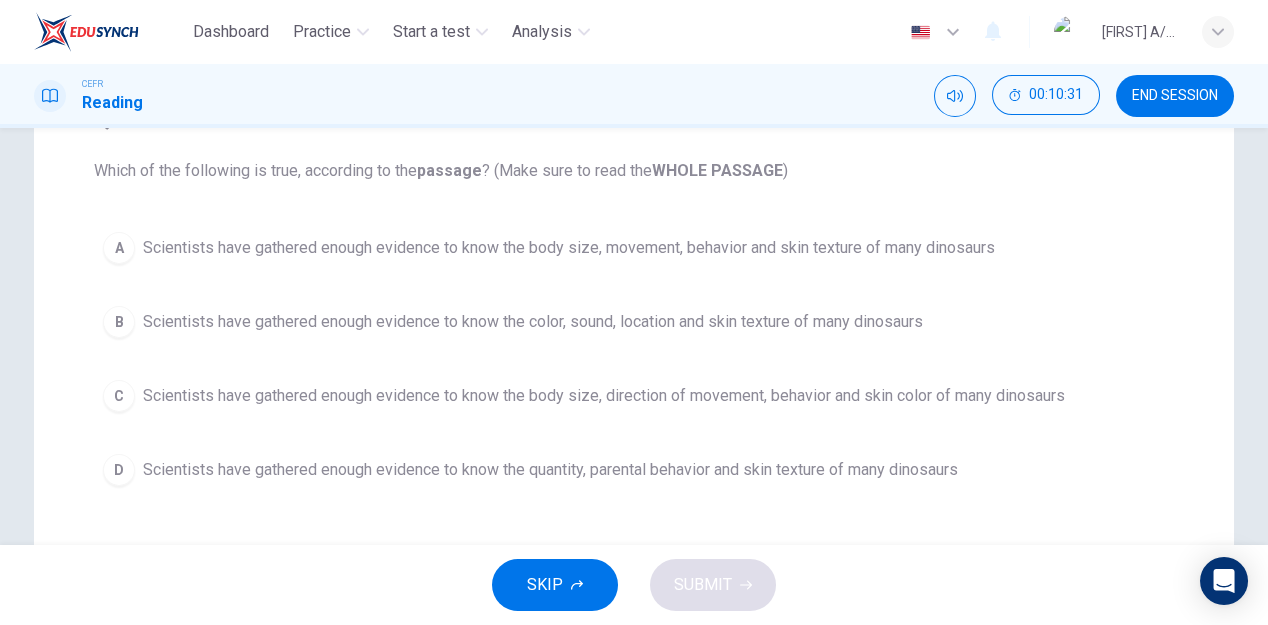 scroll, scrollTop: 0, scrollLeft: 0, axis: both 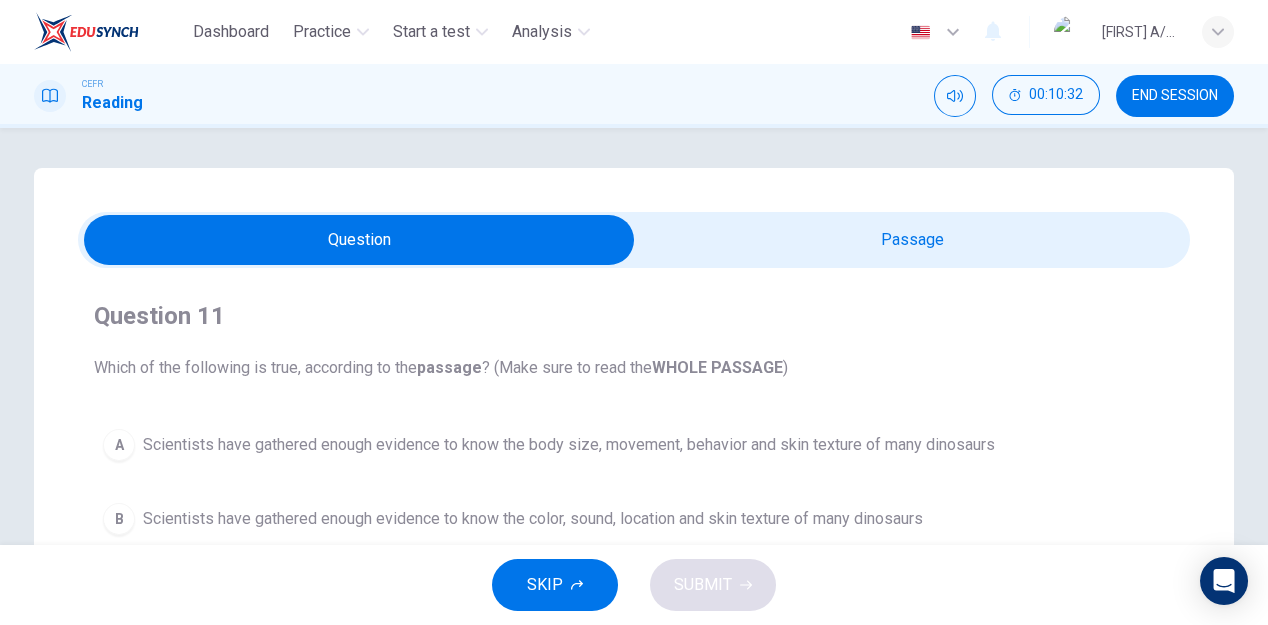 click at bounding box center [359, 240] 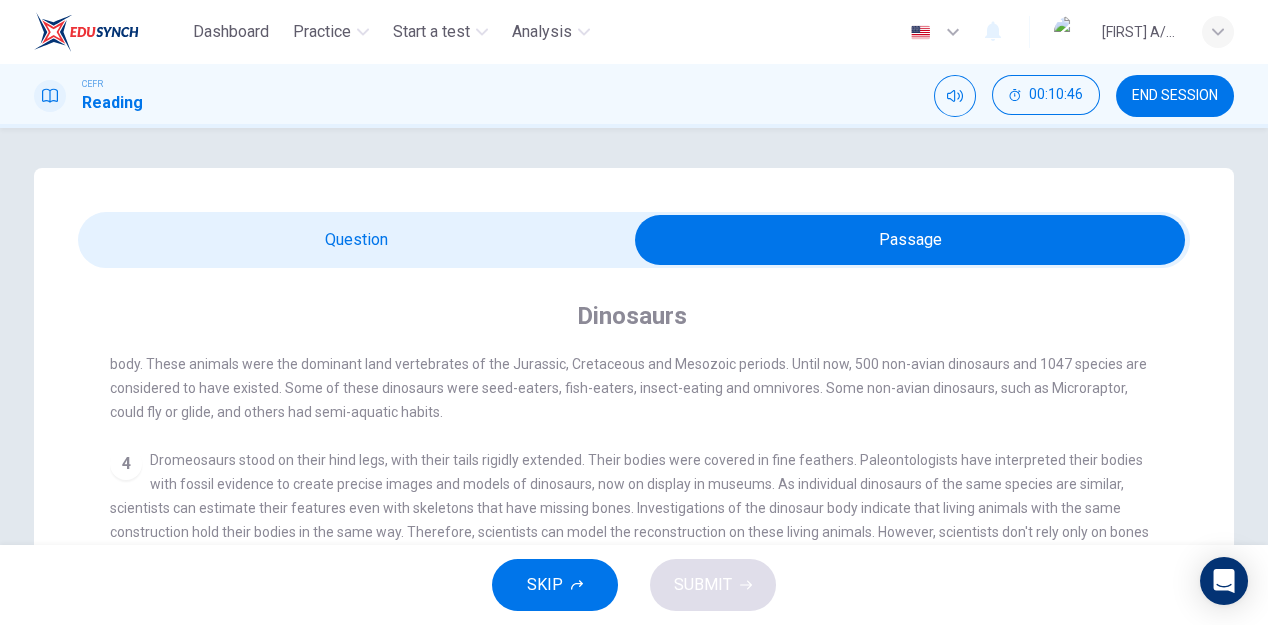 scroll, scrollTop: 226, scrollLeft: 0, axis: vertical 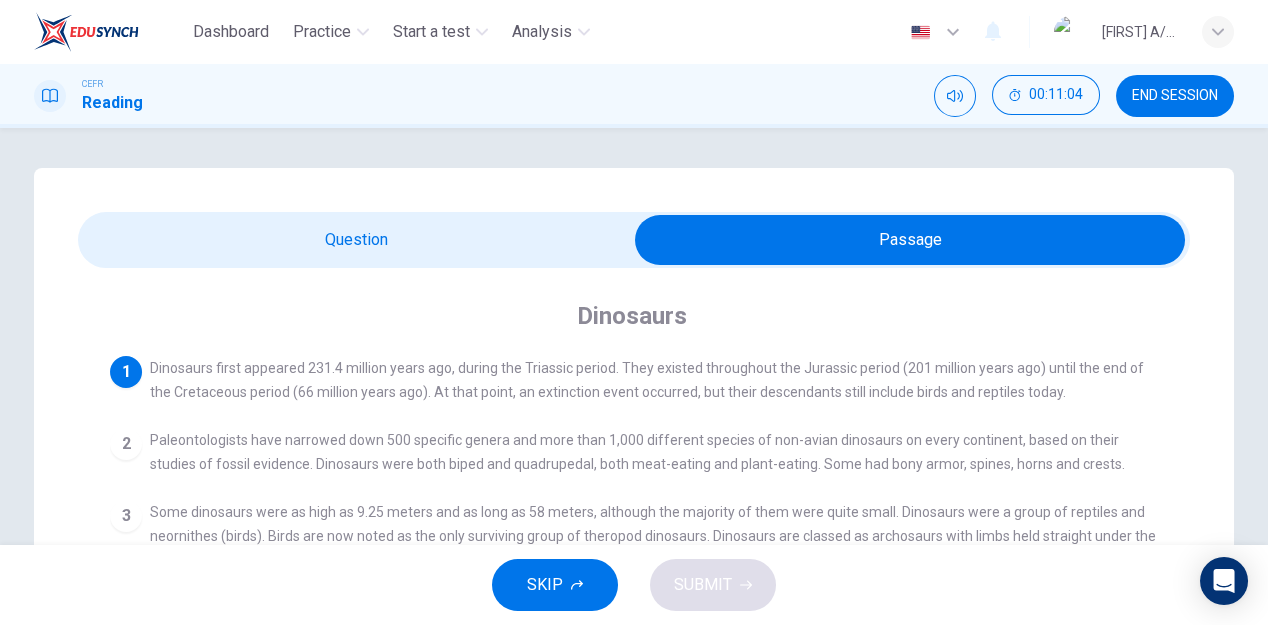 click at bounding box center [910, 240] 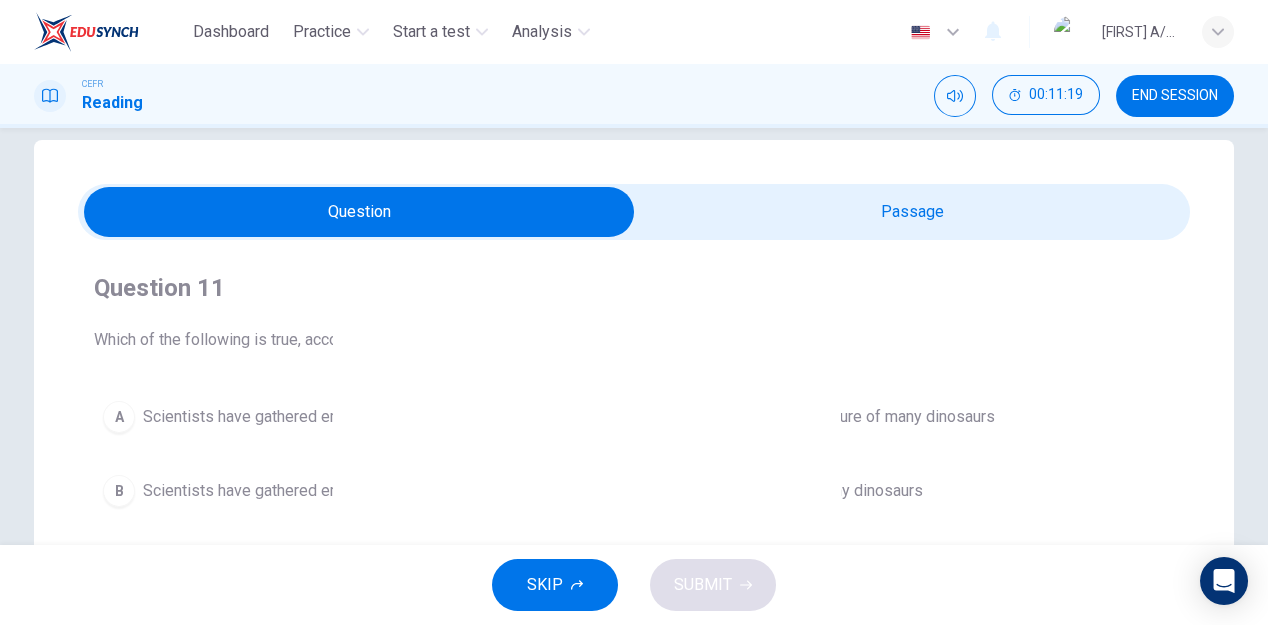 scroll, scrollTop: 23, scrollLeft: 0, axis: vertical 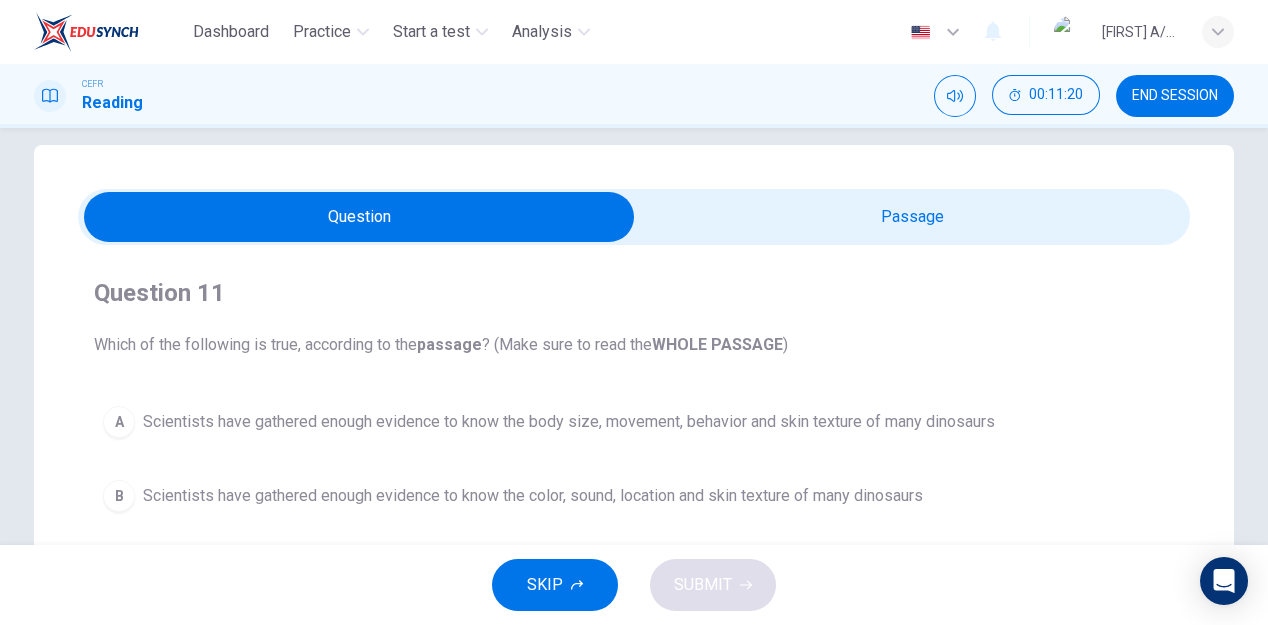 click at bounding box center (359, 217) 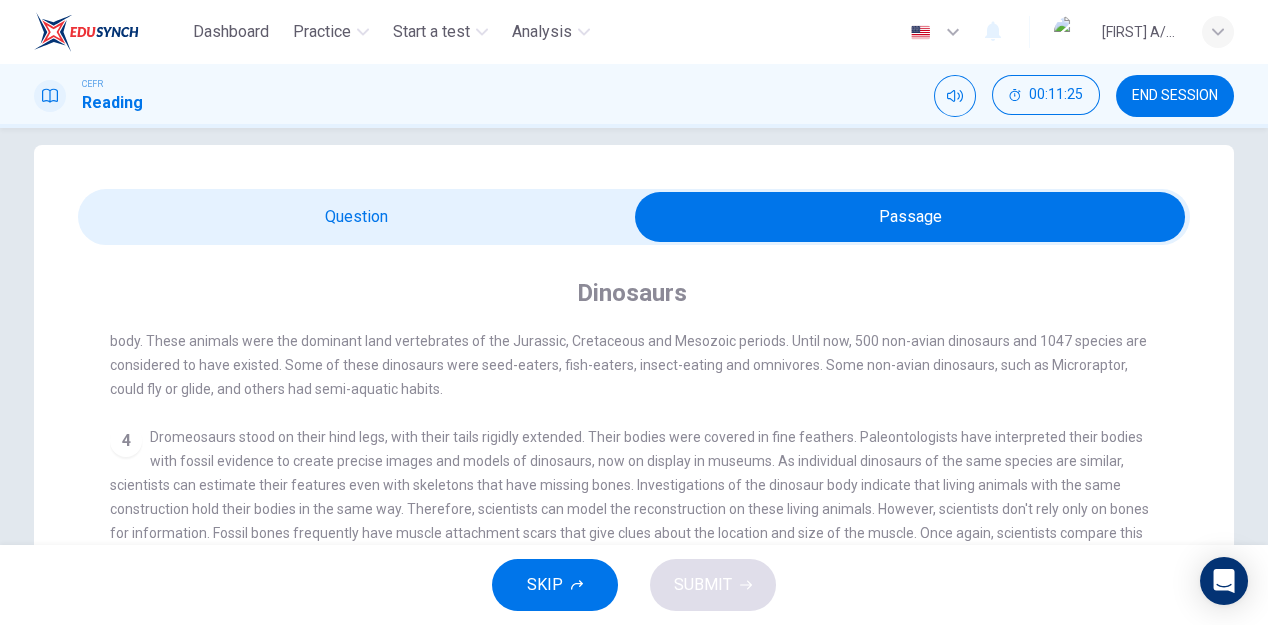 scroll, scrollTop: 226, scrollLeft: 0, axis: vertical 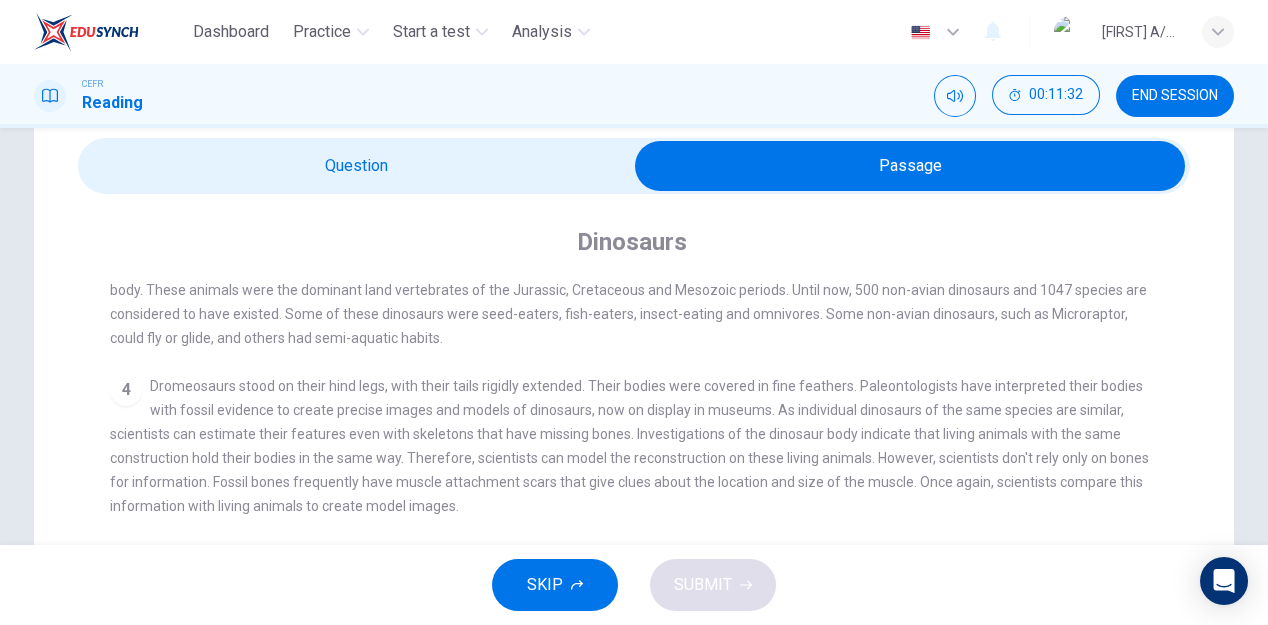 click at bounding box center [910, 166] 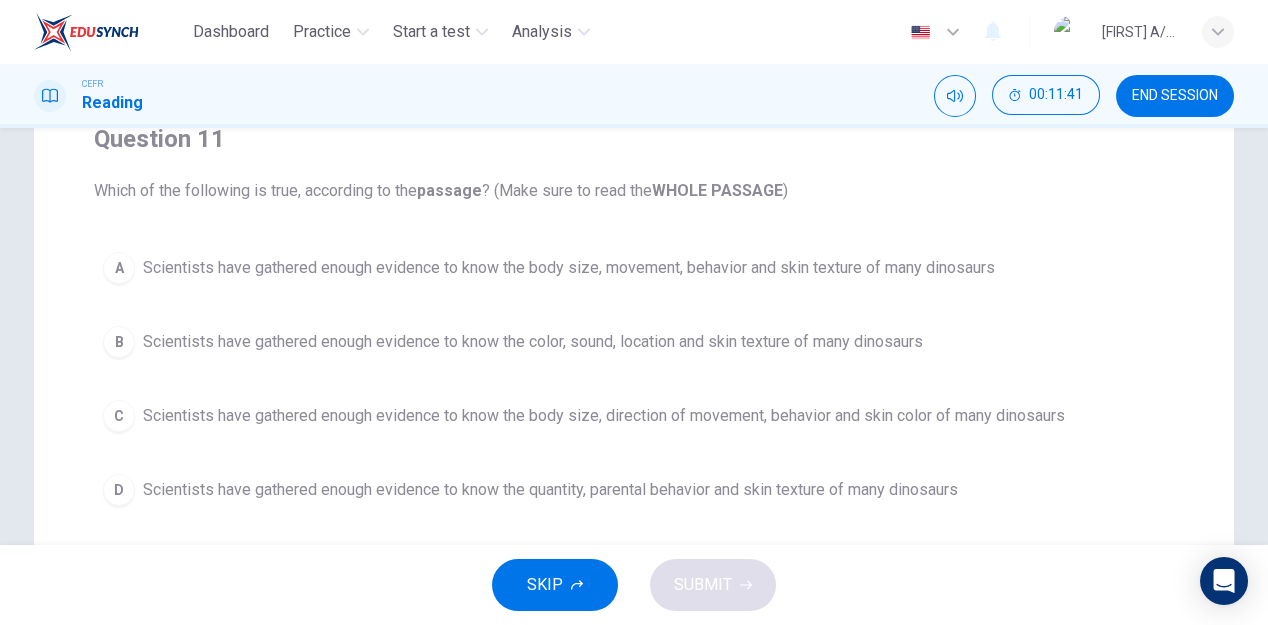 scroll, scrollTop: 64, scrollLeft: 0, axis: vertical 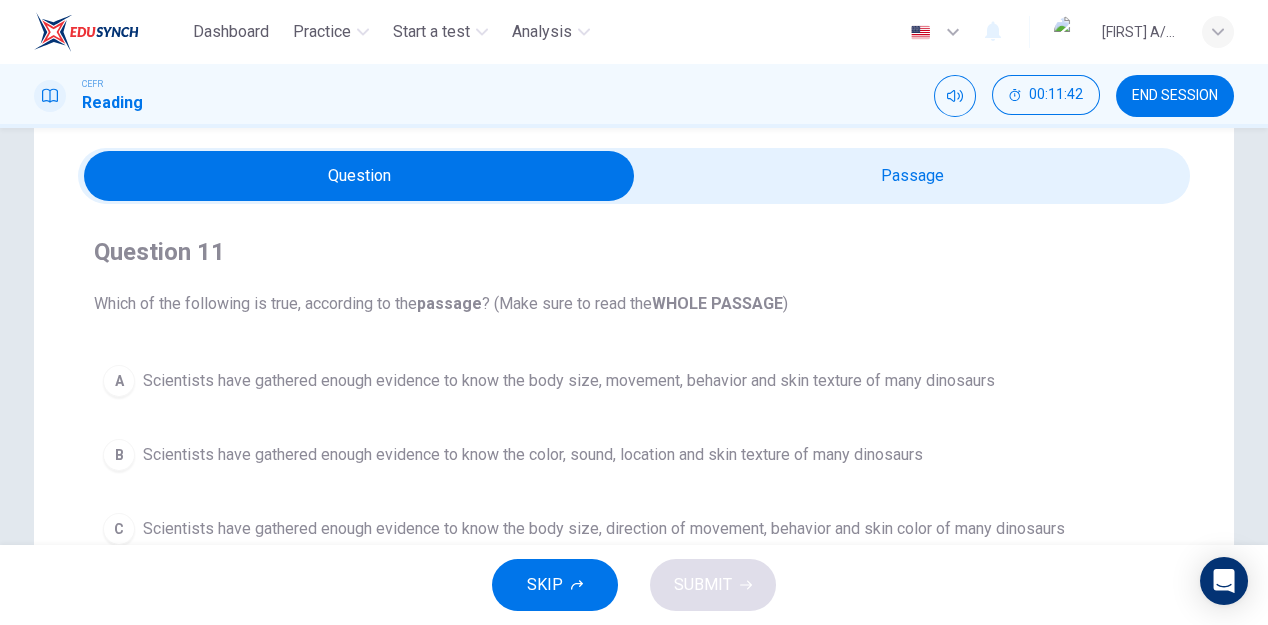 click at bounding box center [359, 176] 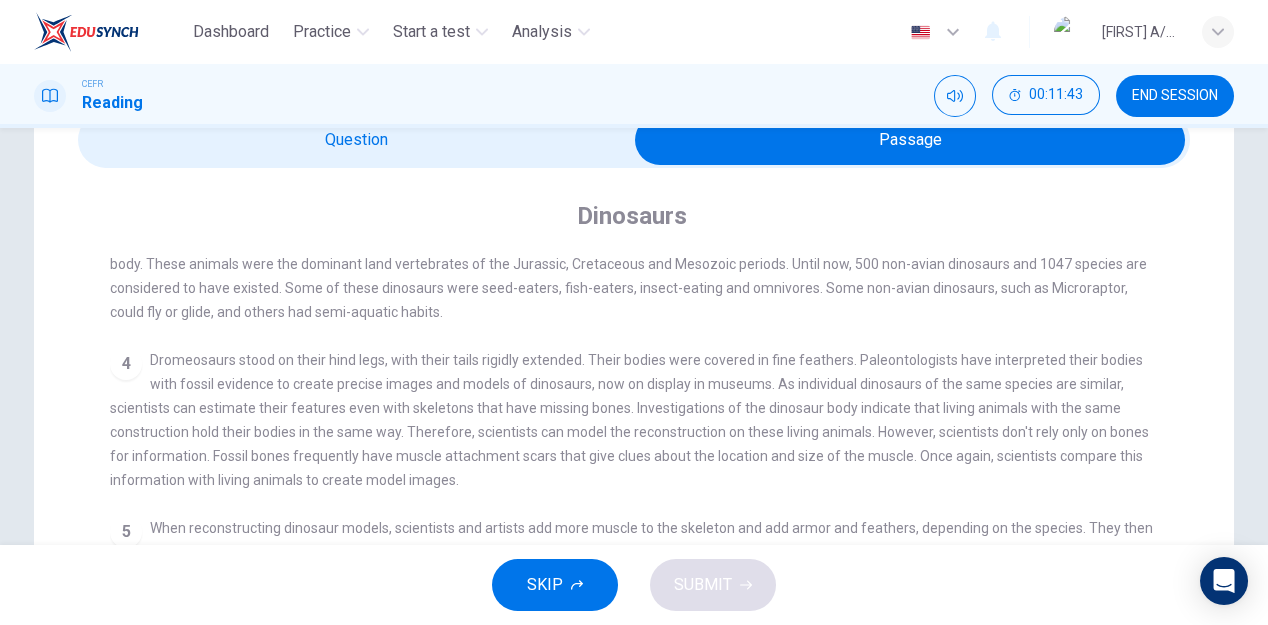 scroll, scrollTop: 103, scrollLeft: 0, axis: vertical 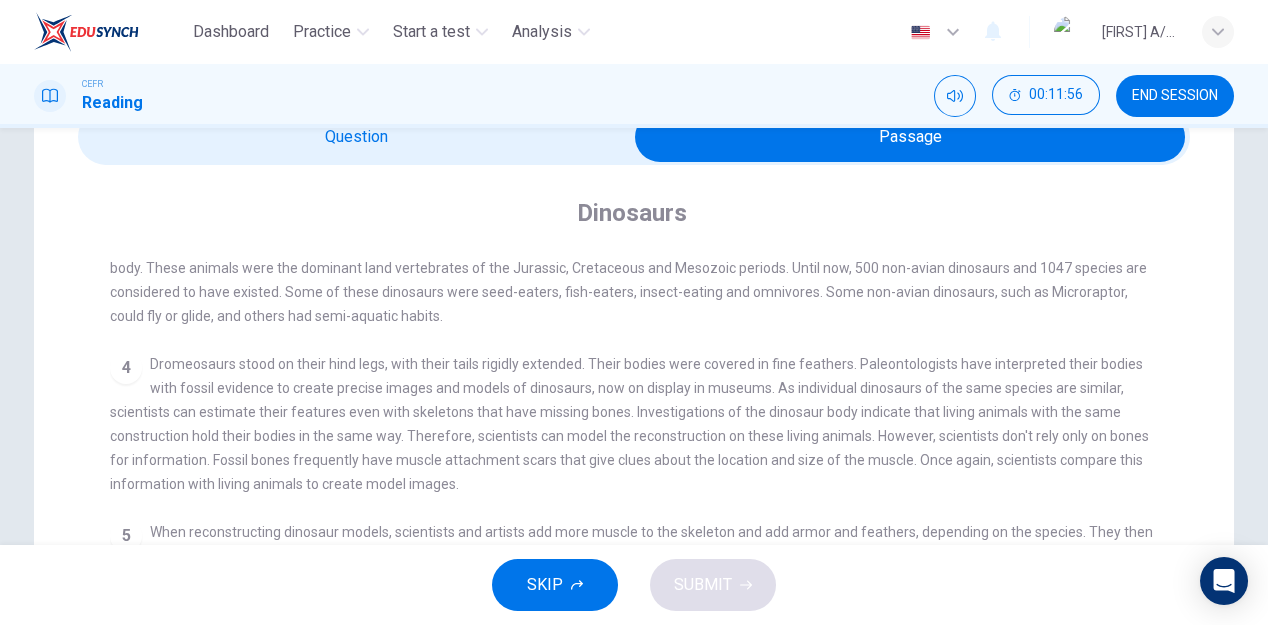 click at bounding box center (910, 137) 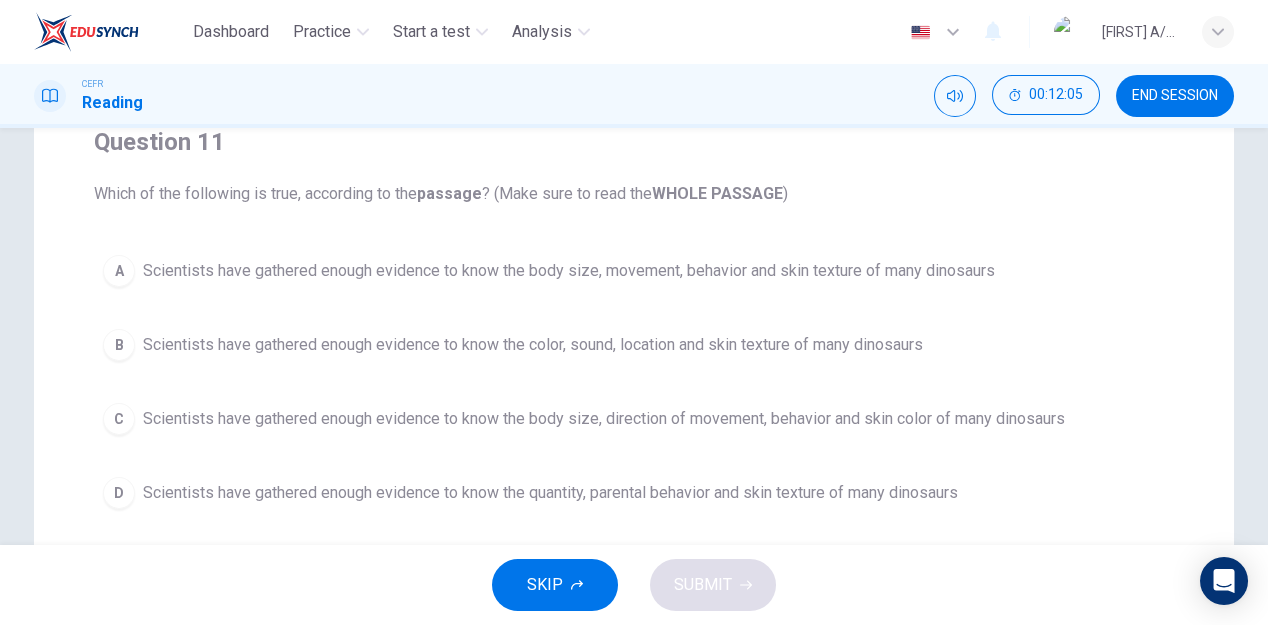 scroll, scrollTop: 0, scrollLeft: 0, axis: both 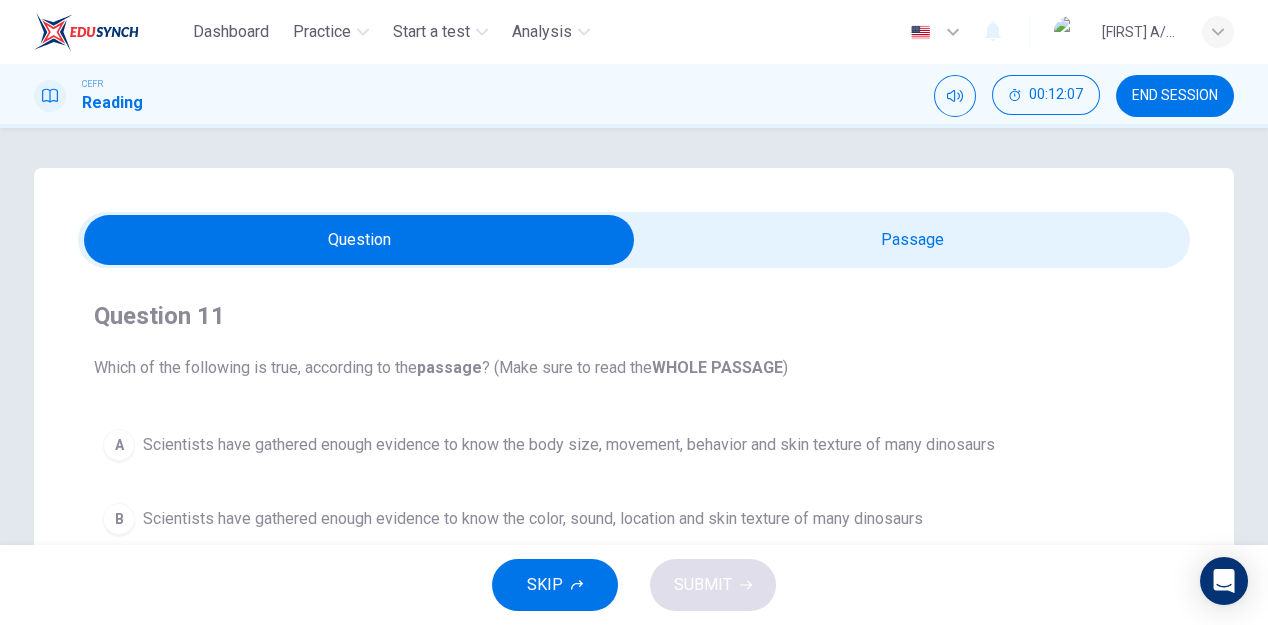click at bounding box center (359, 240) 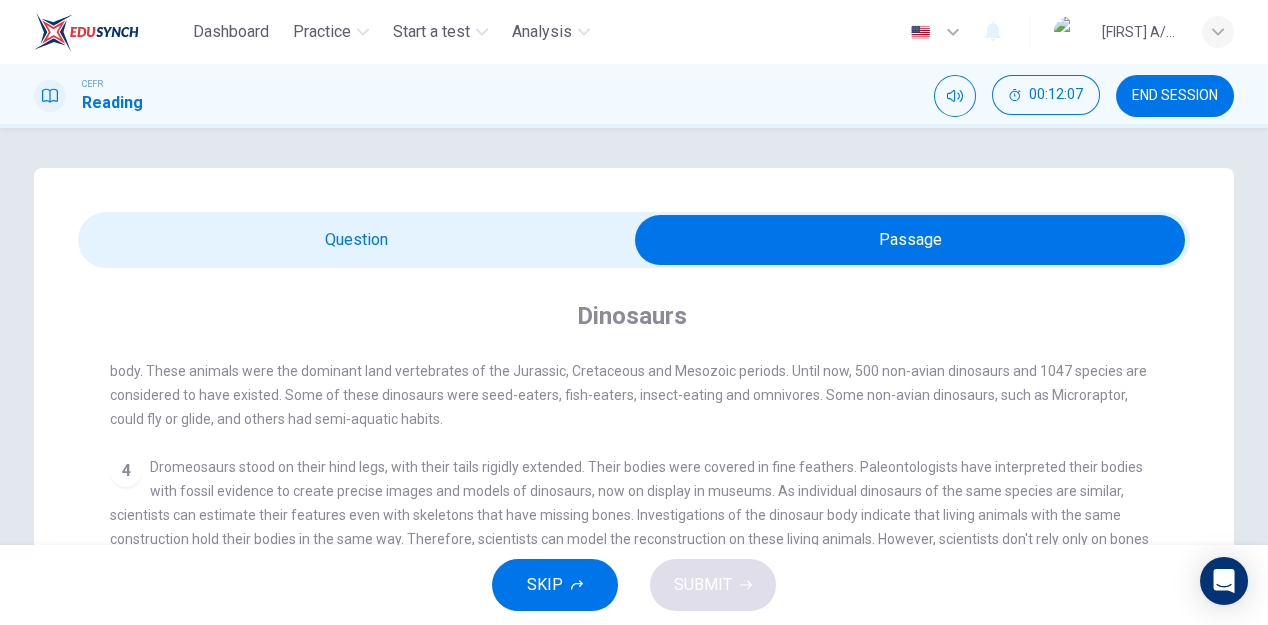 scroll, scrollTop: 226, scrollLeft: 0, axis: vertical 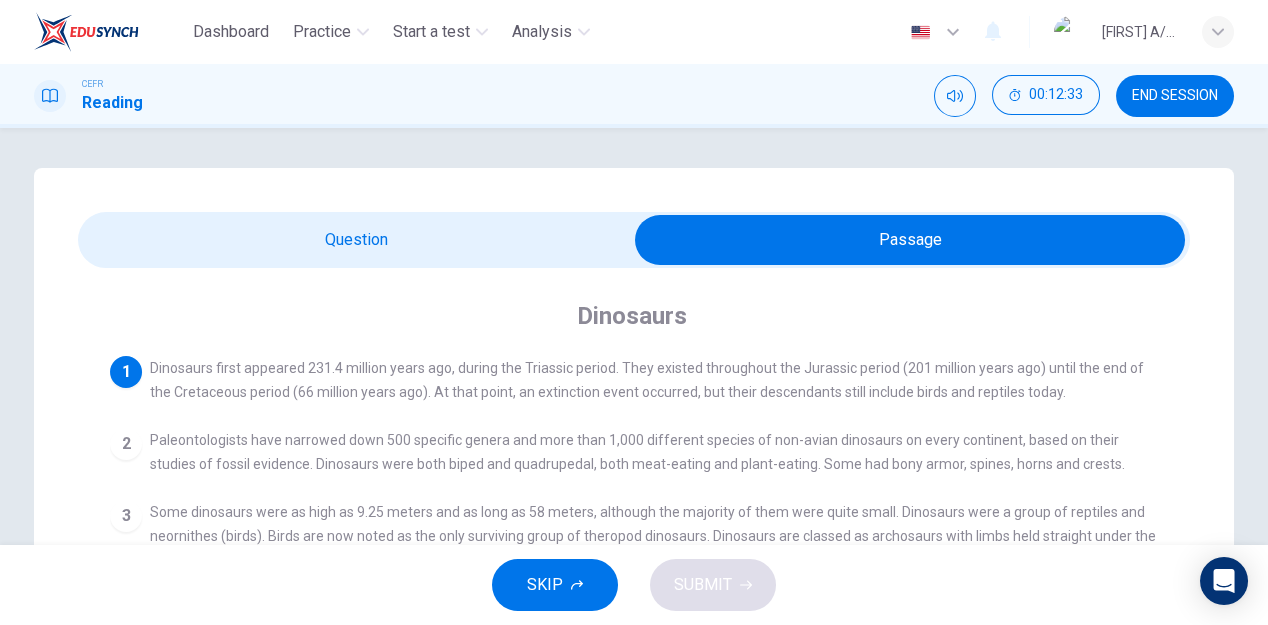 click at bounding box center [910, 240] 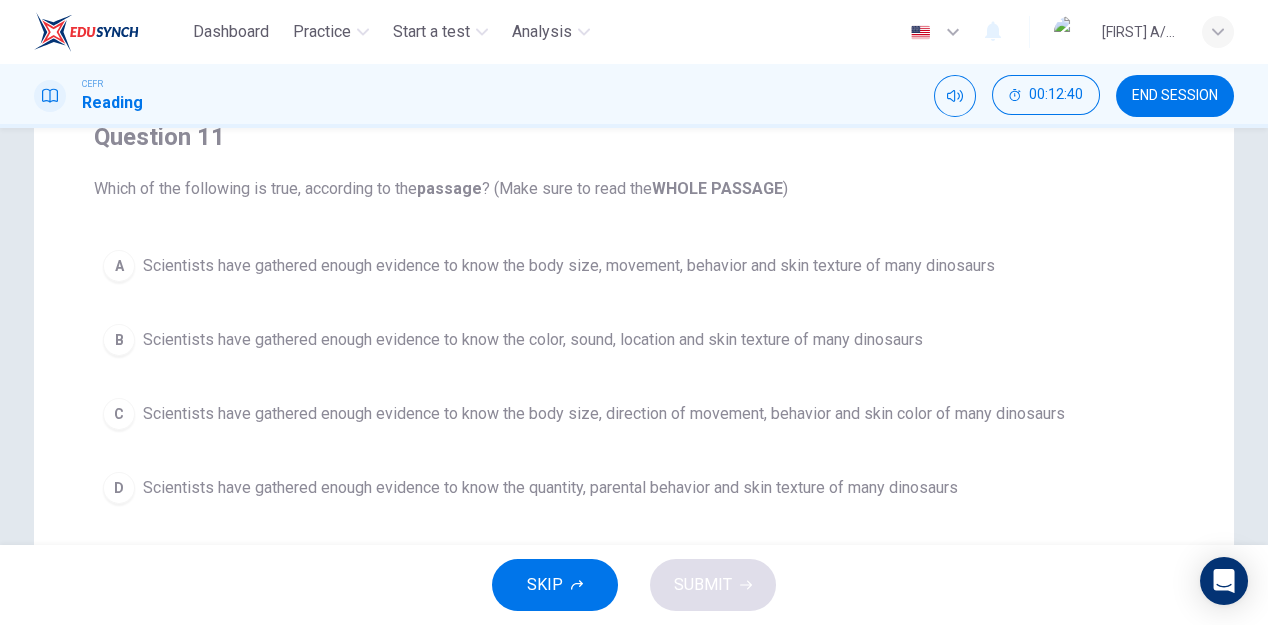 scroll, scrollTop: 0, scrollLeft: 0, axis: both 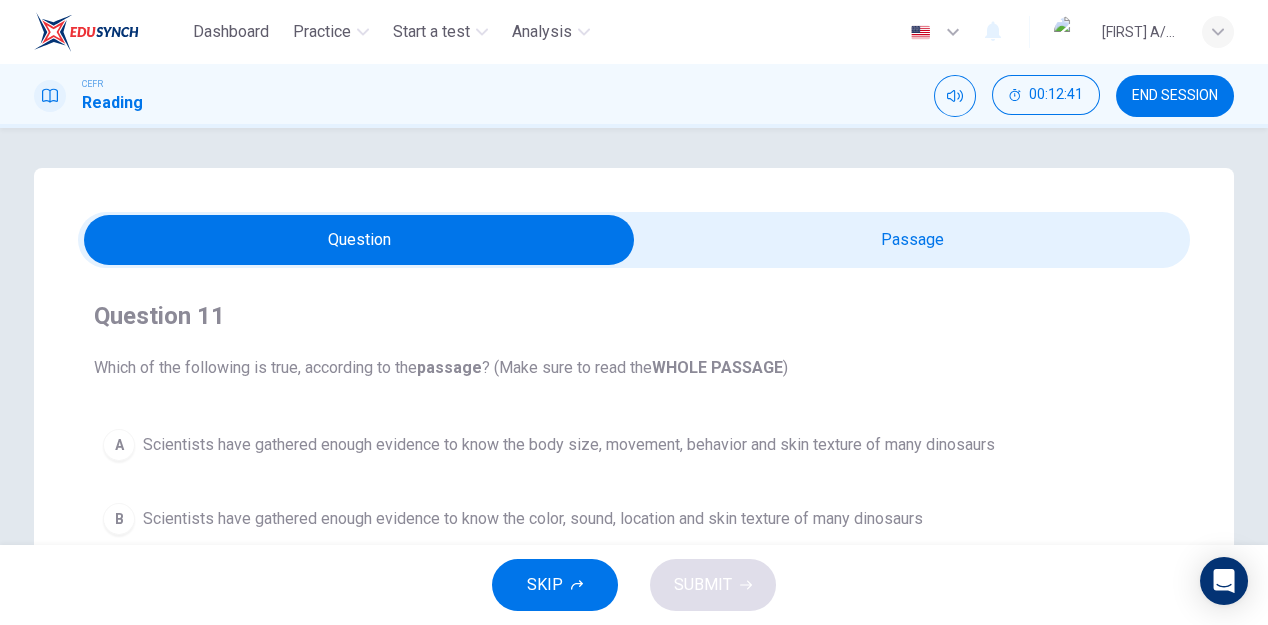 click at bounding box center (359, 240) 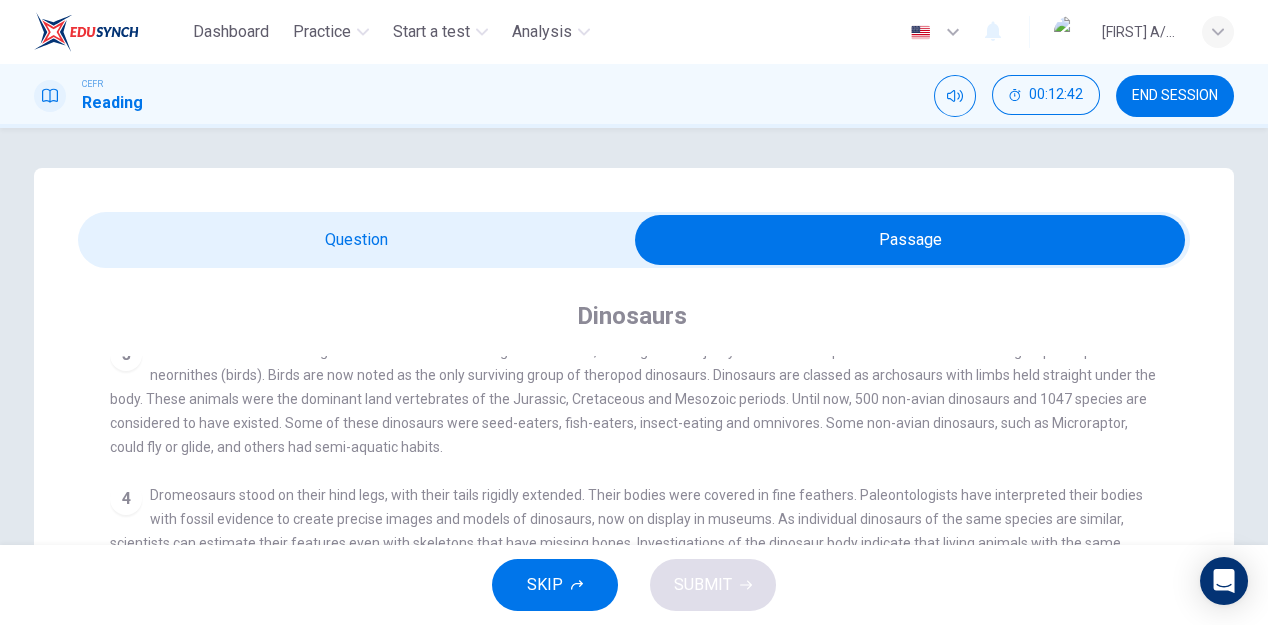 scroll, scrollTop: 226, scrollLeft: 0, axis: vertical 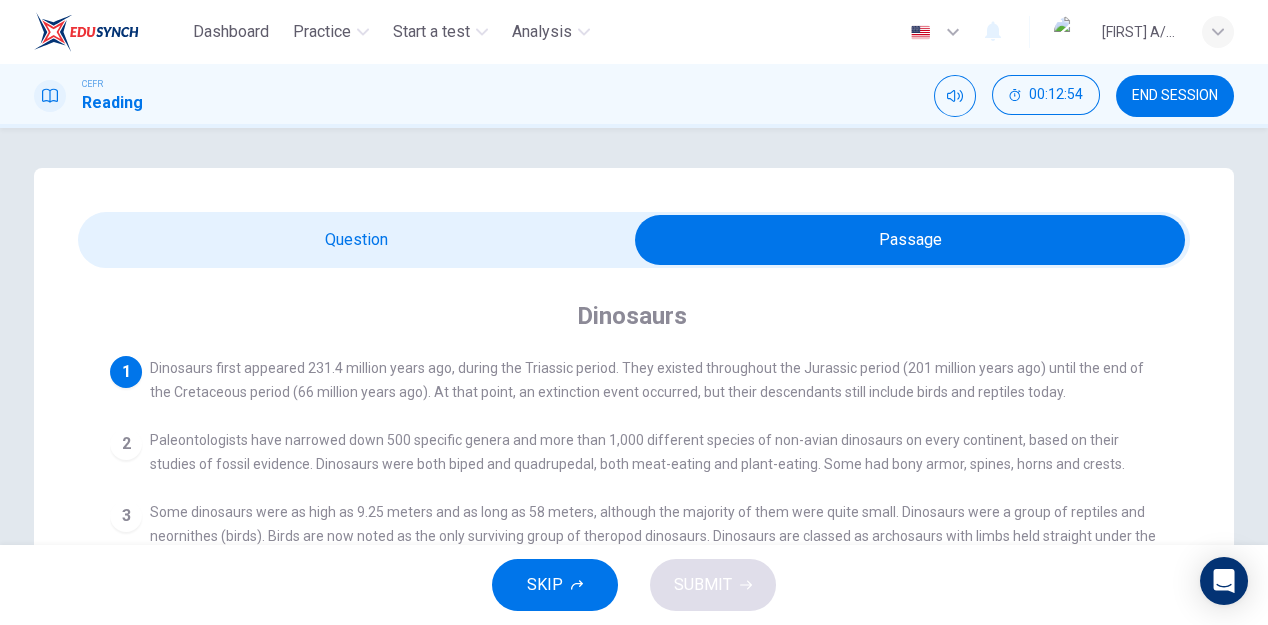 click at bounding box center [910, 240] 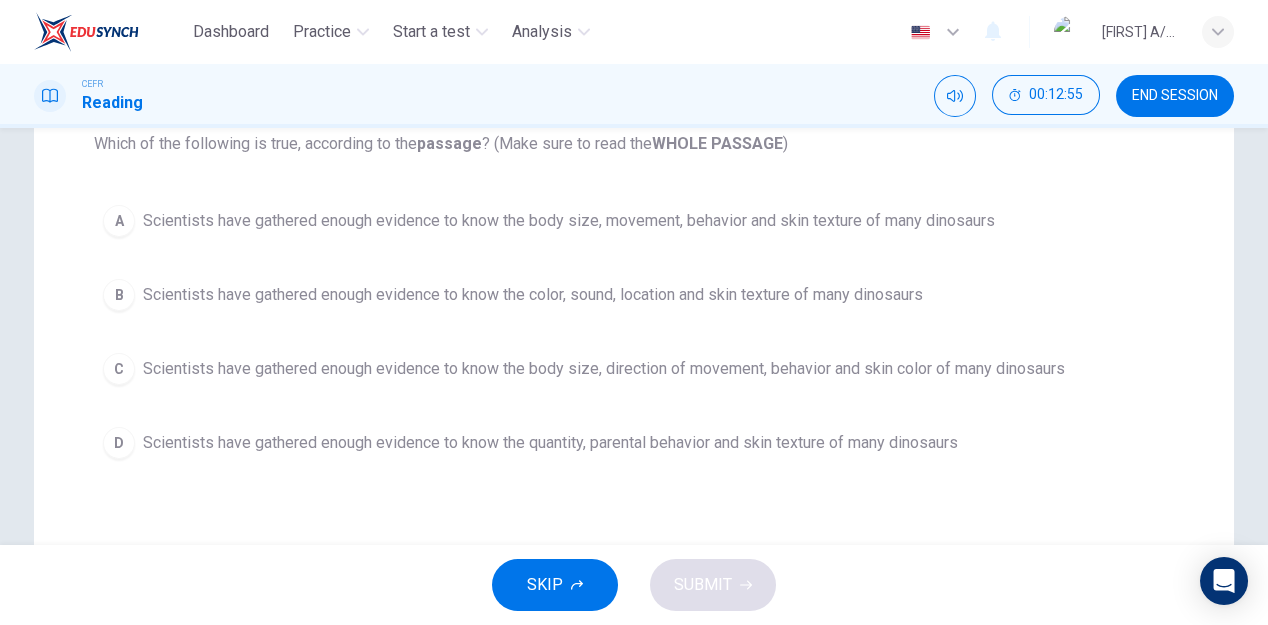 scroll, scrollTop: 227, scrollLeft: 0, axis: vertical 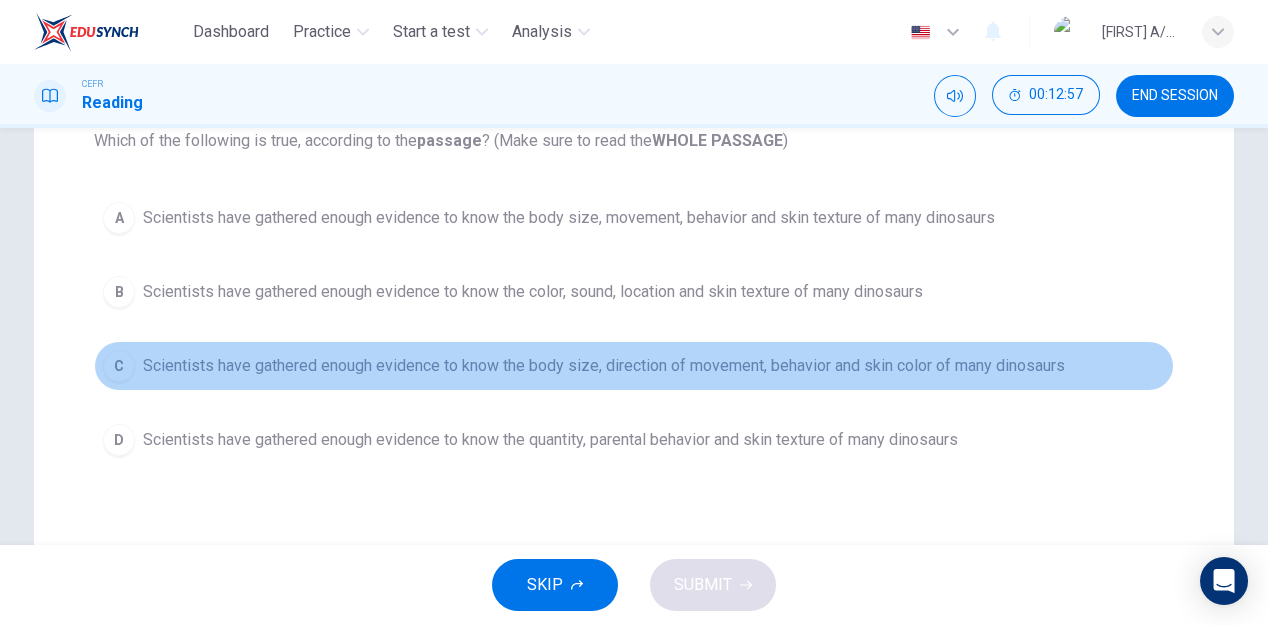 click on "Scientists have gathered enough evidence to know the body size, direction of movement, behavior and skin color of many dinosaurs" at bounding box center (569, 218) 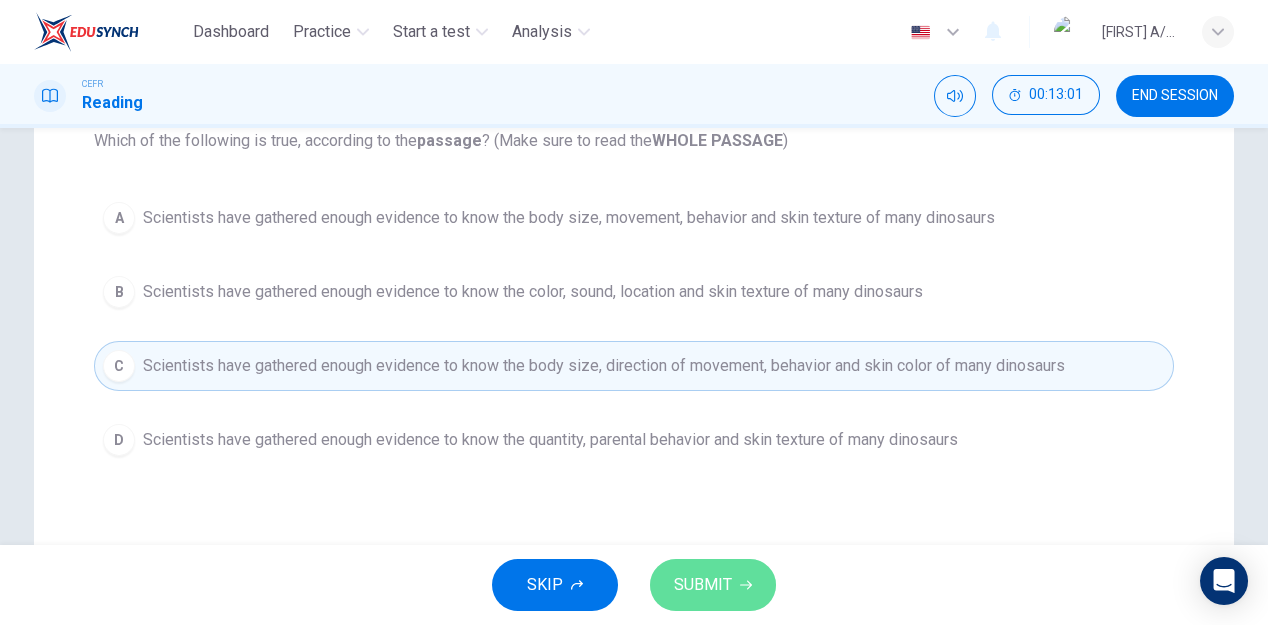 click on "SUBMIT" at bounding box center (703, 585) 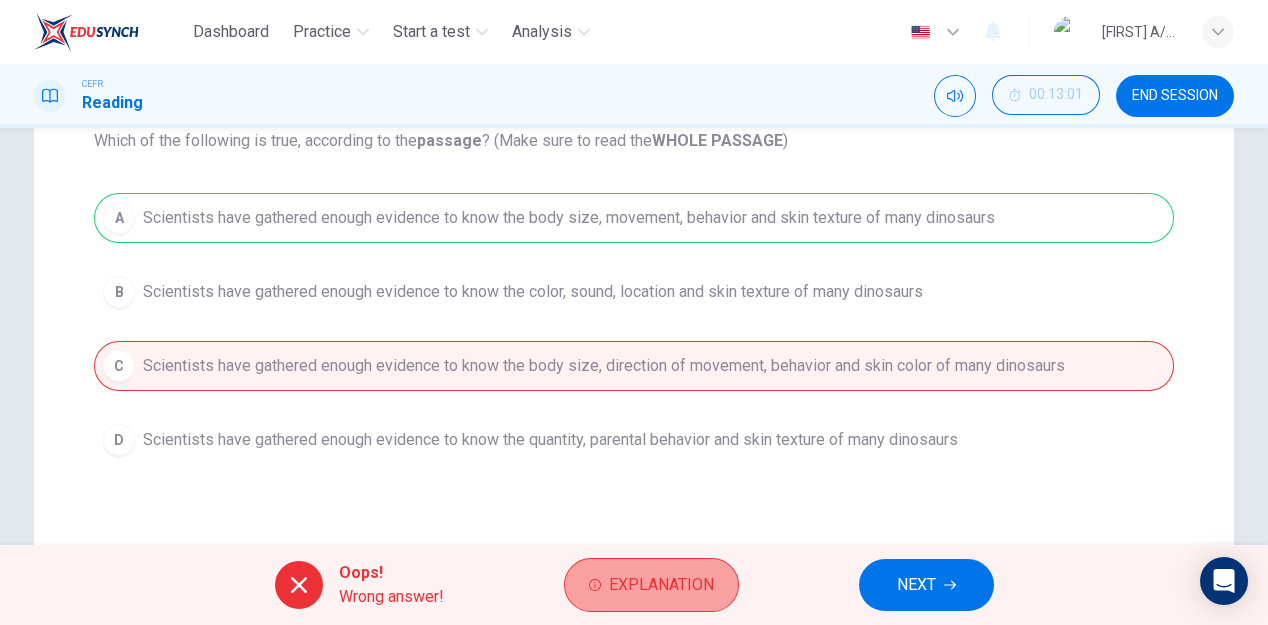 click on "Explanation" at bounding box center [661, 585] 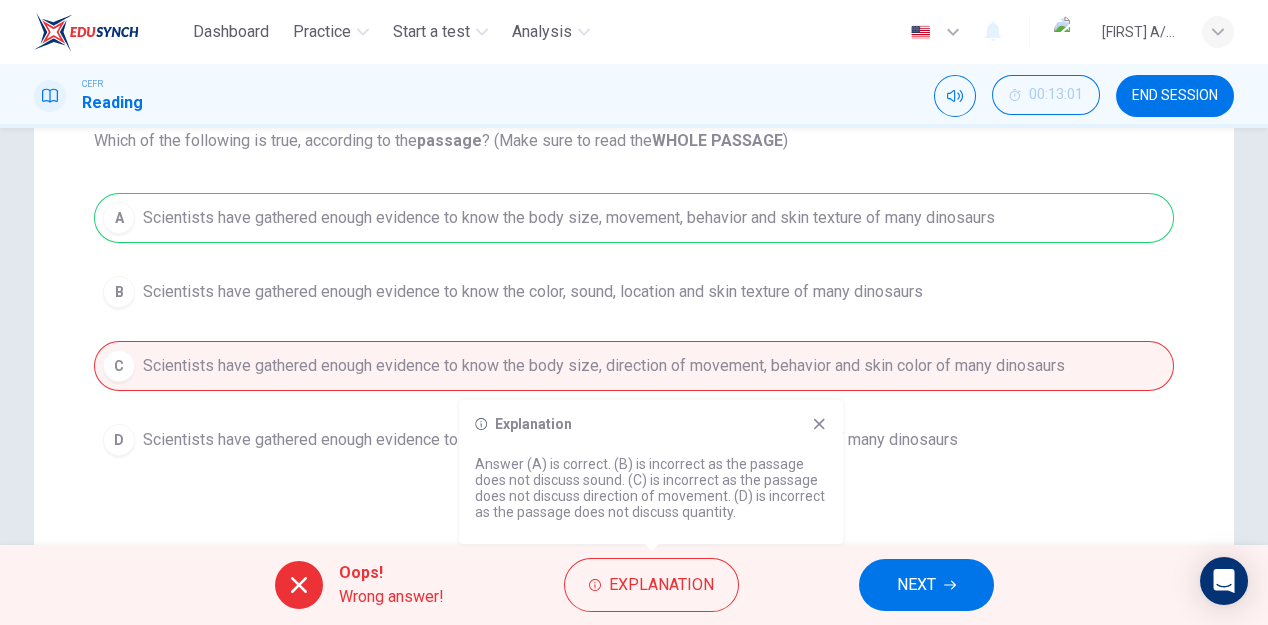 click on "NEXT" at bounding box center (916, 585) 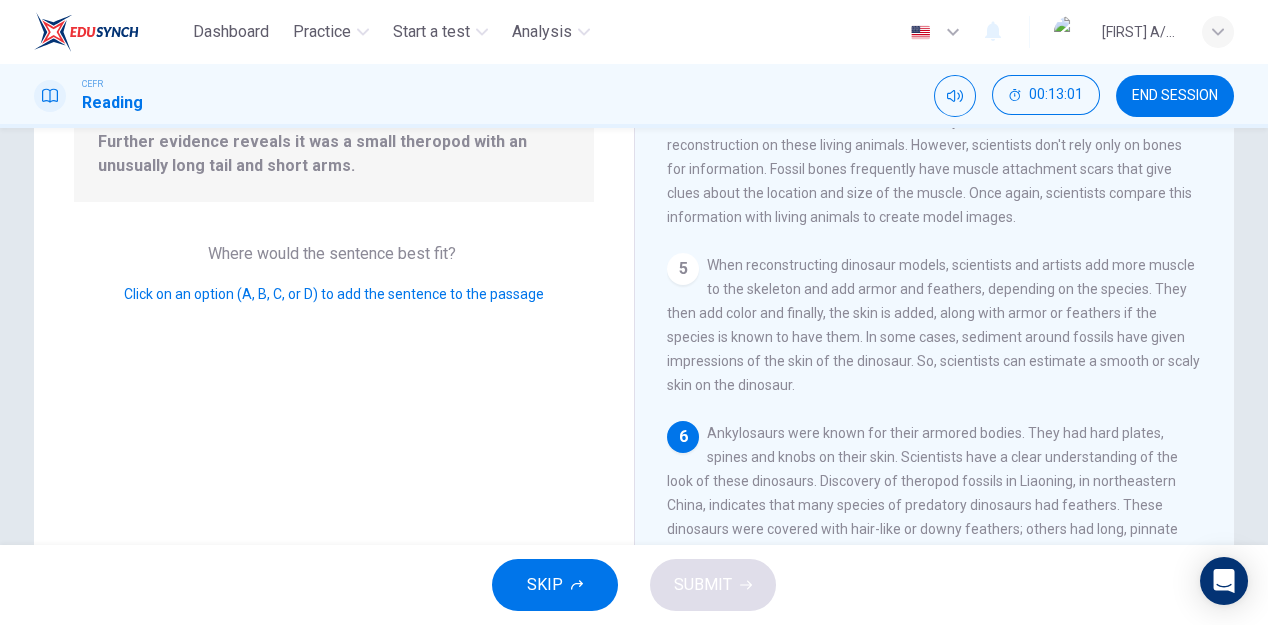 scroll, scrollTop: 937, scrollLeft: 0, axis: vertical 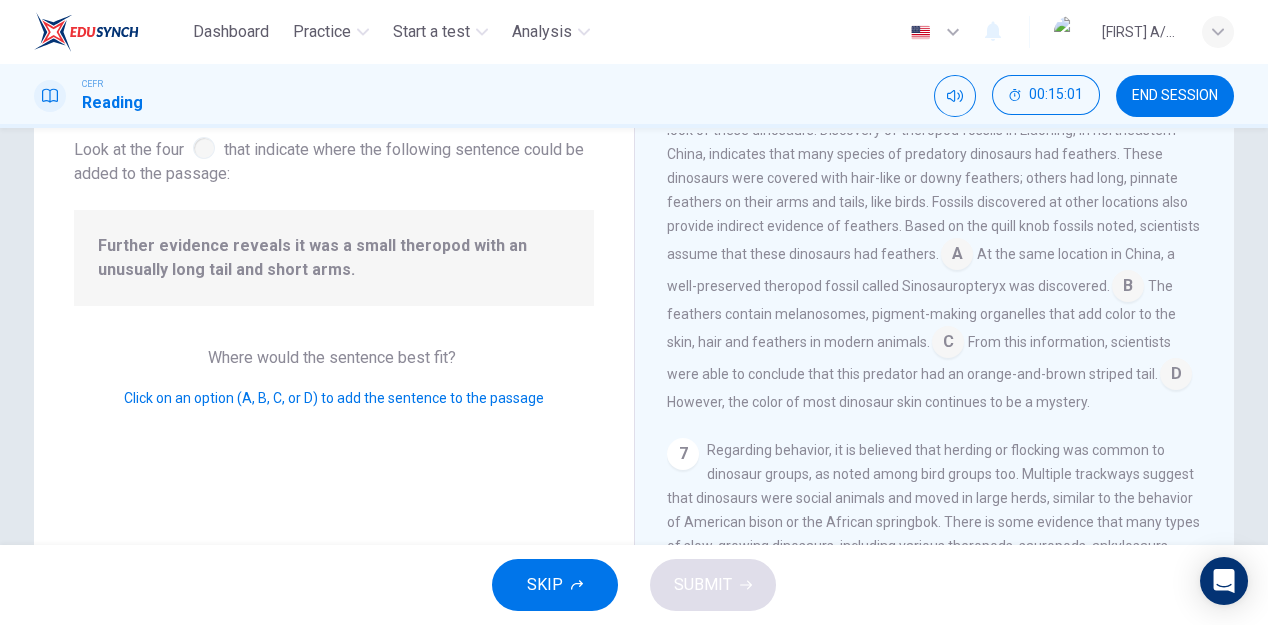 click at bounding box center (957, 256) 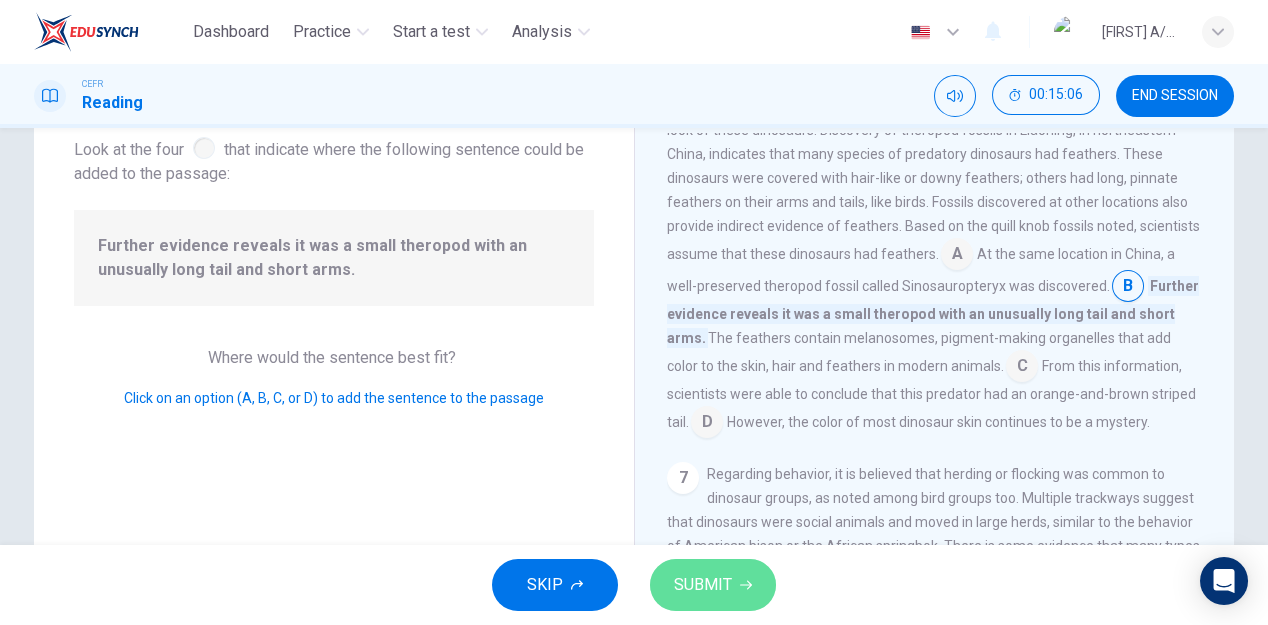 click on "SUBMIT" at bounding box center [703, 585] 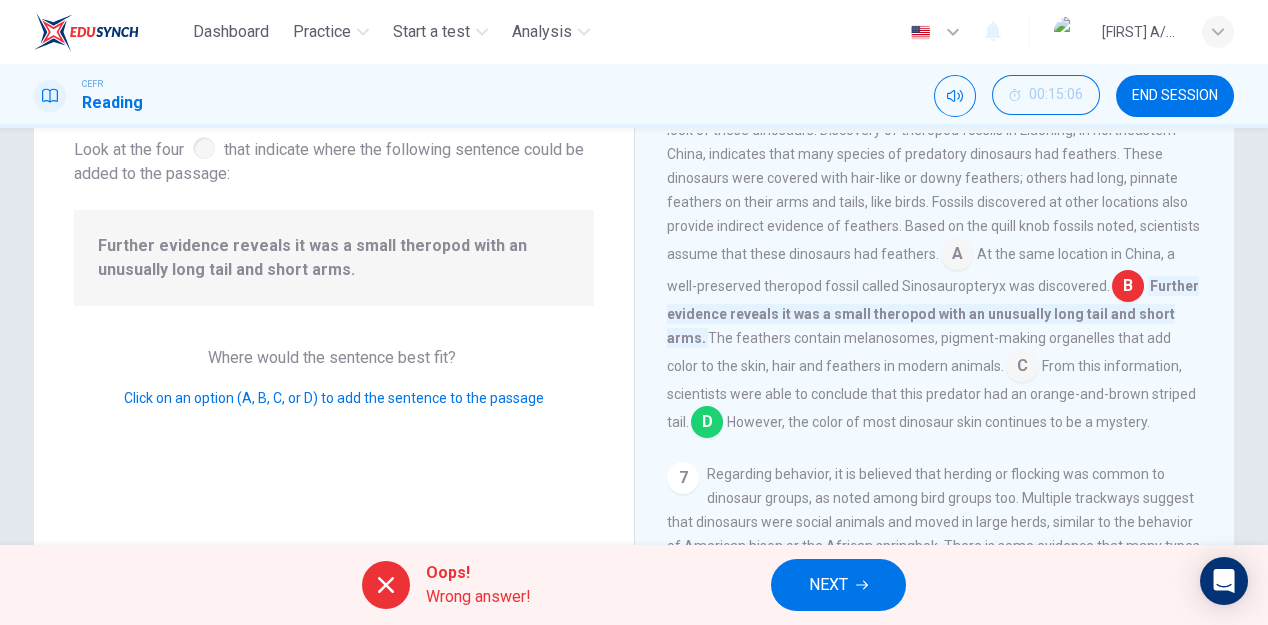 click on "Wrong answer!" at bounding box center [478, 597] 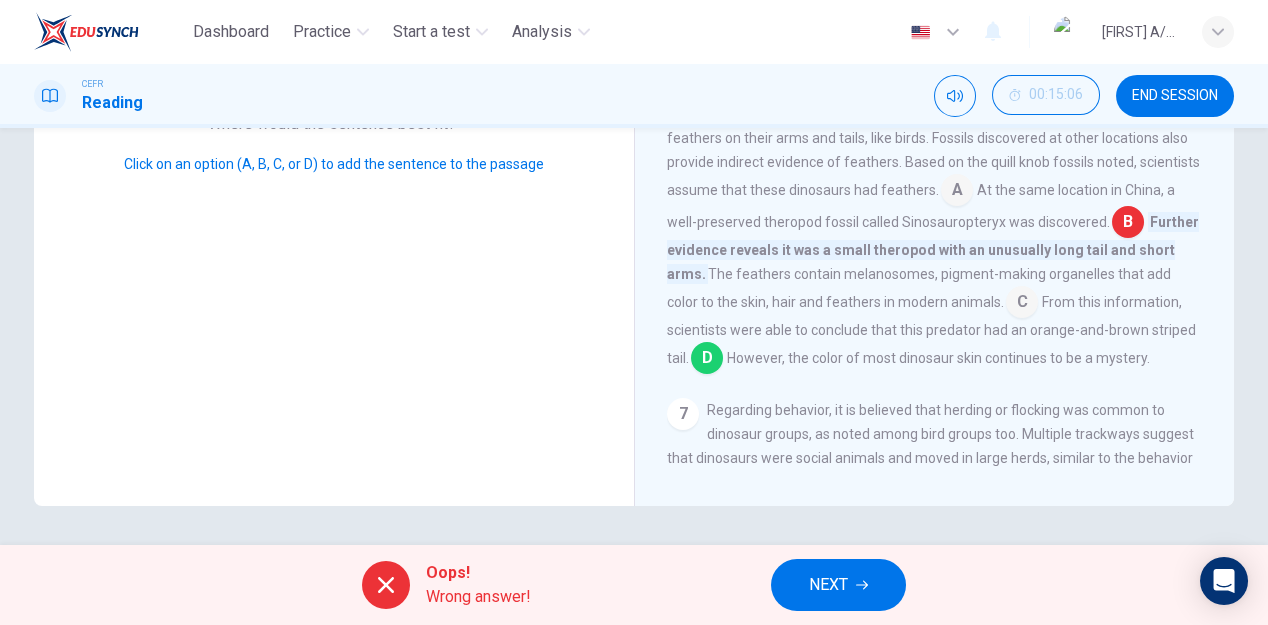 scroll, scrollTop: 787, scrollLeft: 0, axis: vertical 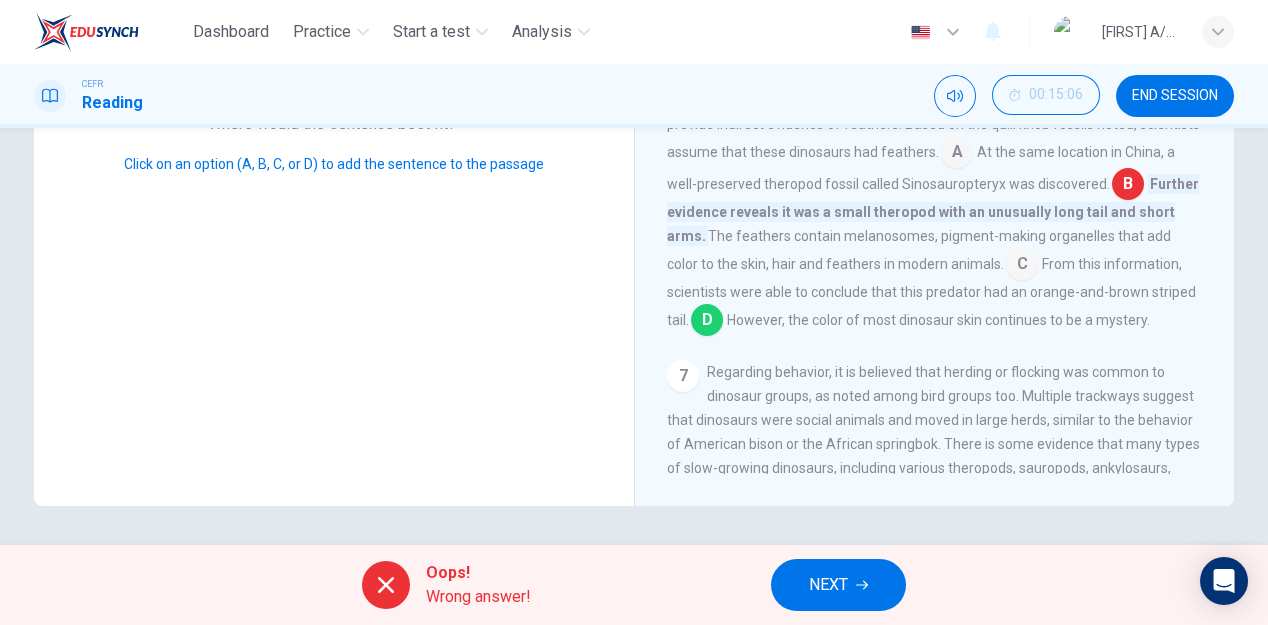 click at bounding box center (957, 154) 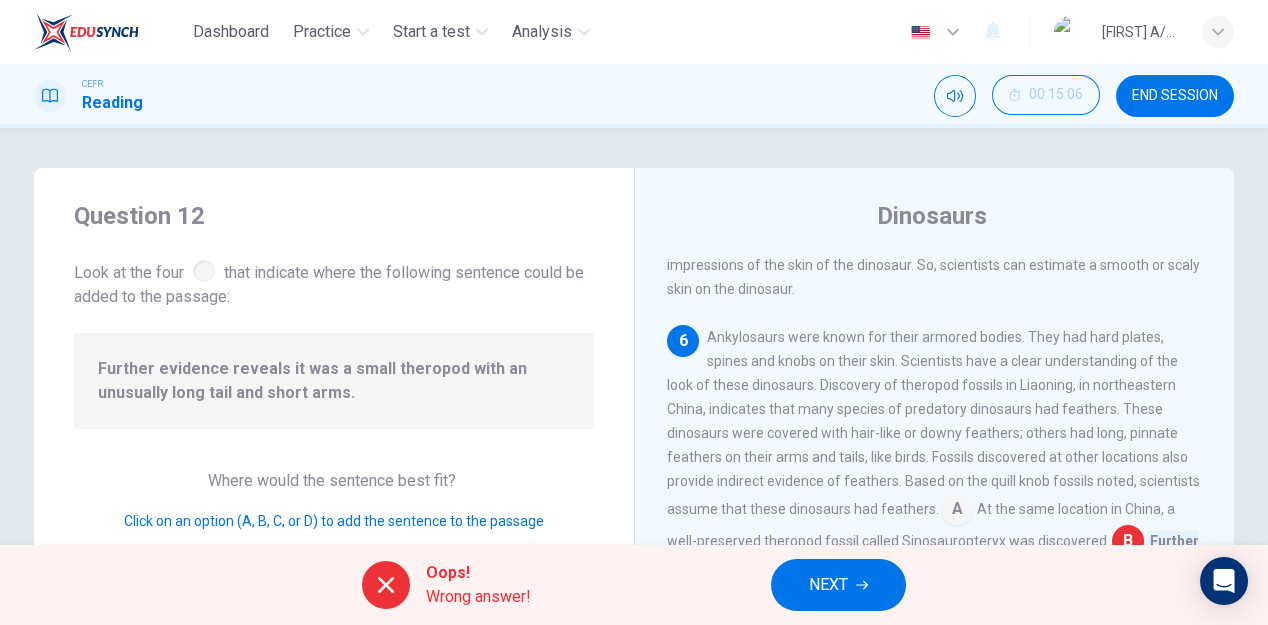 scroll, scrollTop: 357, scrollLeft: 0, axis: vertical 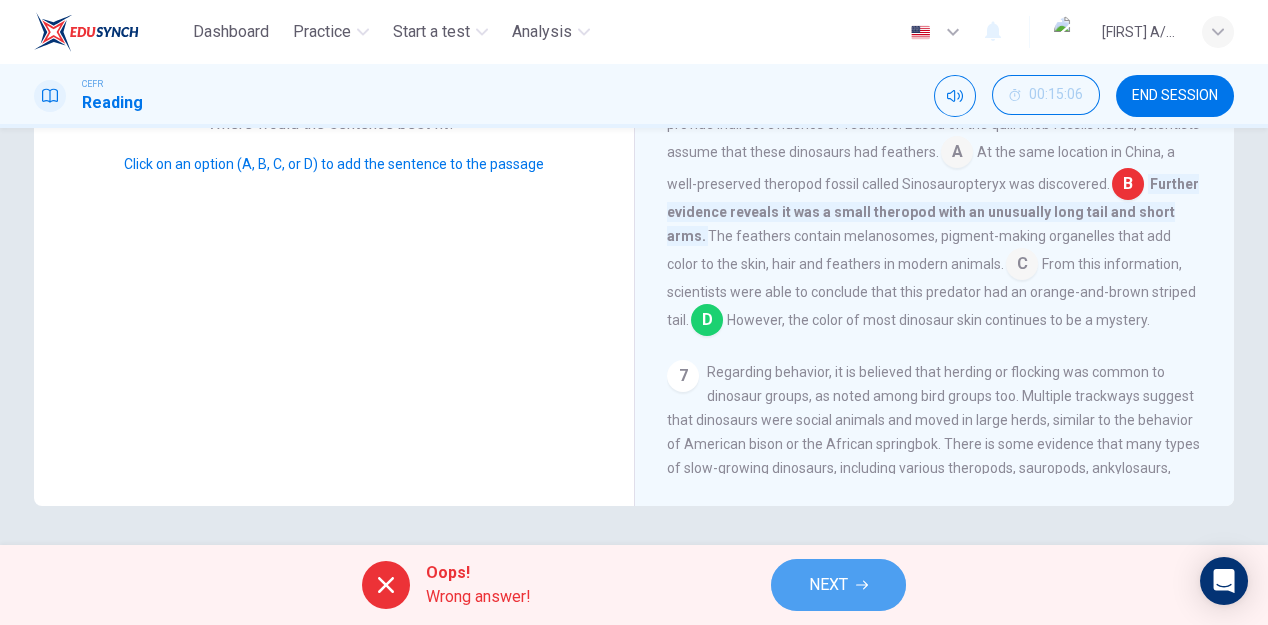click on "NEXT" at bounding box center (828, 585) 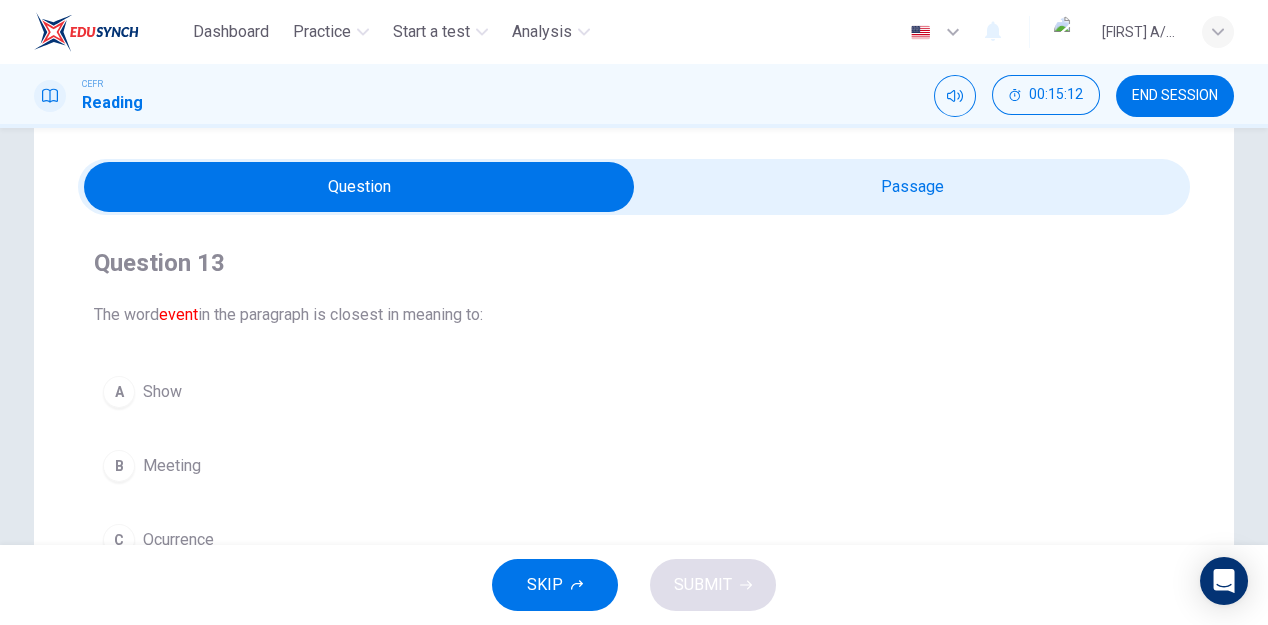scroll, scrollTop: 46, scrollLeft: 0, axis: vertical 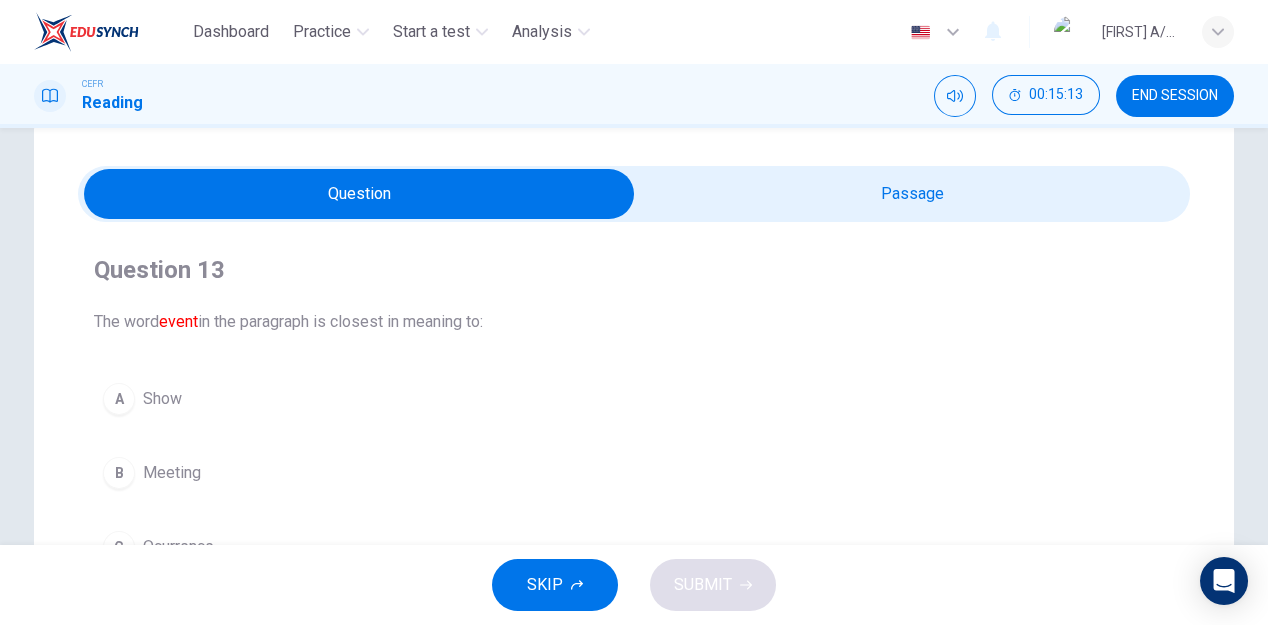 click at bounding box center (359, 194) 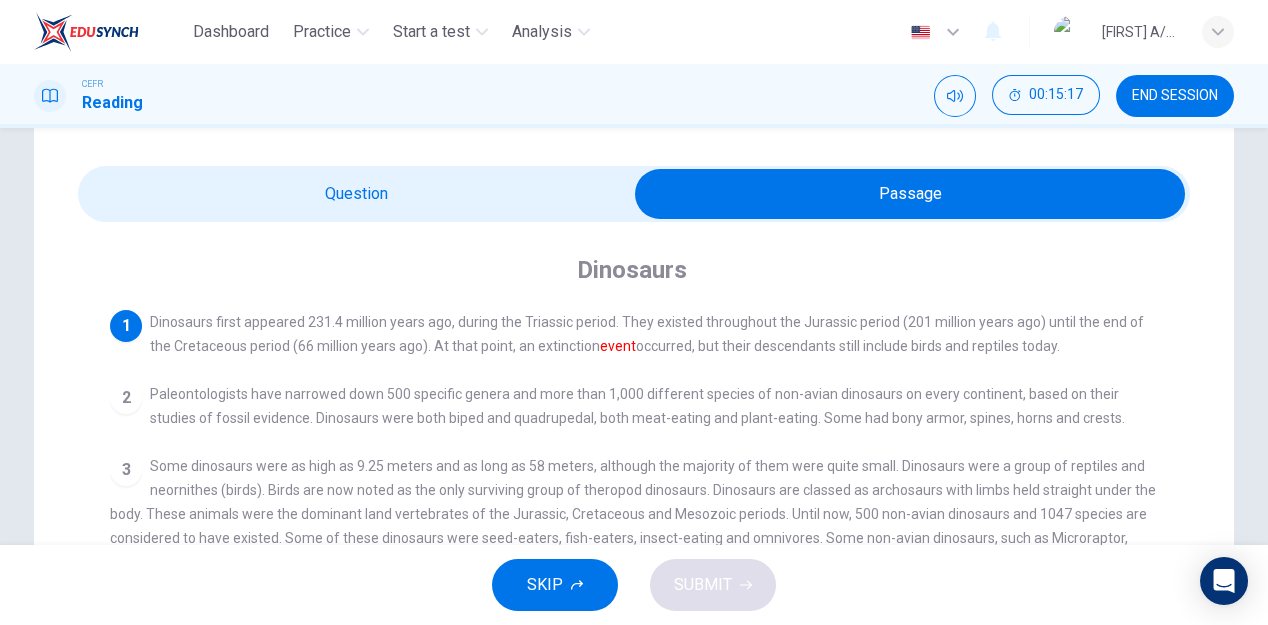 click at bounding box center (910, 194) 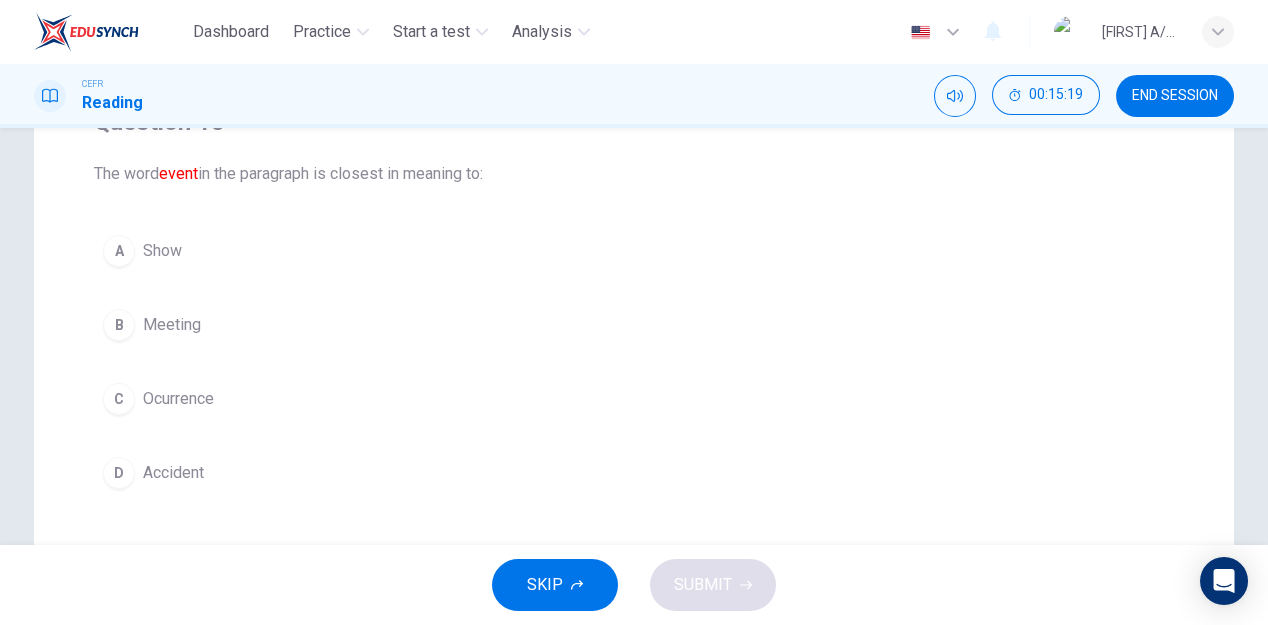 scroll, scrollTop: 195, scrollLeft: 0, axis: vertical 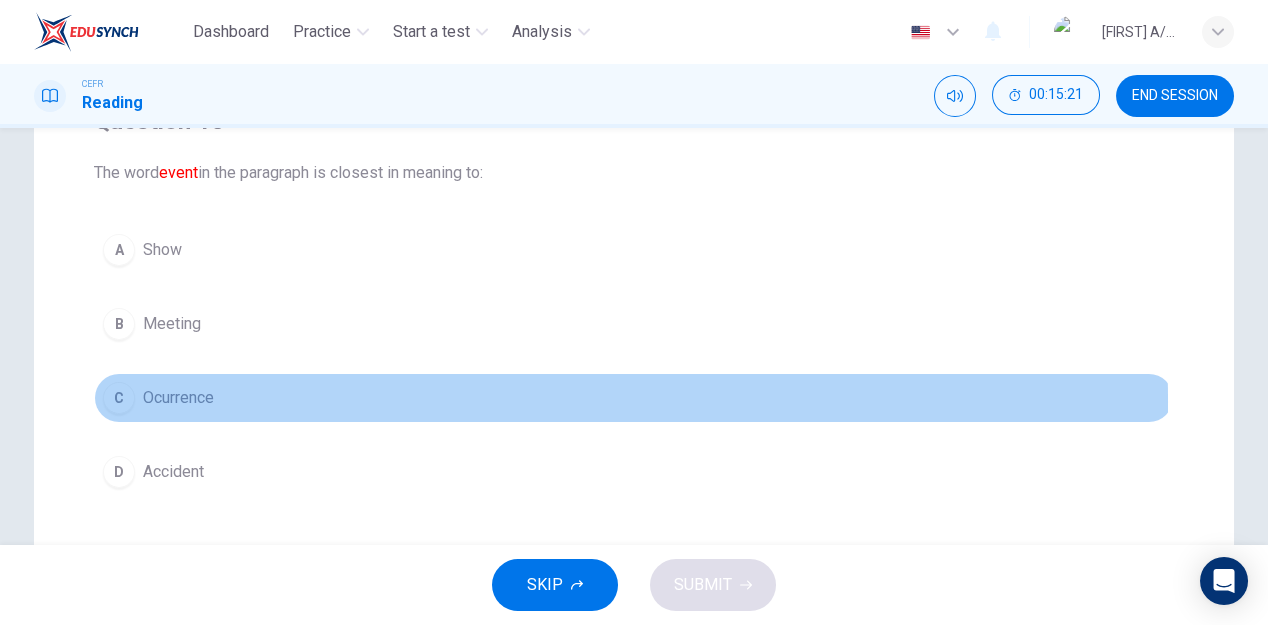 click on "C Ocurrence" at bounding box center [634, 398] 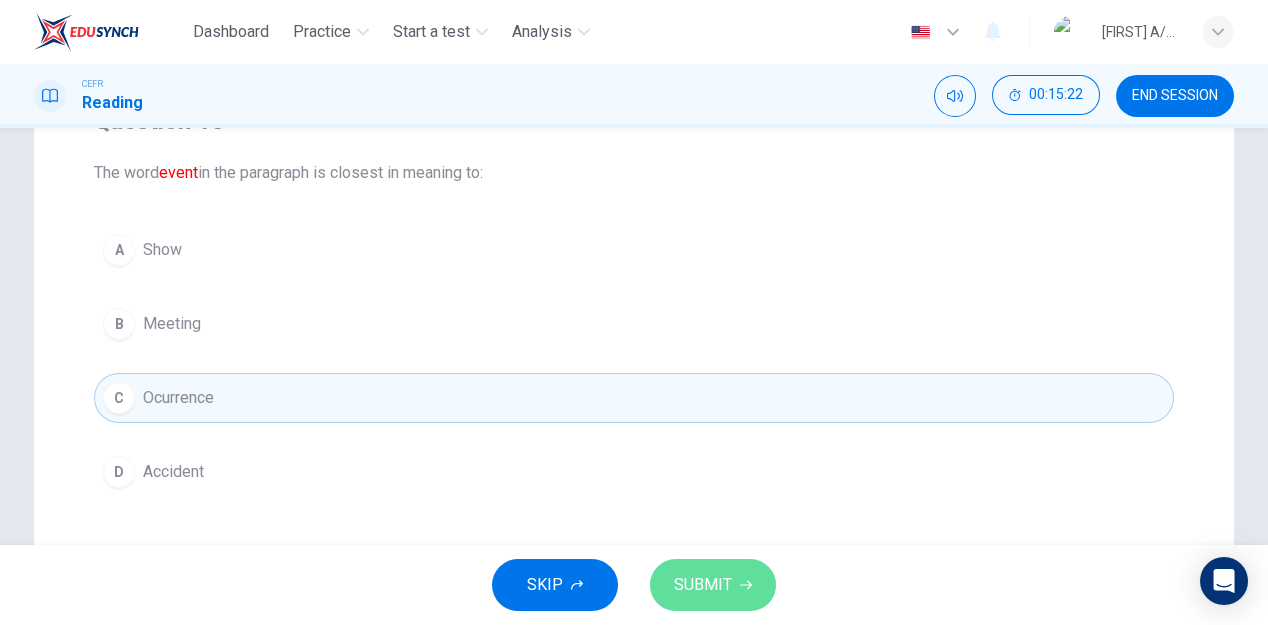 click on "SUBMIT" at bounding box center [703, 585] 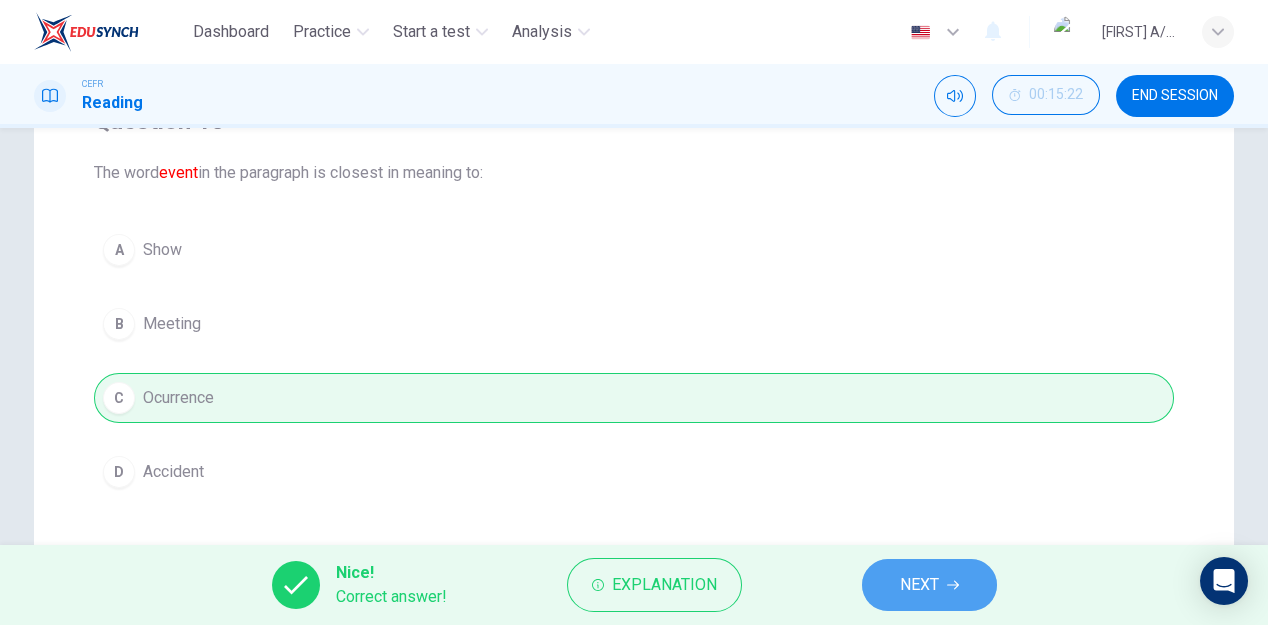 click on "NEXT" at bounding box center (929, 585) 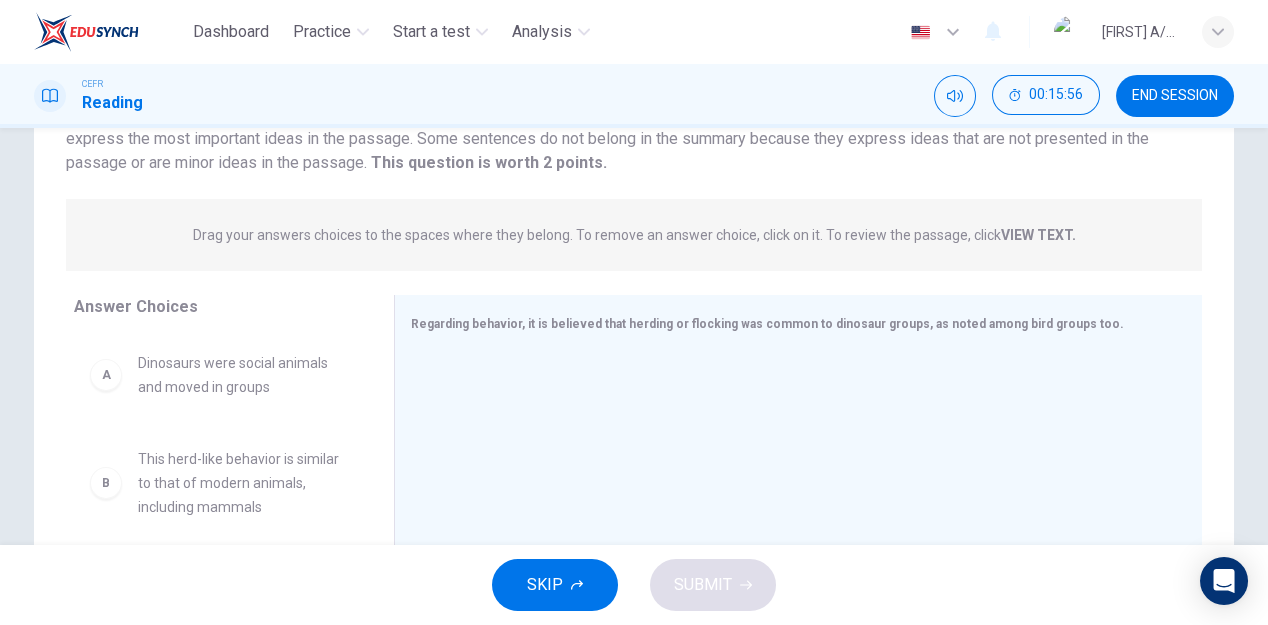 scroll, scrollTop: 165, scrollLeft: 0, axis: vertical 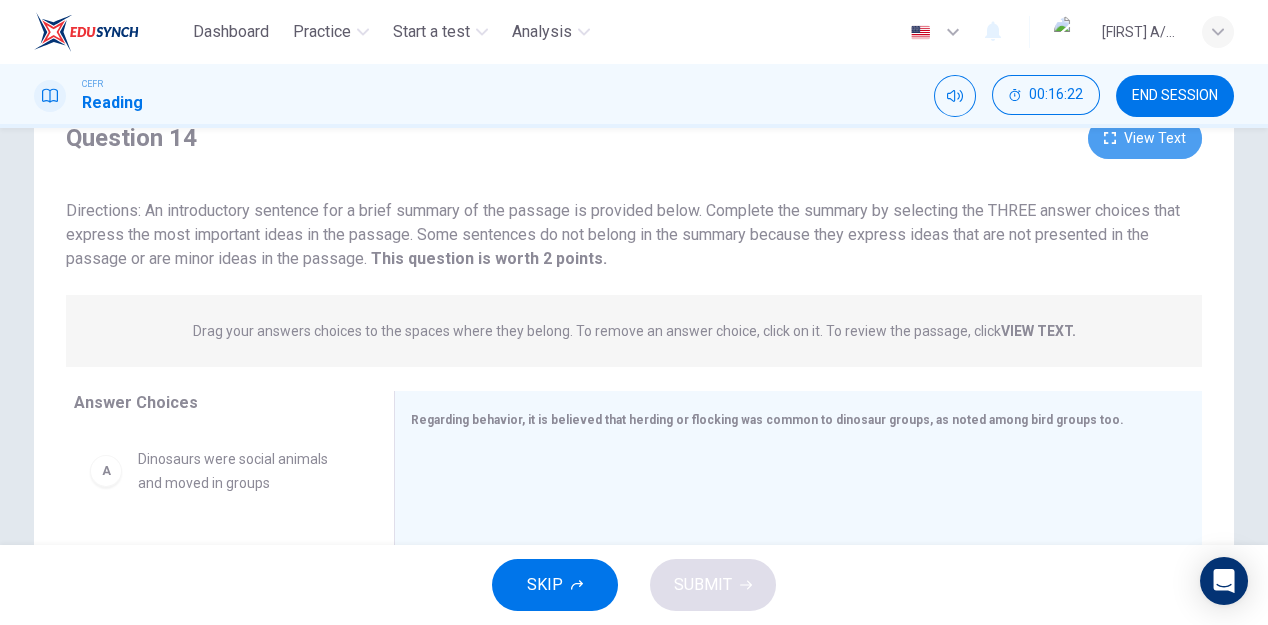 click on "View Text" at bounding box center [1145, 138] 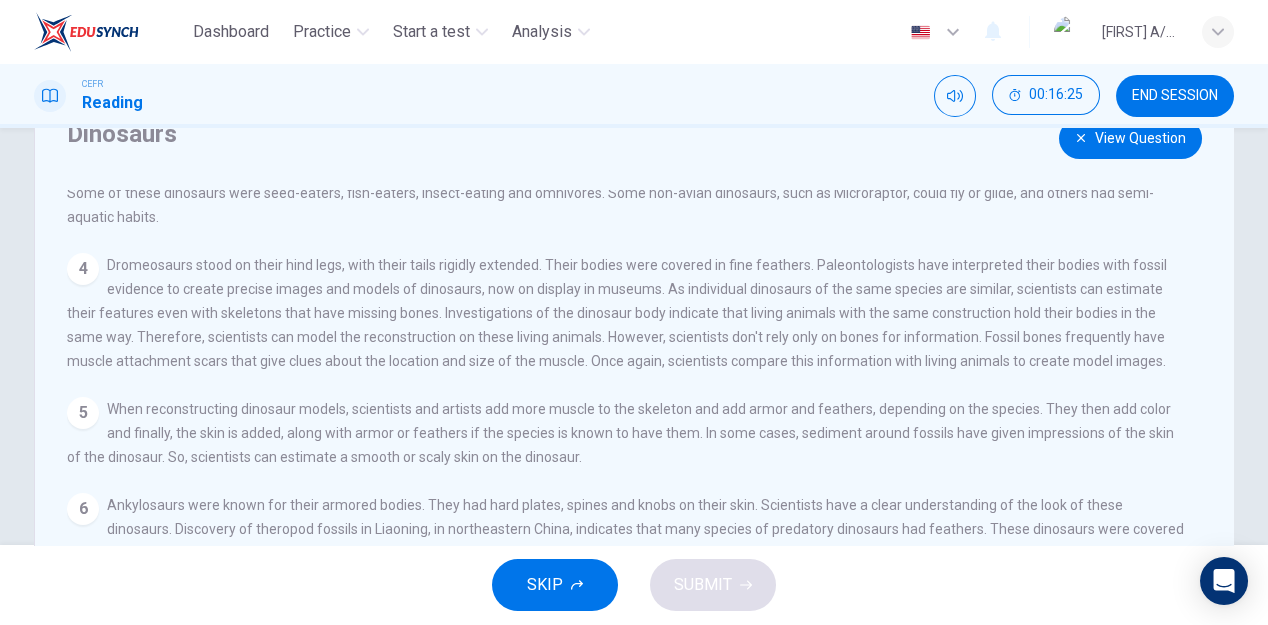 scroll, scrollTop: 317, scrollLeft: 0, axis: vertical 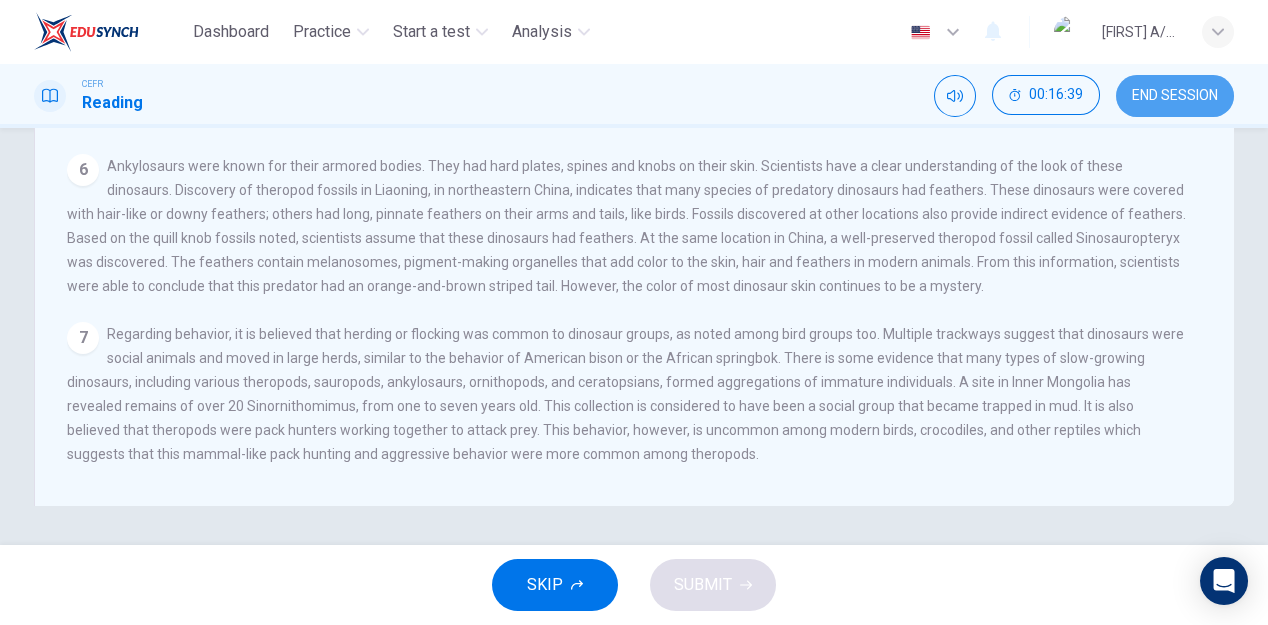 click on "END SESSION" at bounding box center [1175, 96] 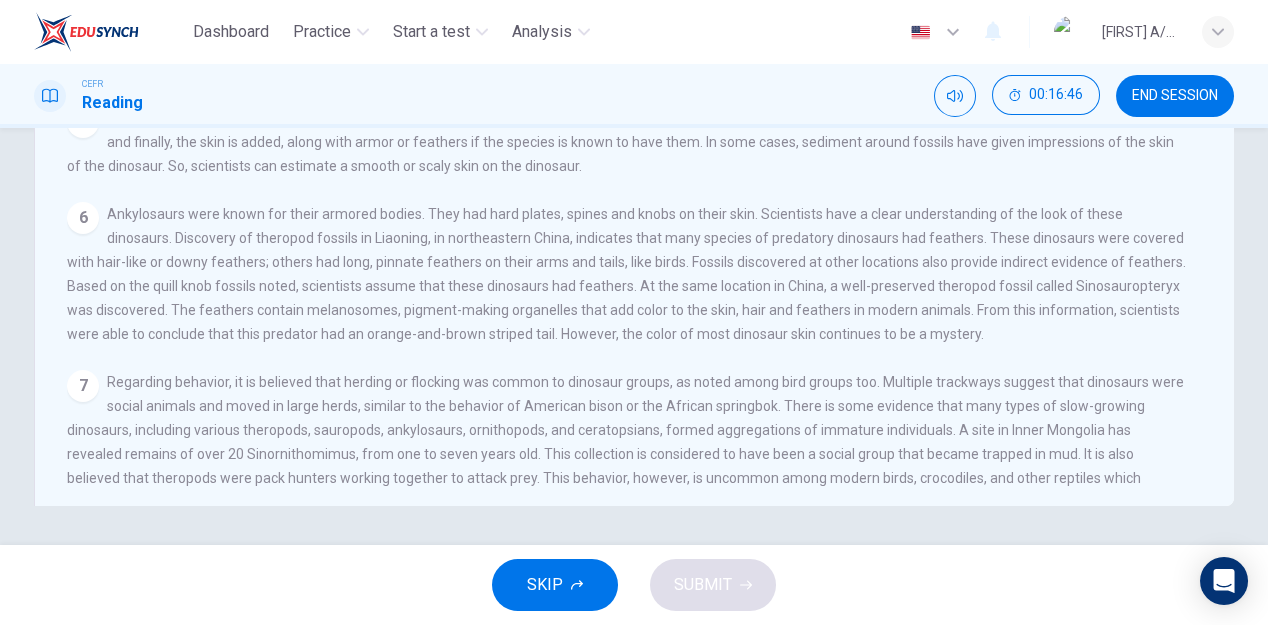 scroll, scrollTop: 0, scrollLeft: 0, axis: both 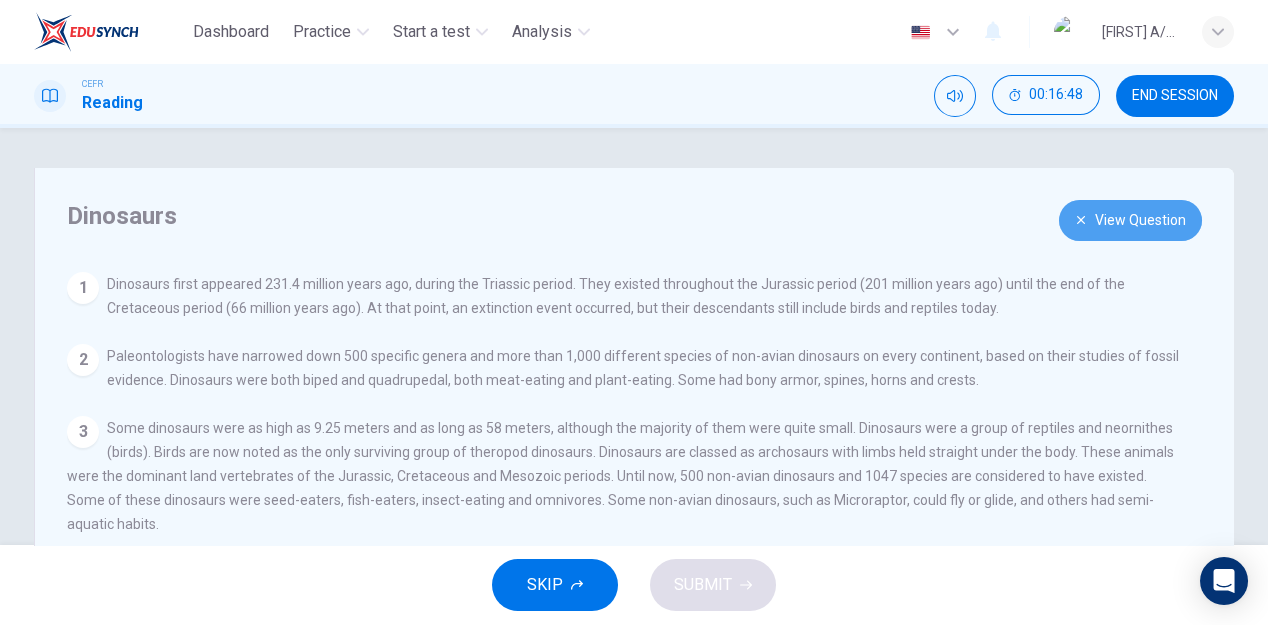 click on "View Question" at bounding box center (1130, 220) 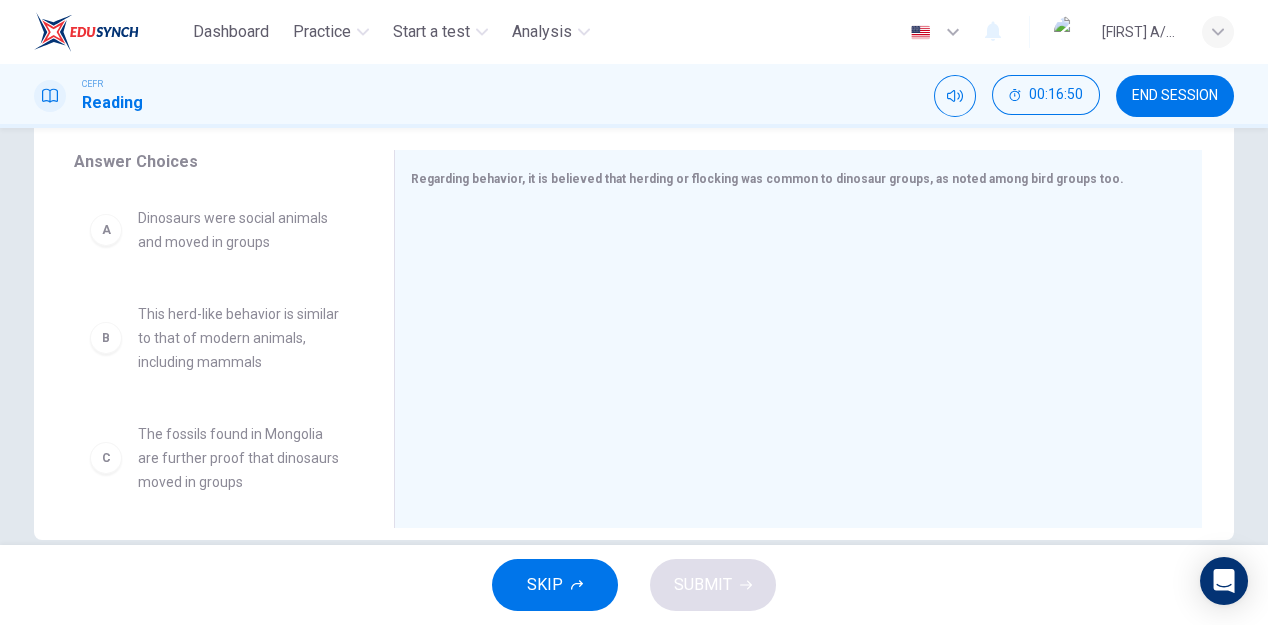 scroll, scrollTop: 333, scrollLeft: 0, axis: vertical 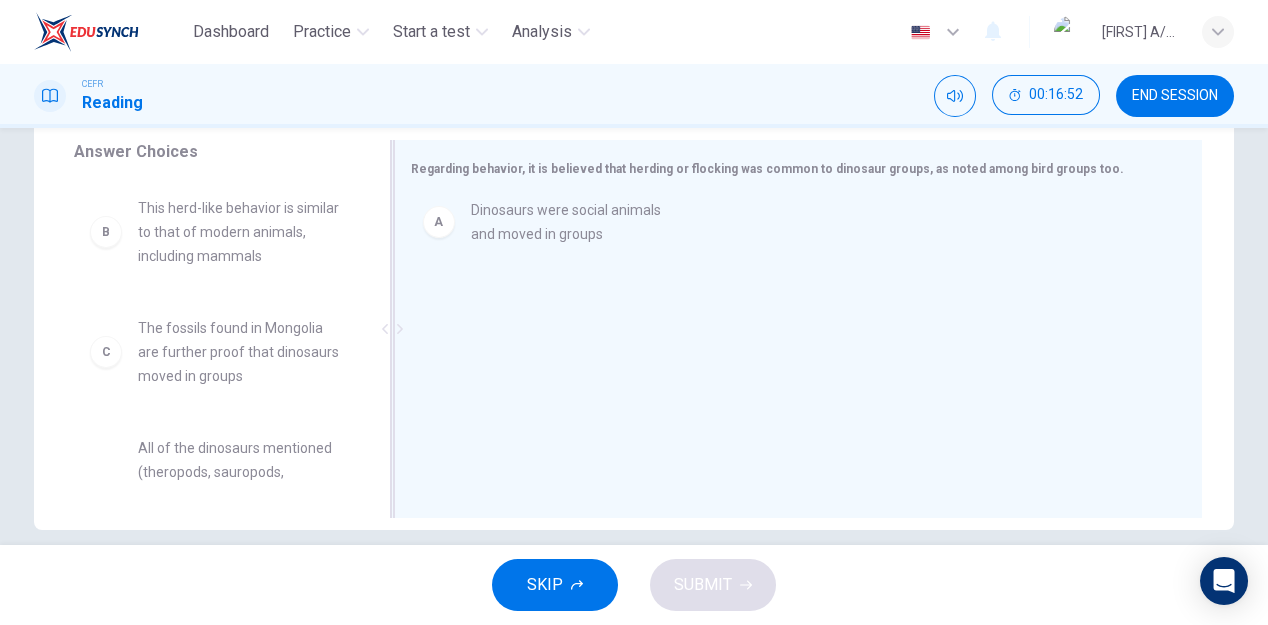 drag, startPoint x: 236, startPoint y: 233, endPoint x: 585, endPoint y: 236, distance: 349.0129 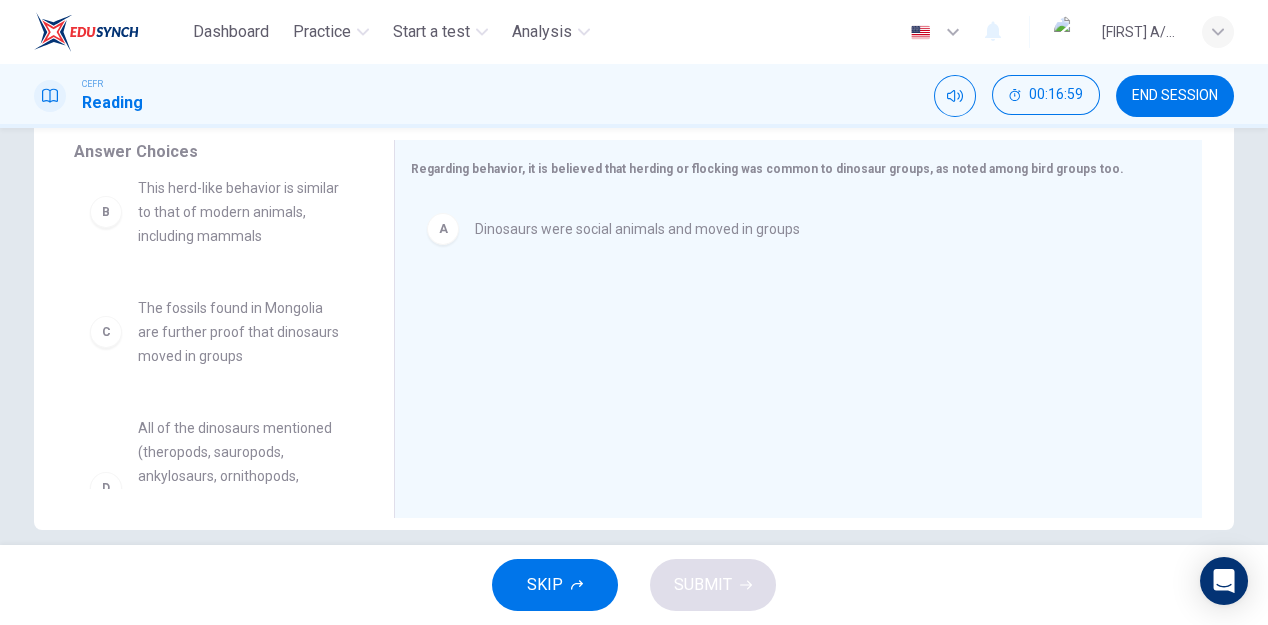 scroll, scrollTop: 21, scrollLeft: 0, axis: vertical 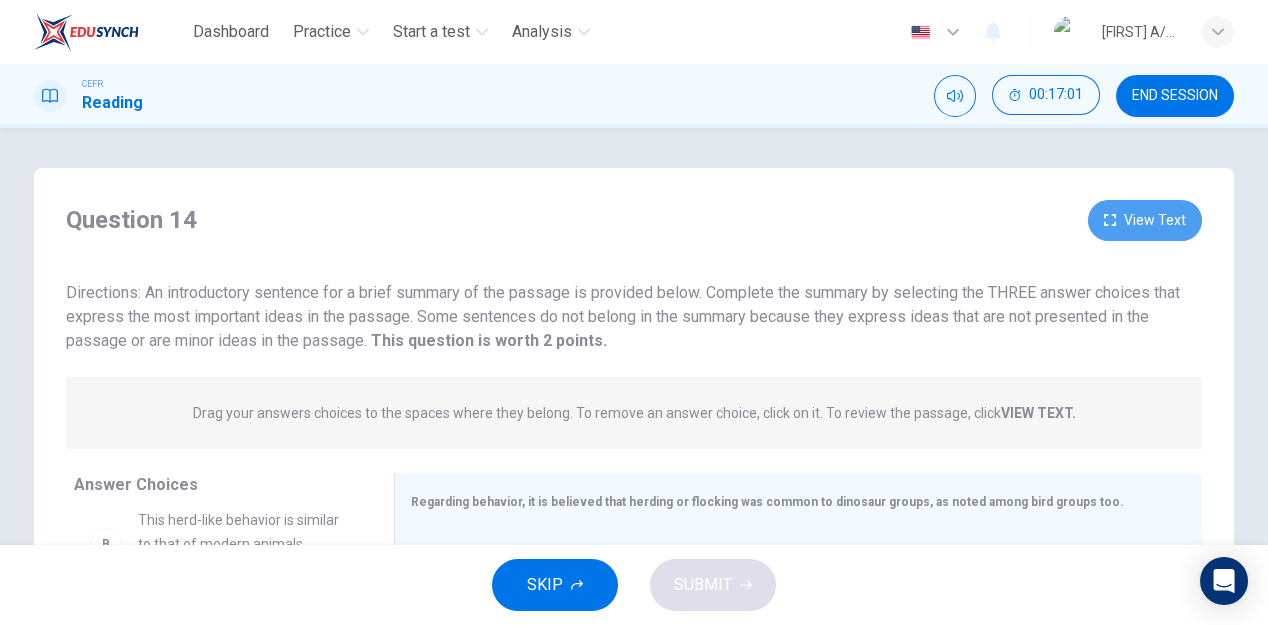 click on "View Text" at bounding box center (1145, 220) 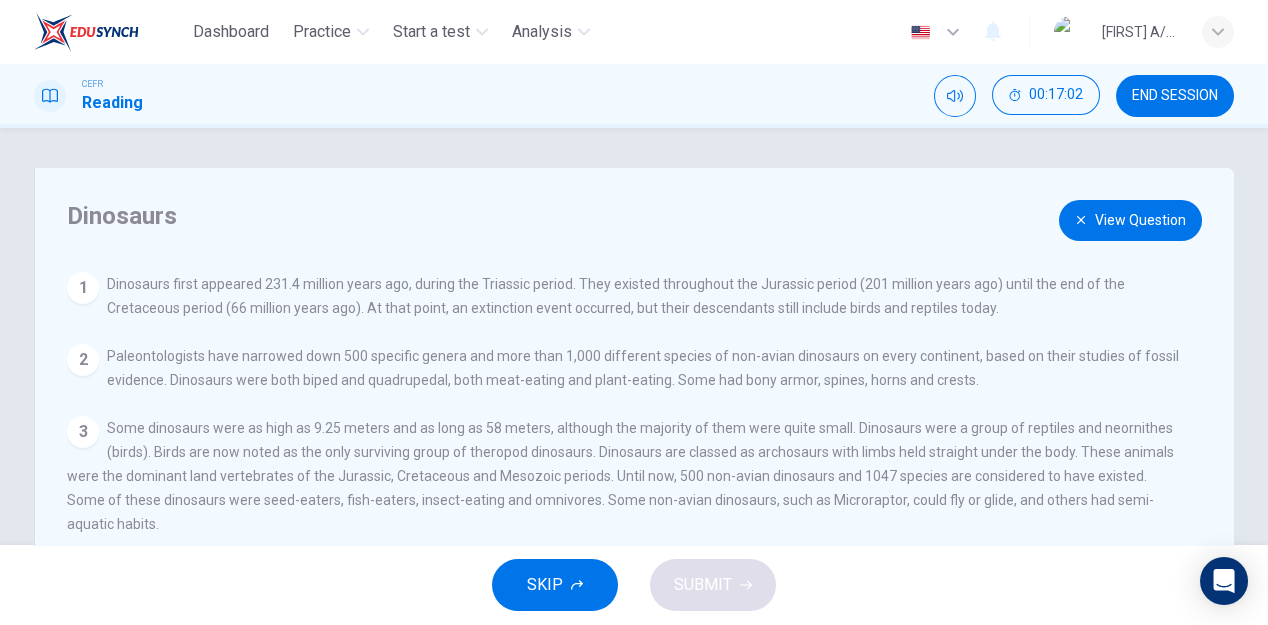 scroll, scrollTop: 317, scrollLeft: 0, axis: vertical 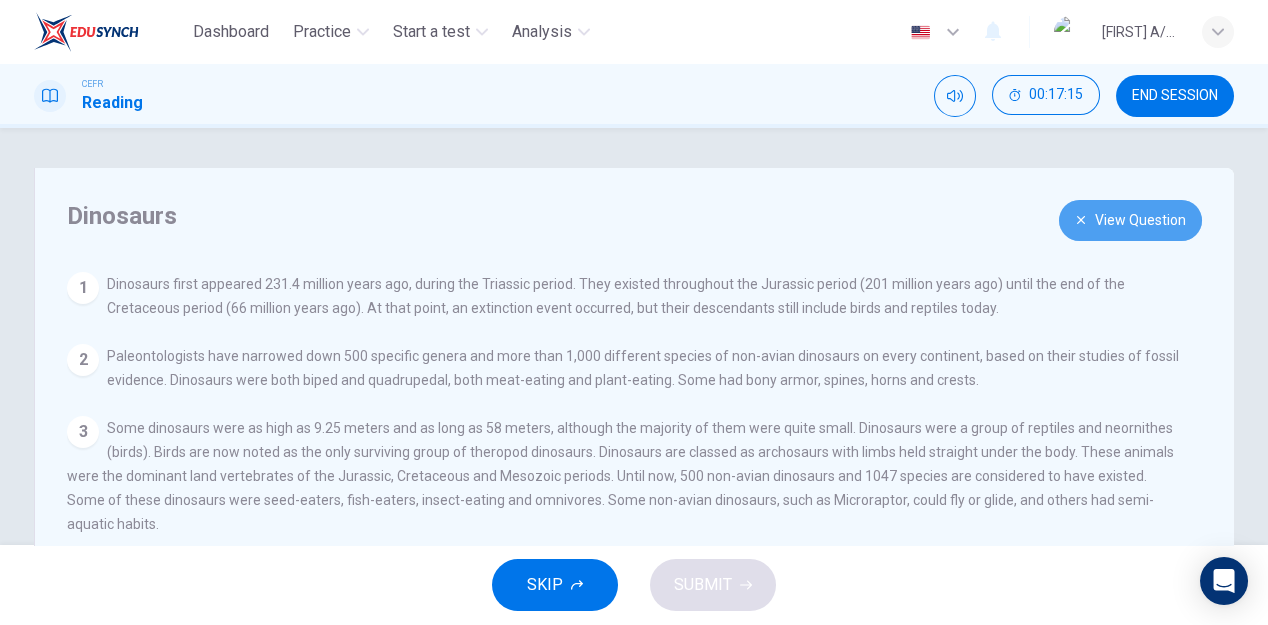 click on "View Question" at bounding box center (1130, 220) 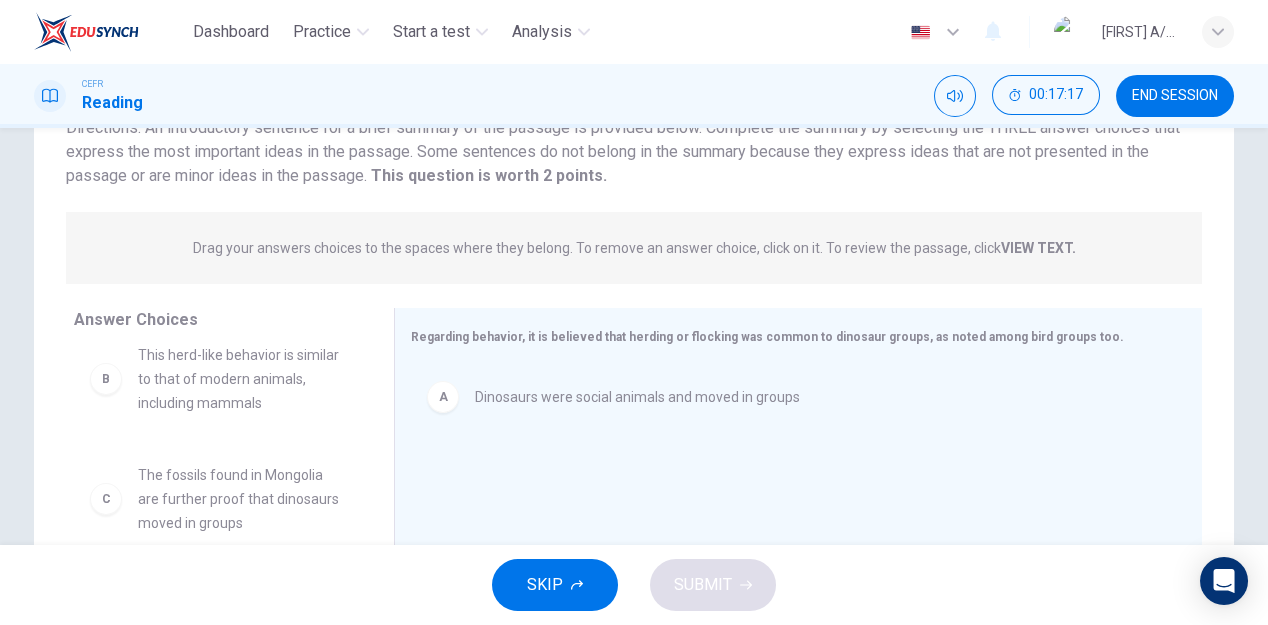 scroll, scrollTop: 357, scrollLeft: 0, axis: vertical 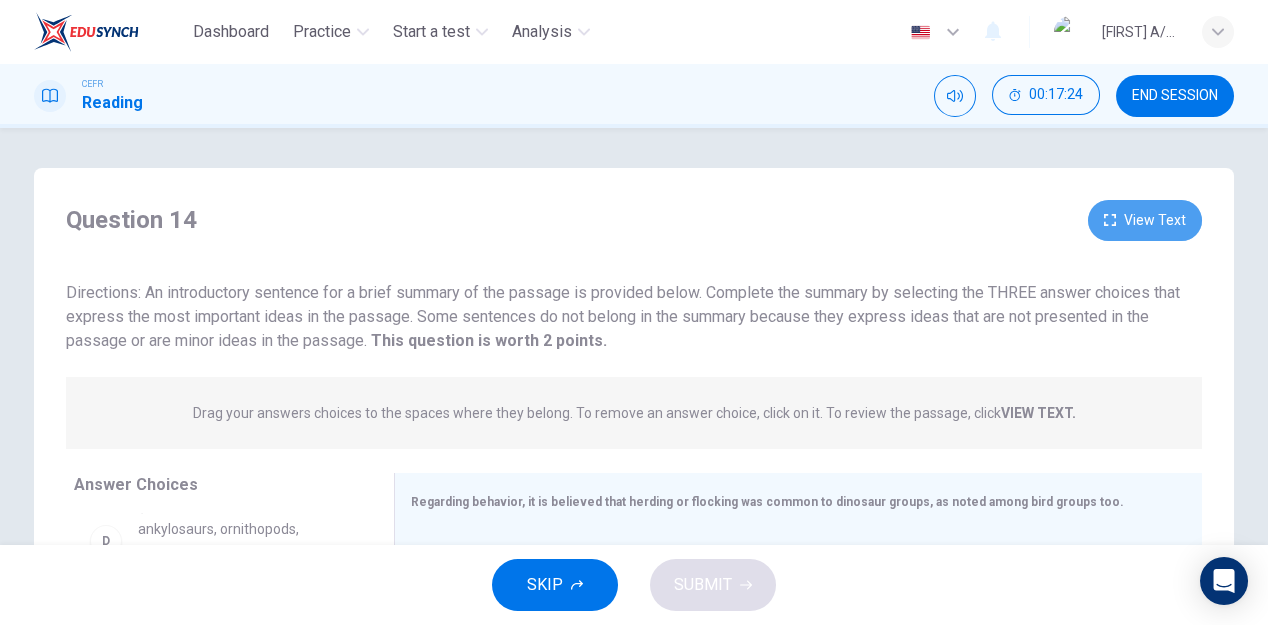 click on "View Text" at bounding box center (1145, 220) 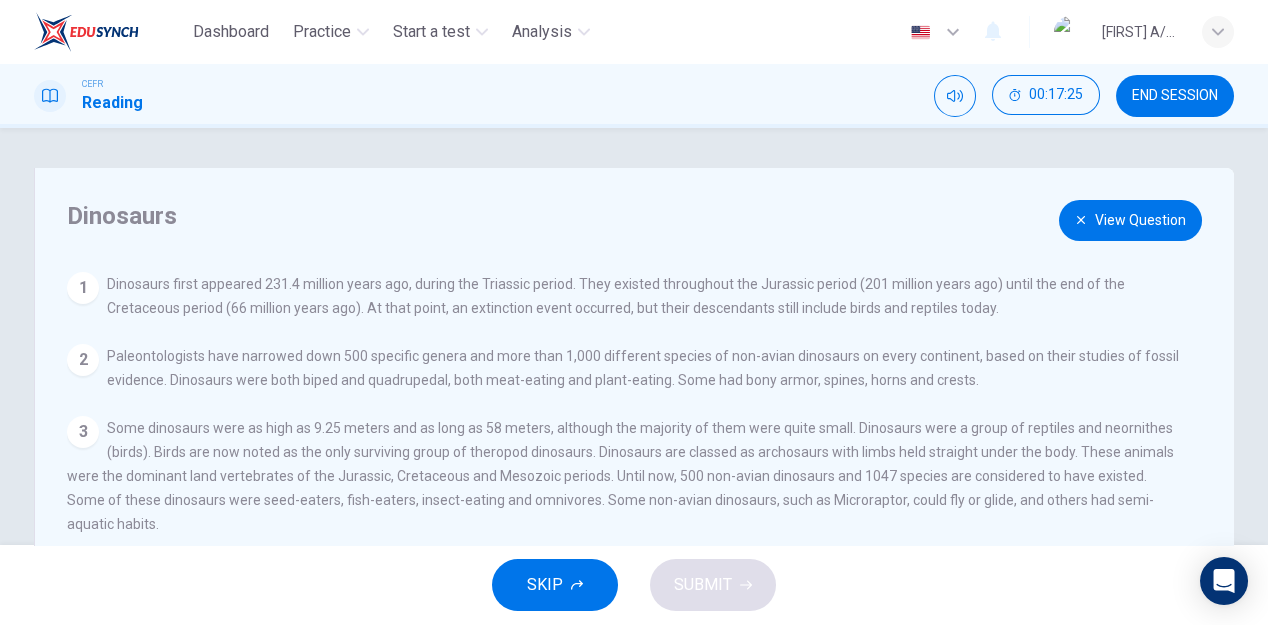 scroll, scrollTop: 317, scrollLeft: 0, axis: vertical 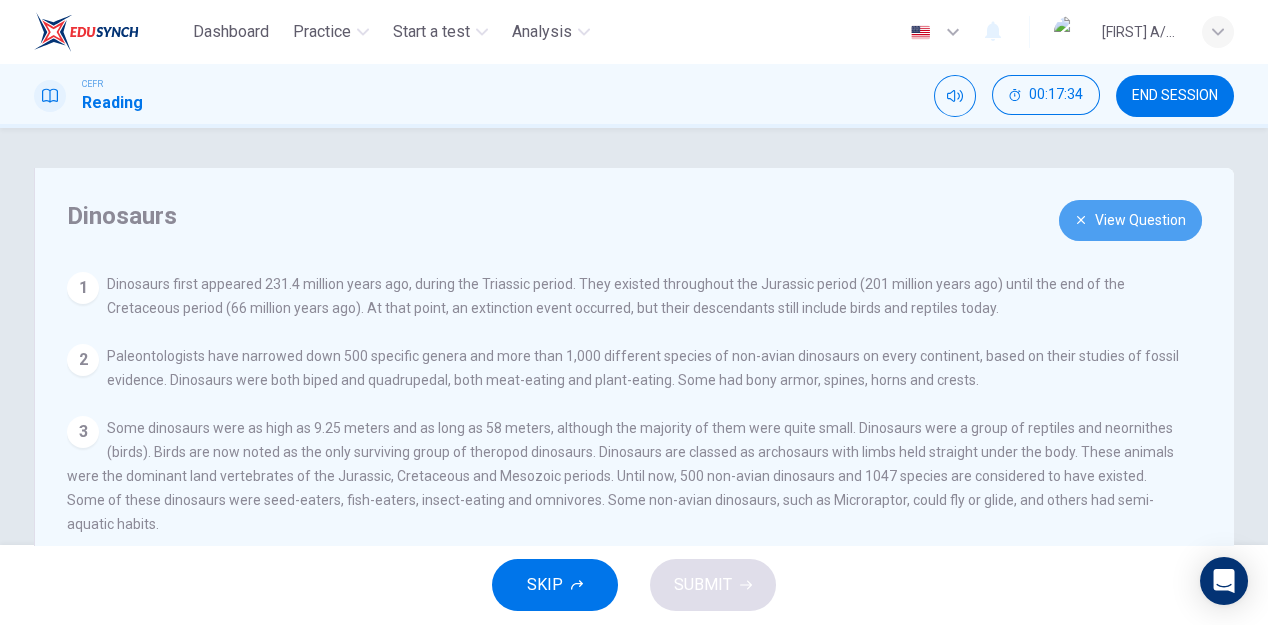 click on "View Question" at bounding box center [1130, 220] 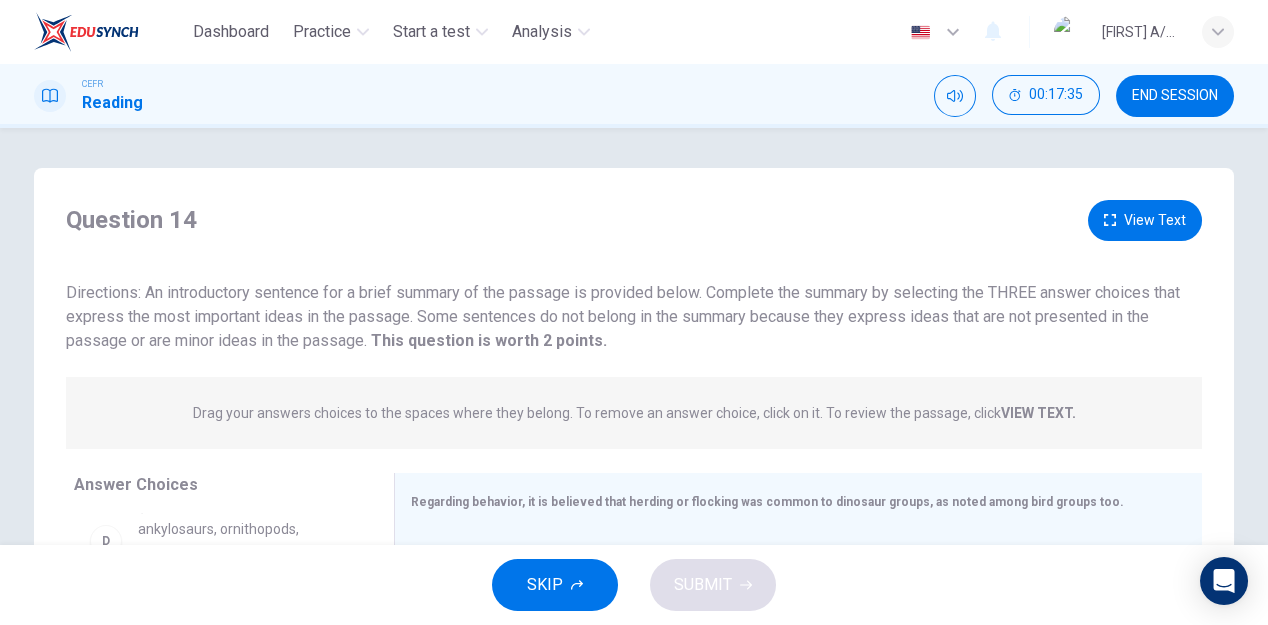 scroll, scrollTop: 357, scrollLeft: 0, axis: vertical 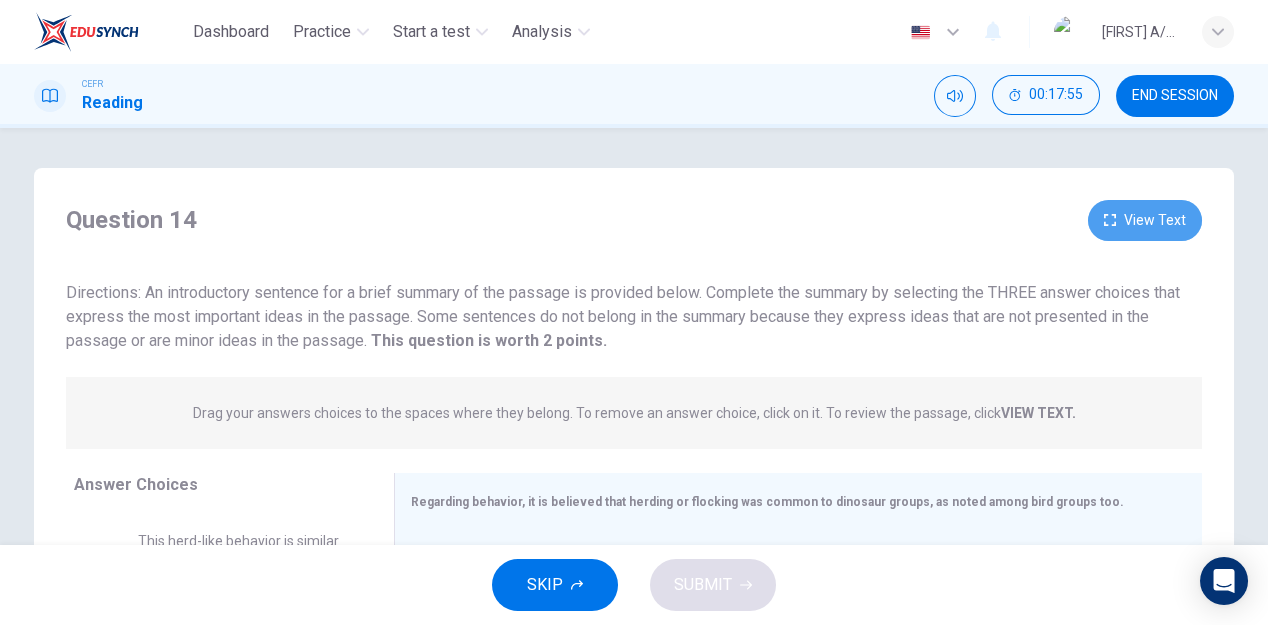 click on "View Text" at bounding box center [1145, 220] 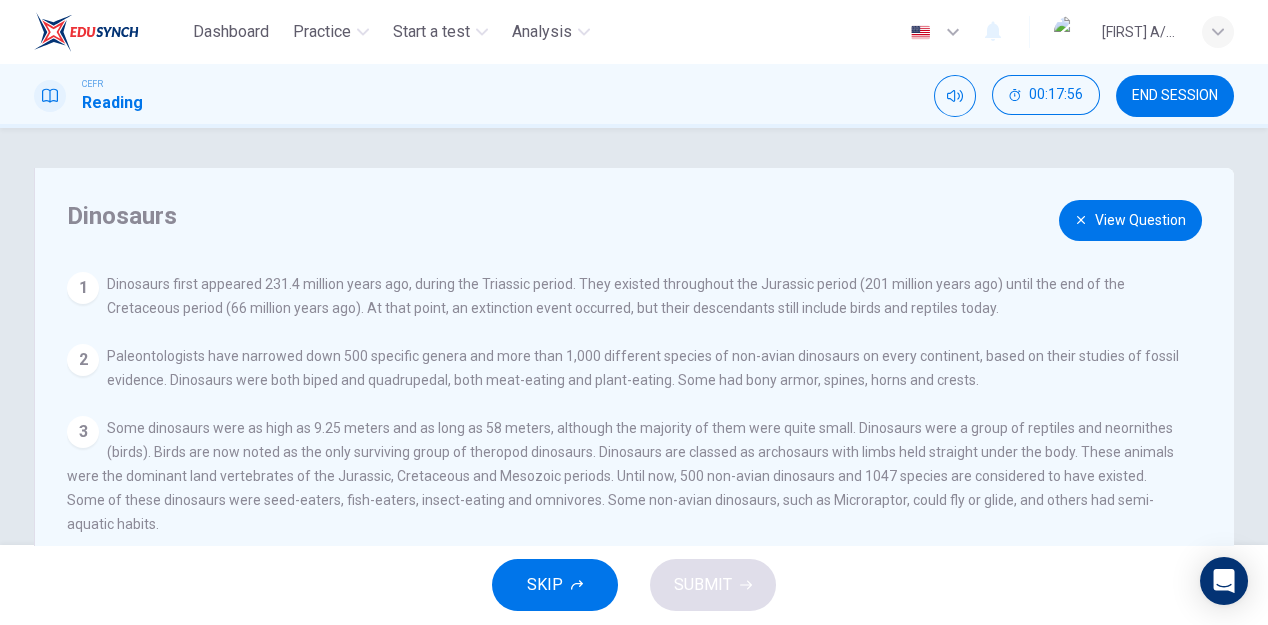 scroll, scrollTop: 317, scrollLeft: 0, axis: vertical 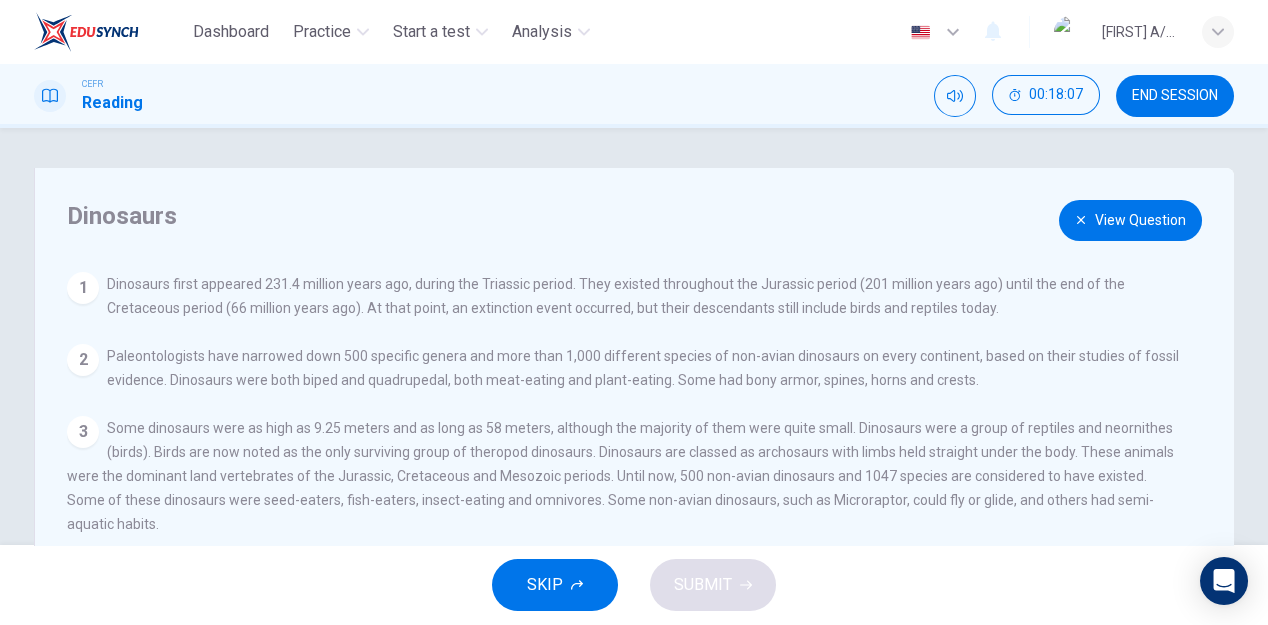 click on "View Question" at bounding box center (1130, 220) 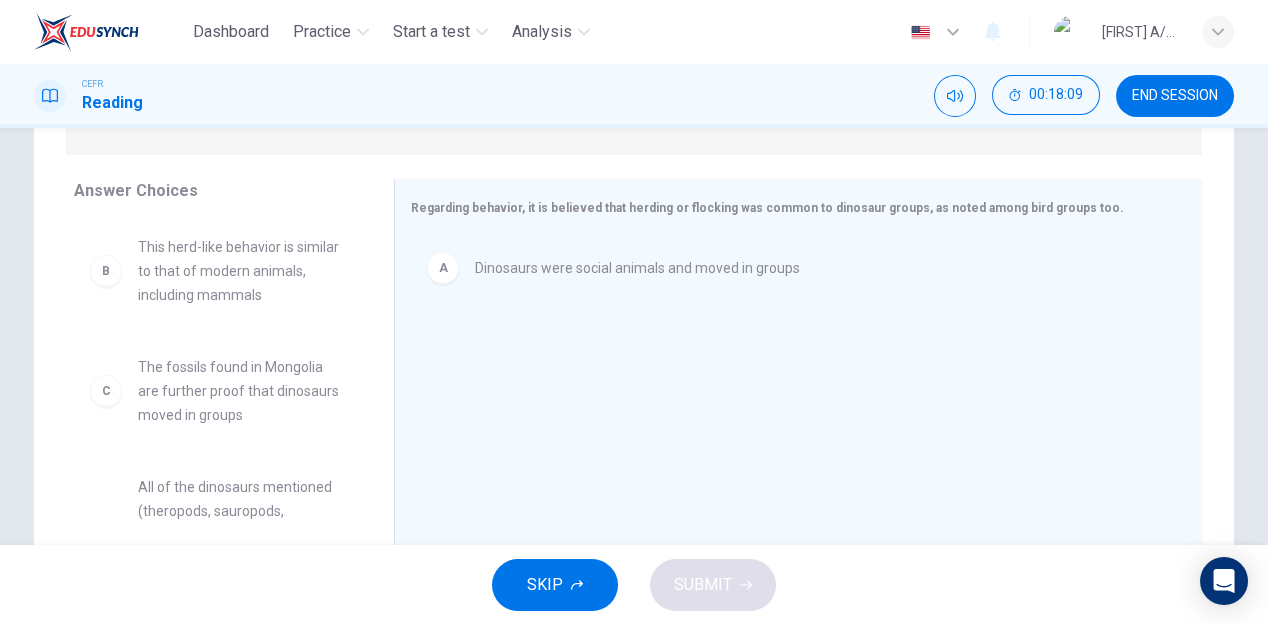 scroll, scrollTop: 299, scrollLeft: 0, axis: vertical 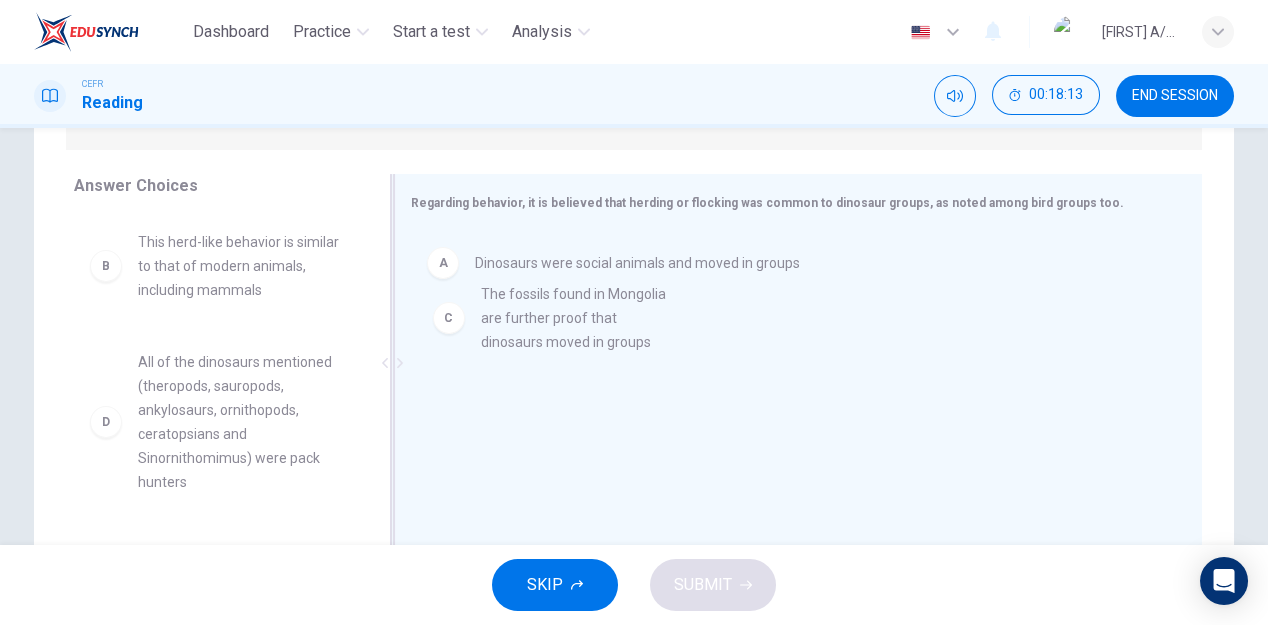 drag, startPoint x: 225, startPoint y: 391, endPoint x: 573, endPoint y: 316, distance: 355.99017 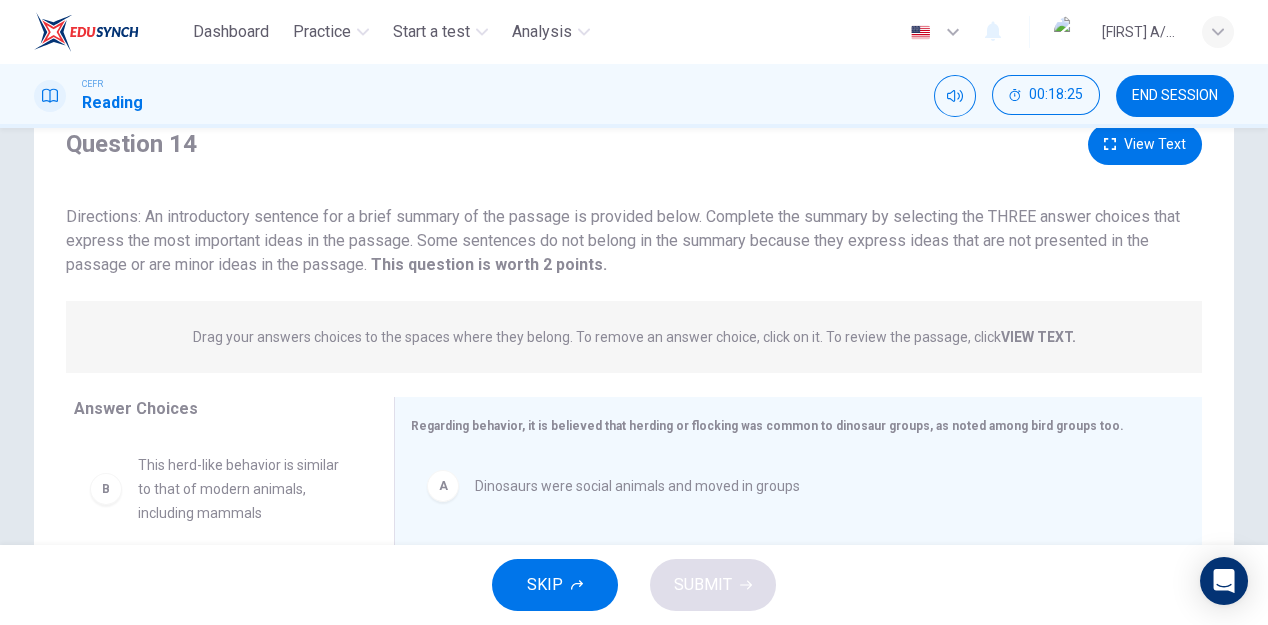scroll, scrollTop: 74, scrollLeft: 0, axis: vertical 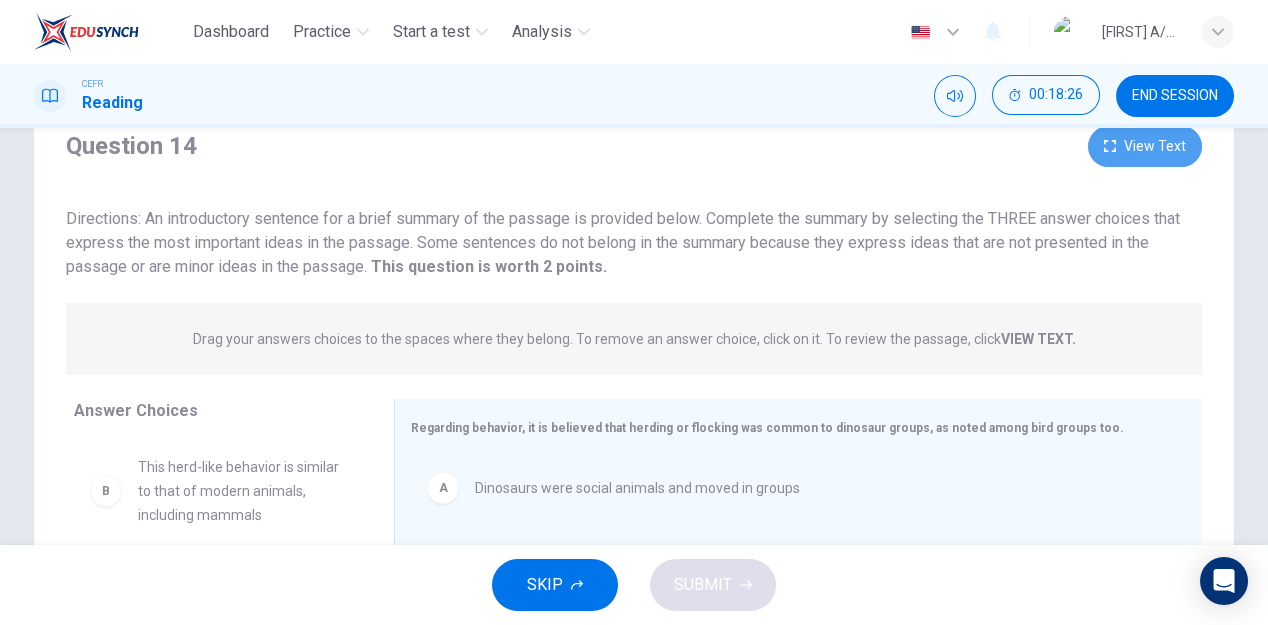 click on "View Text" at bounding box center (1145, 146) 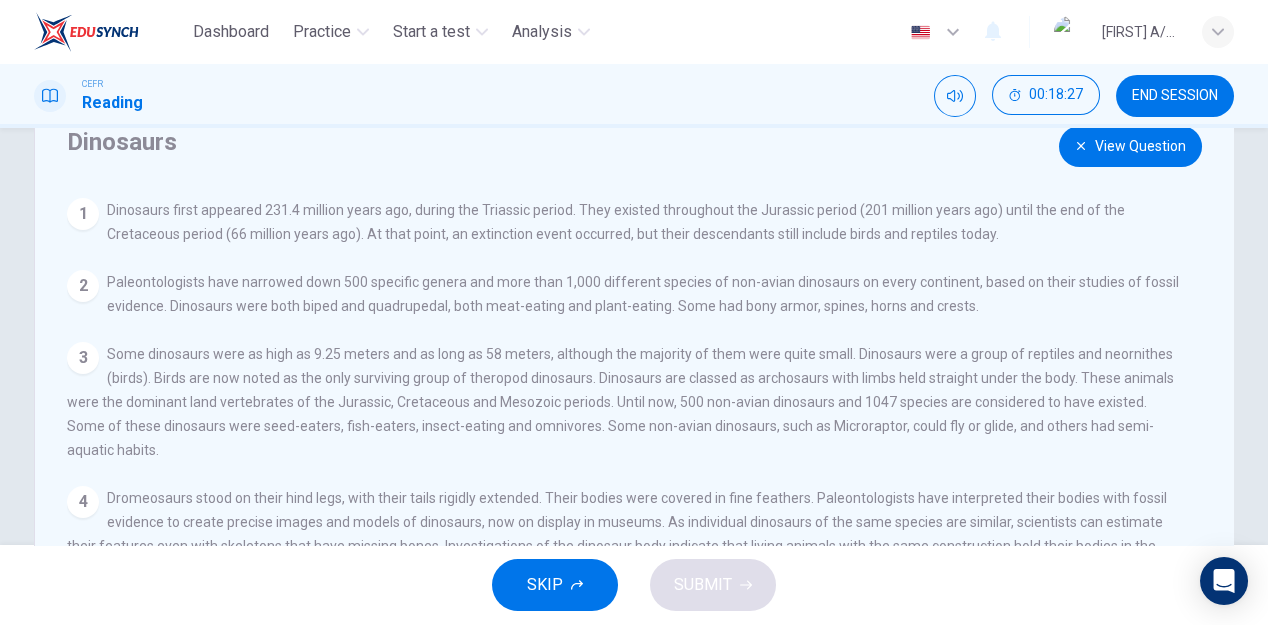 scroll, scrollTop: 317, scrollLeft: 0, axis: vertical 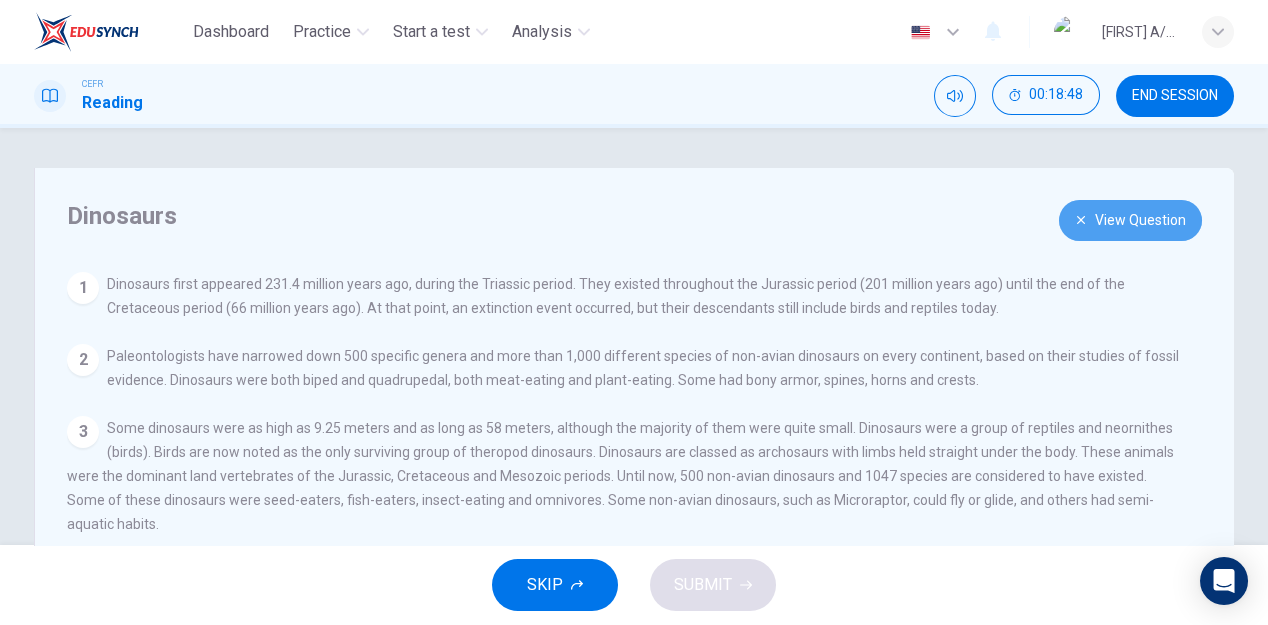 click on "View Question" at bounding box center [1130, 220] 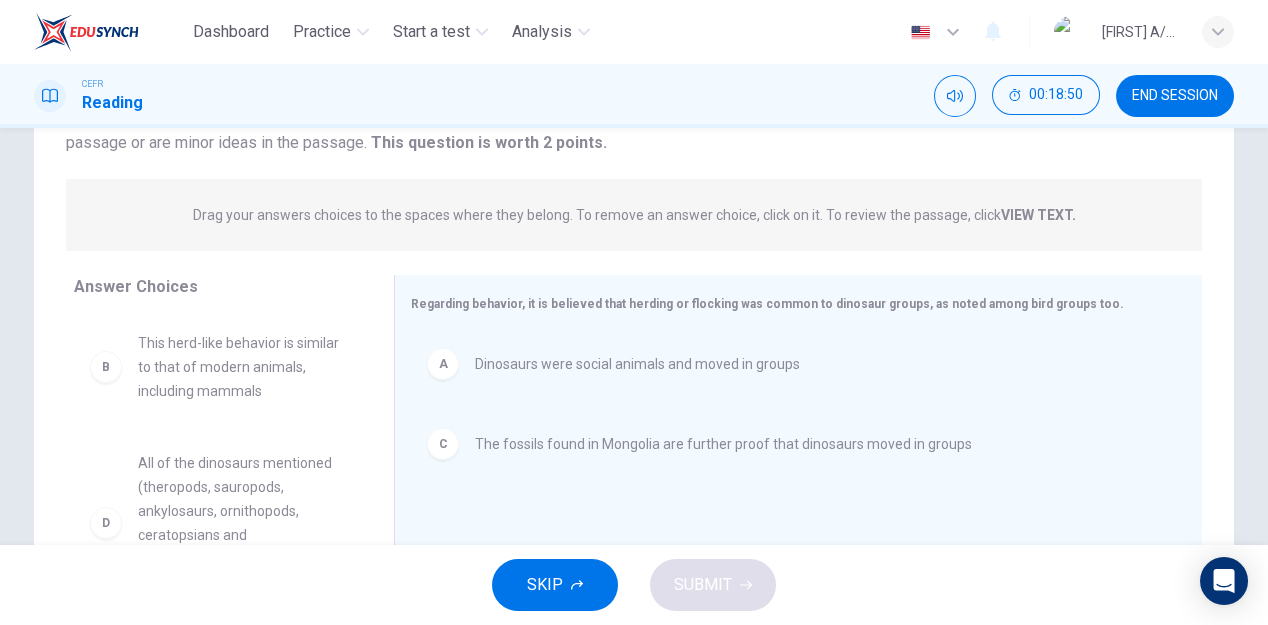 scroll, scrollTop: 204, scrollLeft: 0, axis: vertical 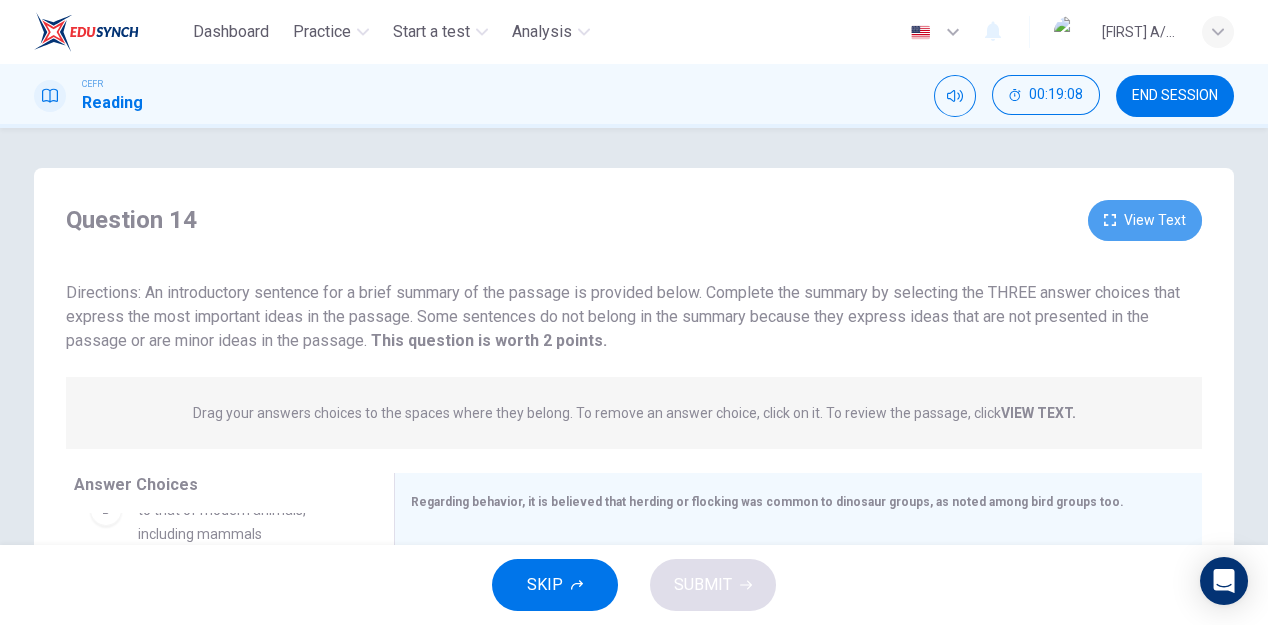 click on "View Text" at bounding box center (1145, 220) 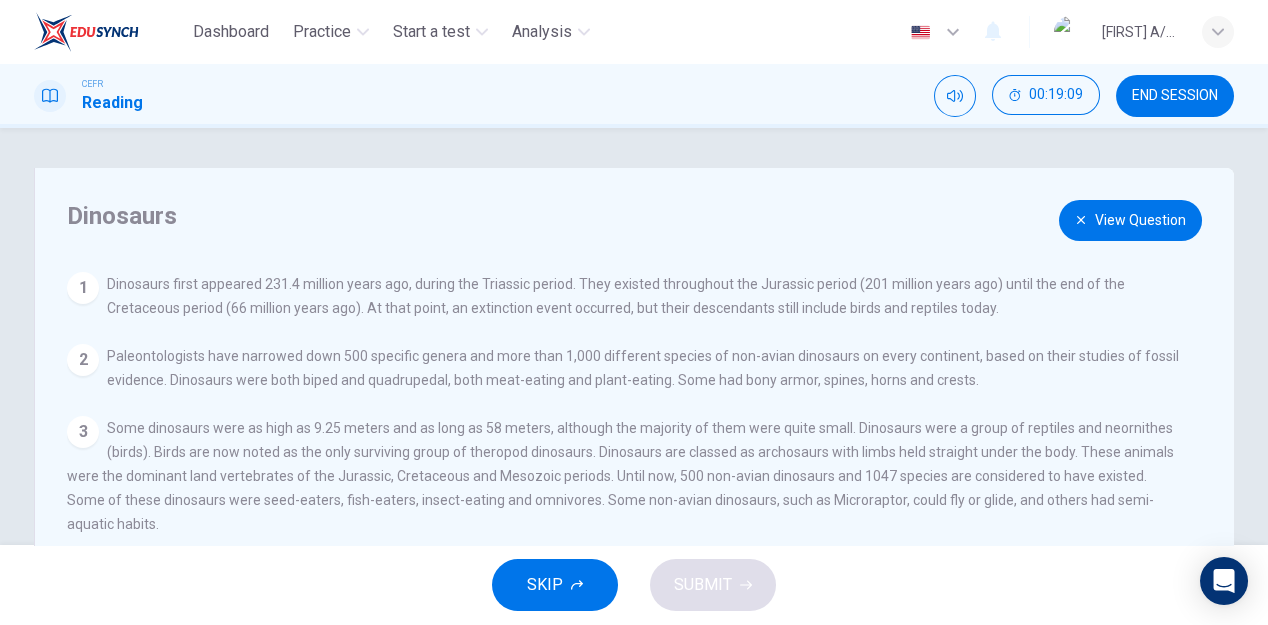 scroll, scrollTop: 317, scrollLeft: 0, axis: vertical 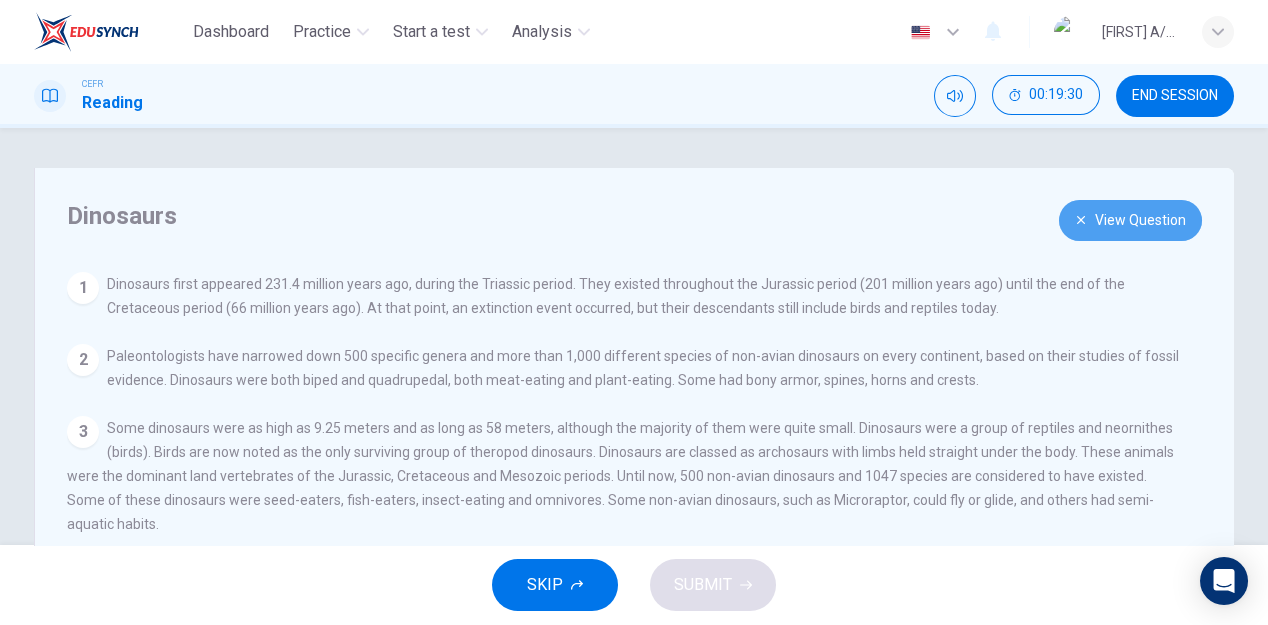 click on "View Question" at bounding box center [1130, 220] 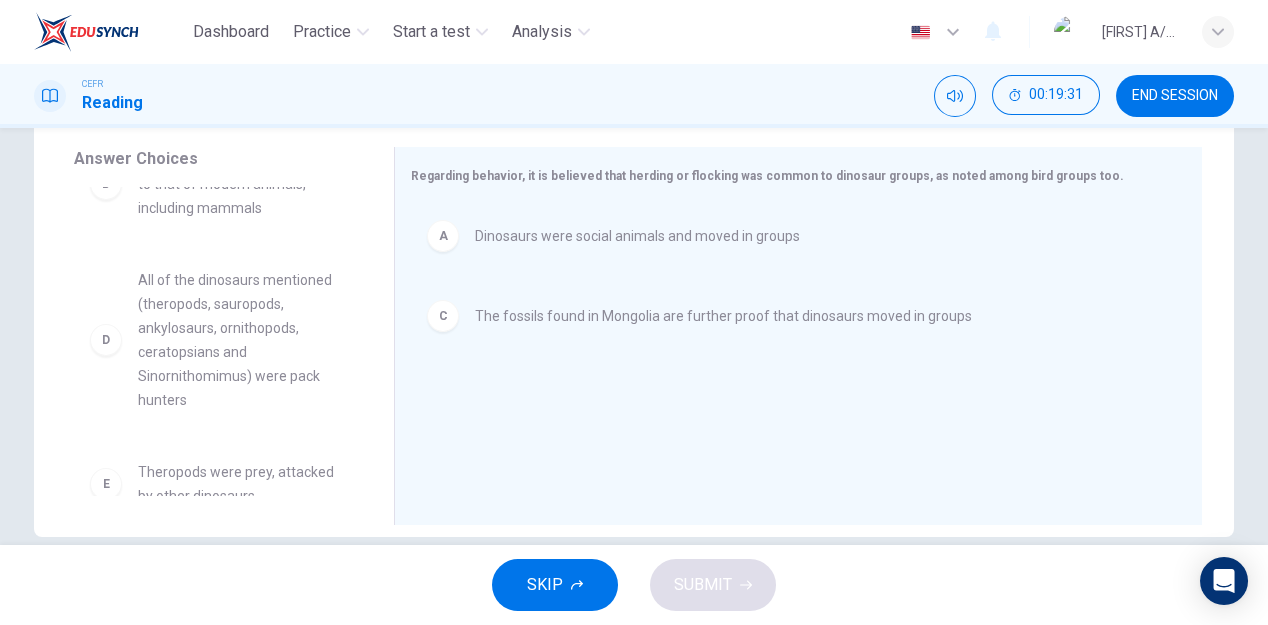 scroll, scrollTop: 357, scrollLeft: 0, axis: vertical 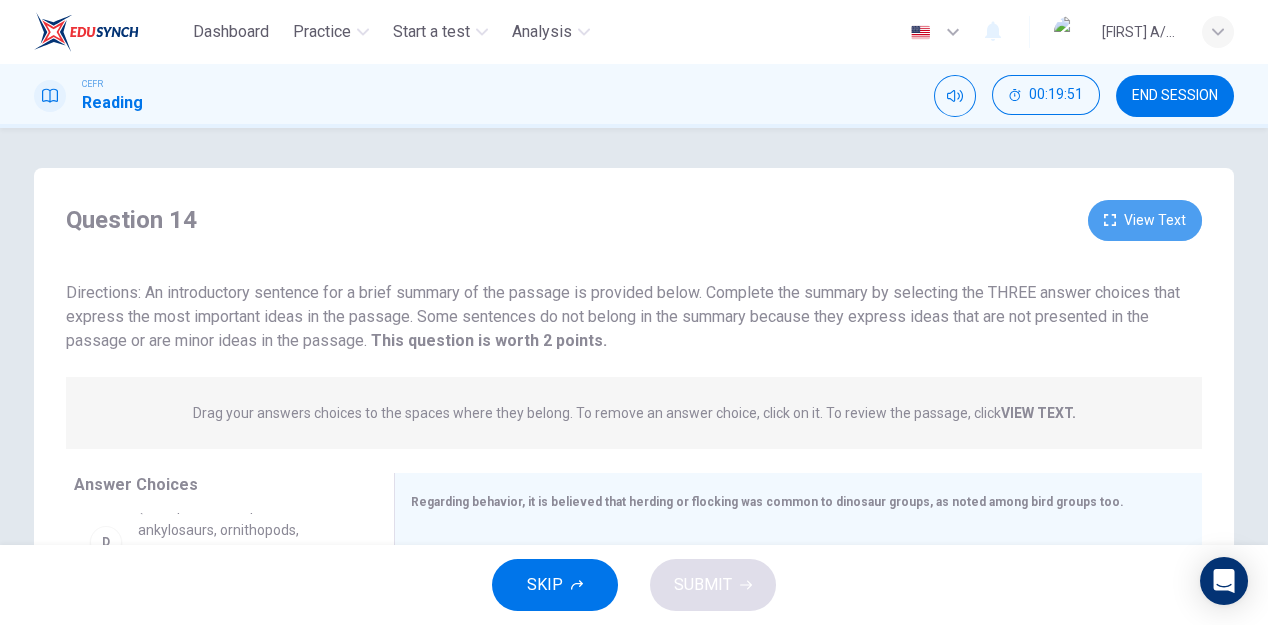 click on "View Text" at bounding box center (1145, 220) 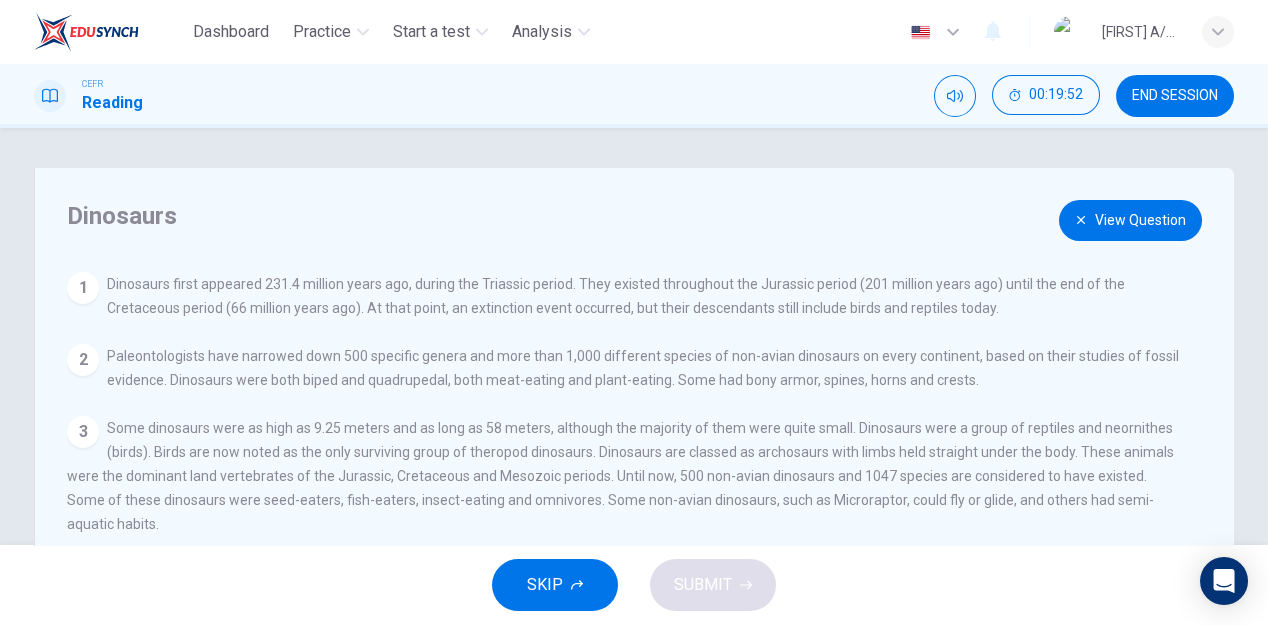 scroll, scrollTop: 317, scrollLeft: 0, axis: vertical 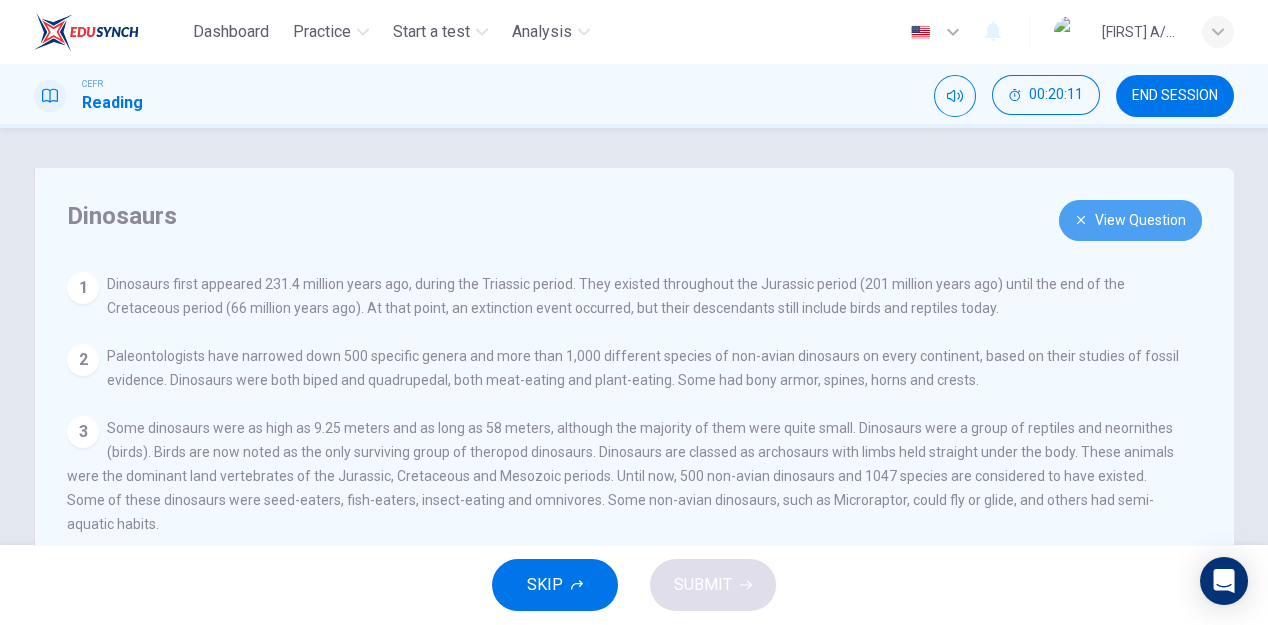 click on "View Question" at bounding box center (1130, 220) 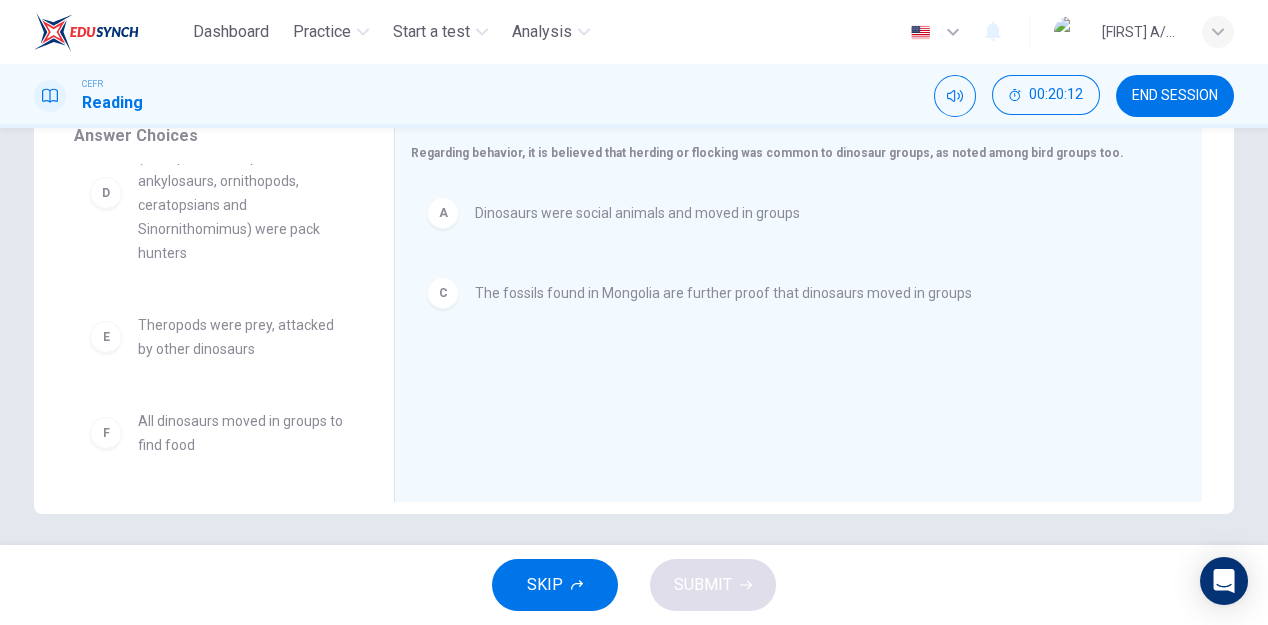 scroll, scrollTop: 357, scrollLeft: 0, axis: vertical 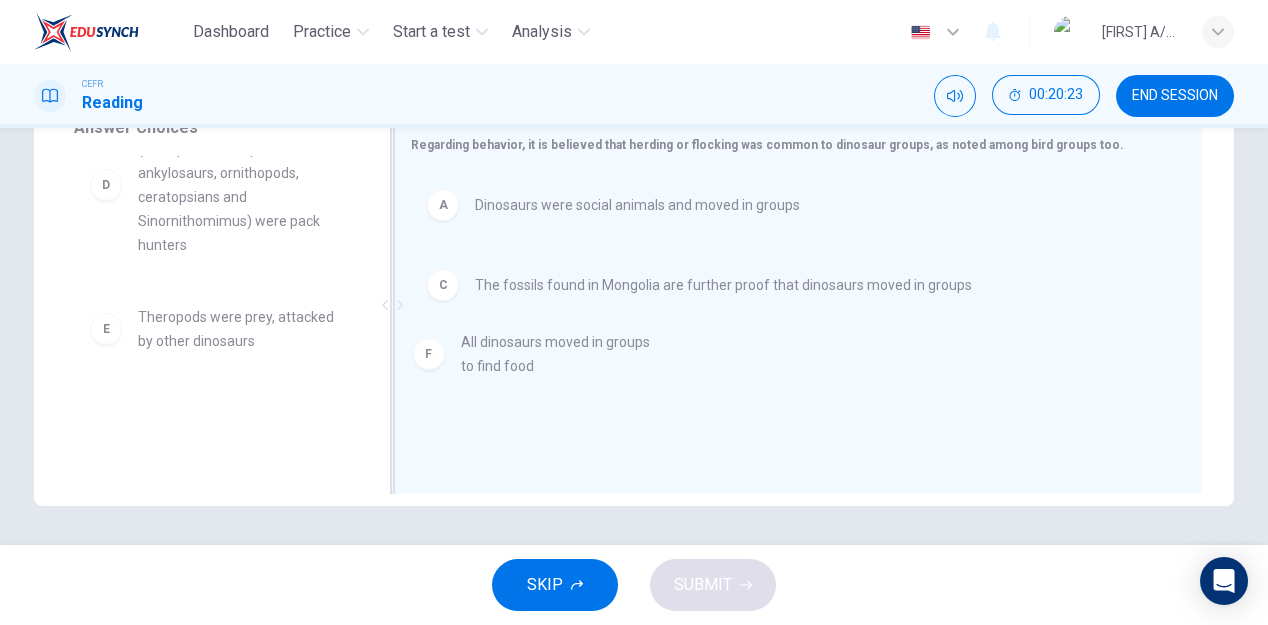 drag, startPoint x: 216, startPoint y: 422, endPoint x: 564, endPoint y: 351, distance: 355.16898 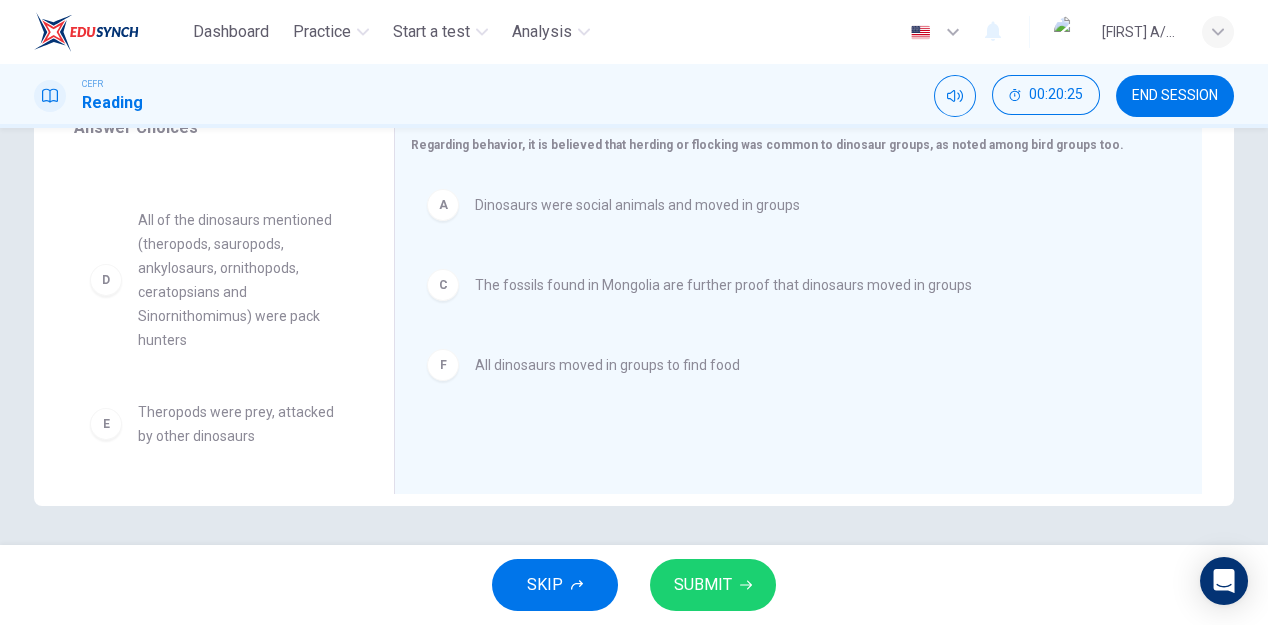 scroll, scrollTop: 0, scrollLeft: 0, axis: both 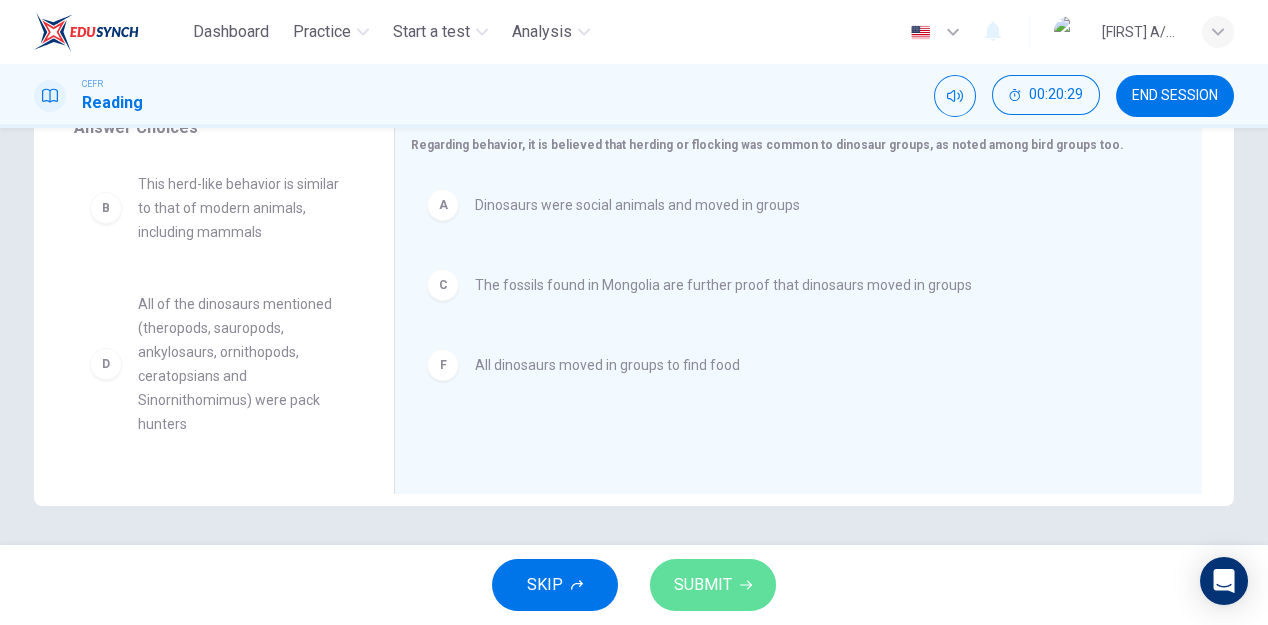 click on "SUBMIT" at bounding box center (703, 585) 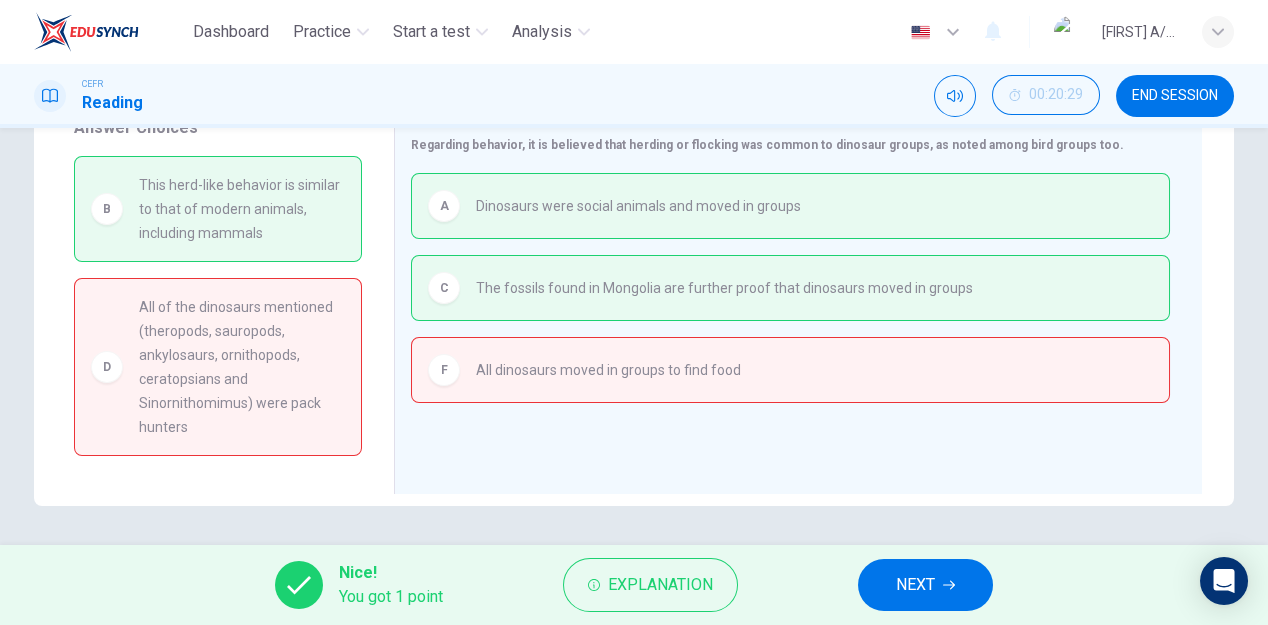 scroll, scrollTop: 299, scrollLeft: 0, axis: vertical 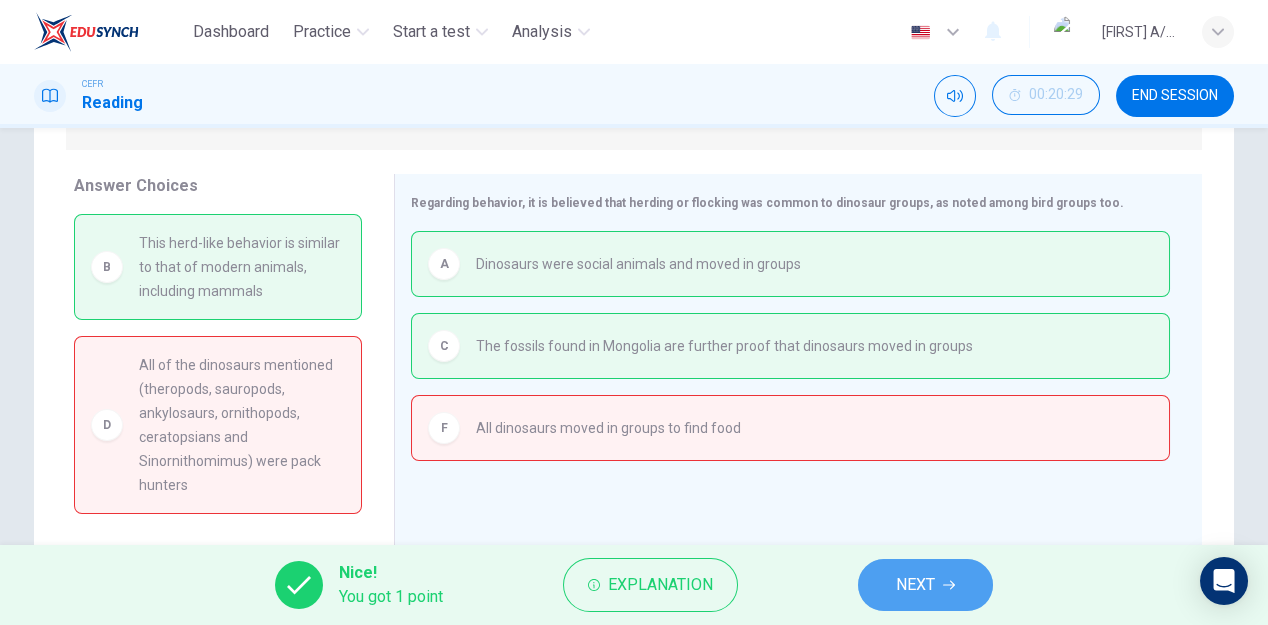 click on "NEXT" at bounding box center [925, 585] 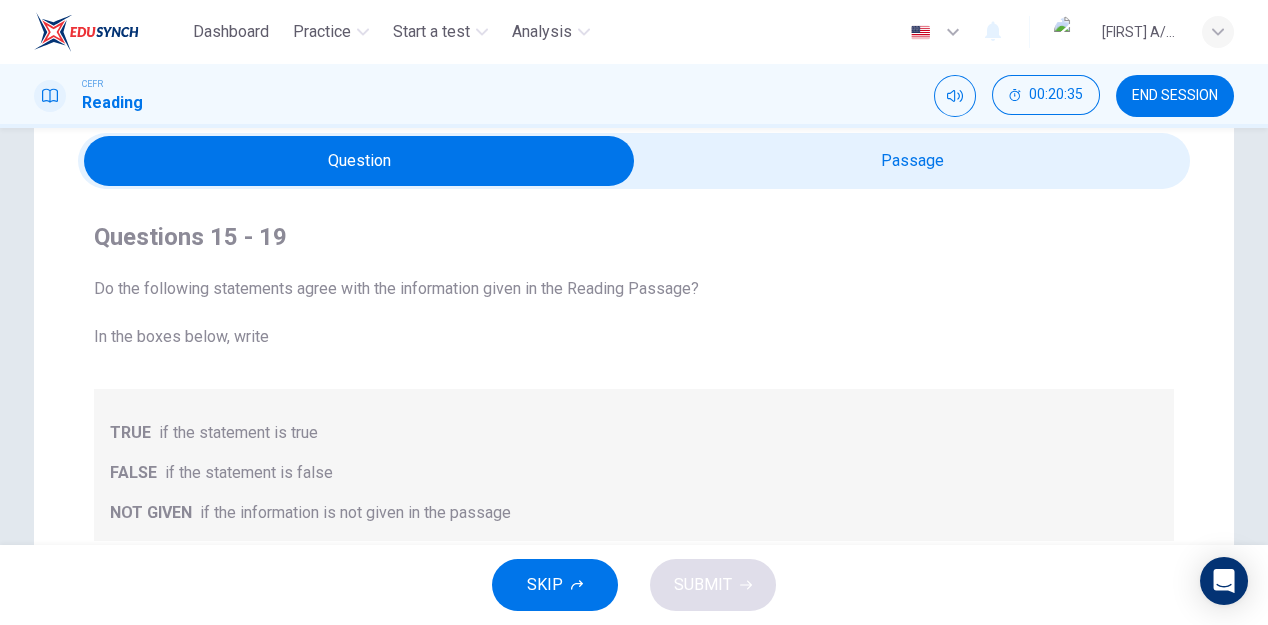 scroll, scrollTop: 77, scrollLeft: 0, axis: vertical 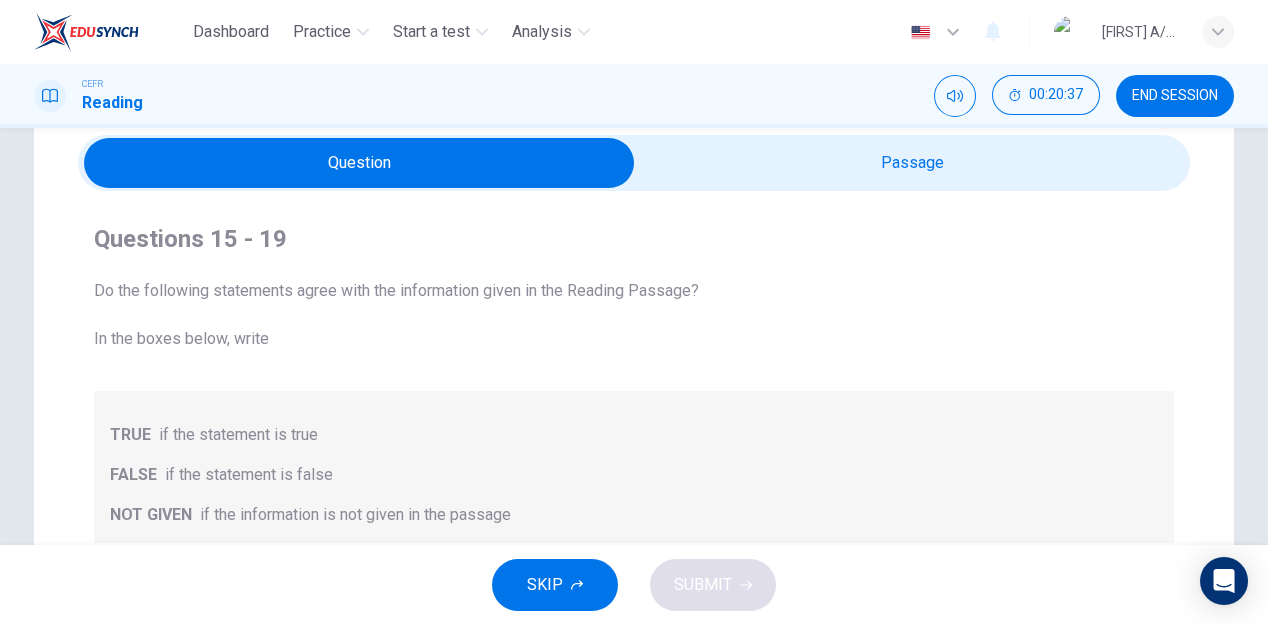 click at bounding box center [359, 163] 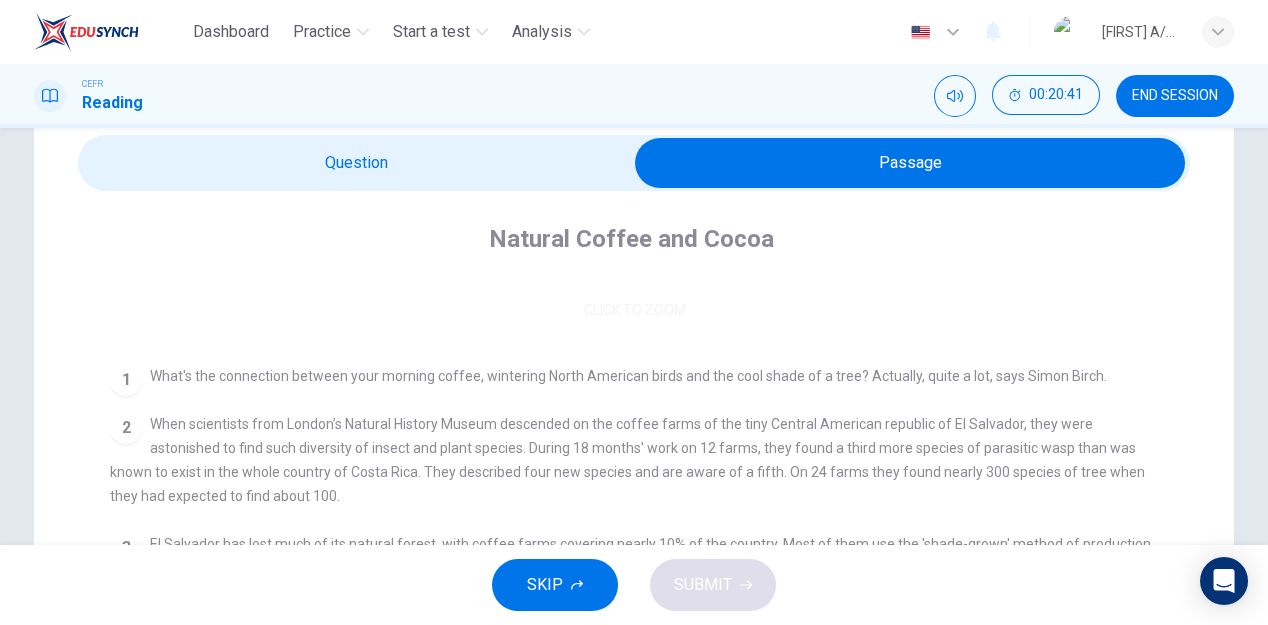 scroll, scrollTop: 0, scrollLeft: 0, axis: both 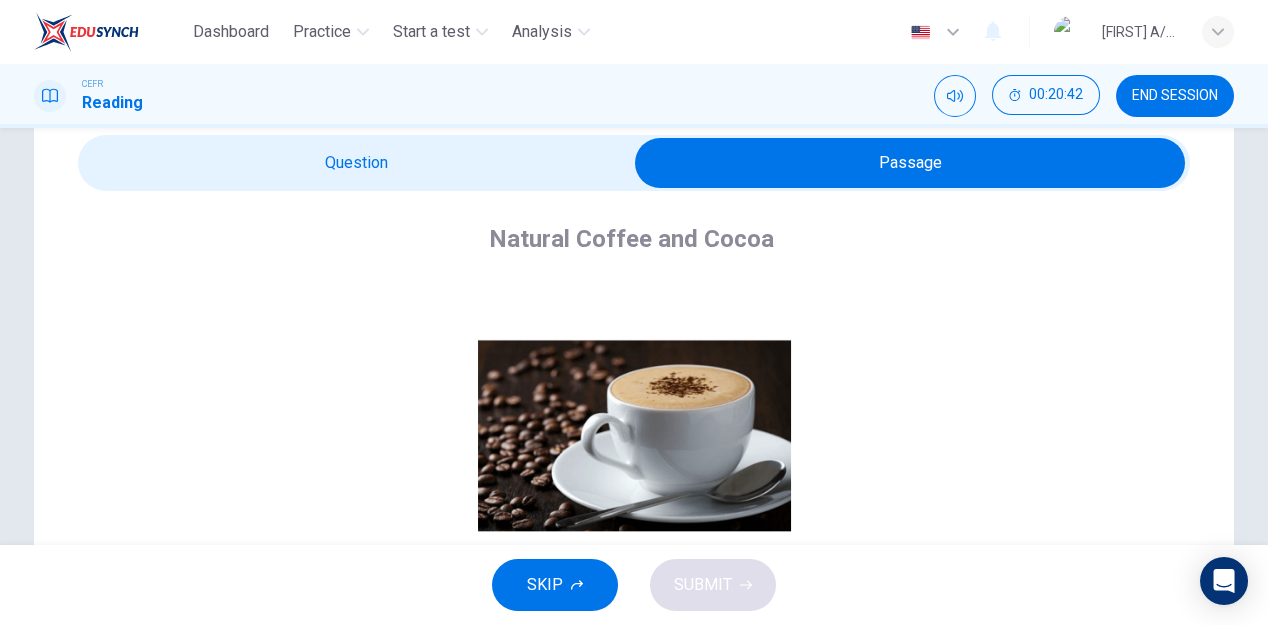 click at bounding box center (910, 163) 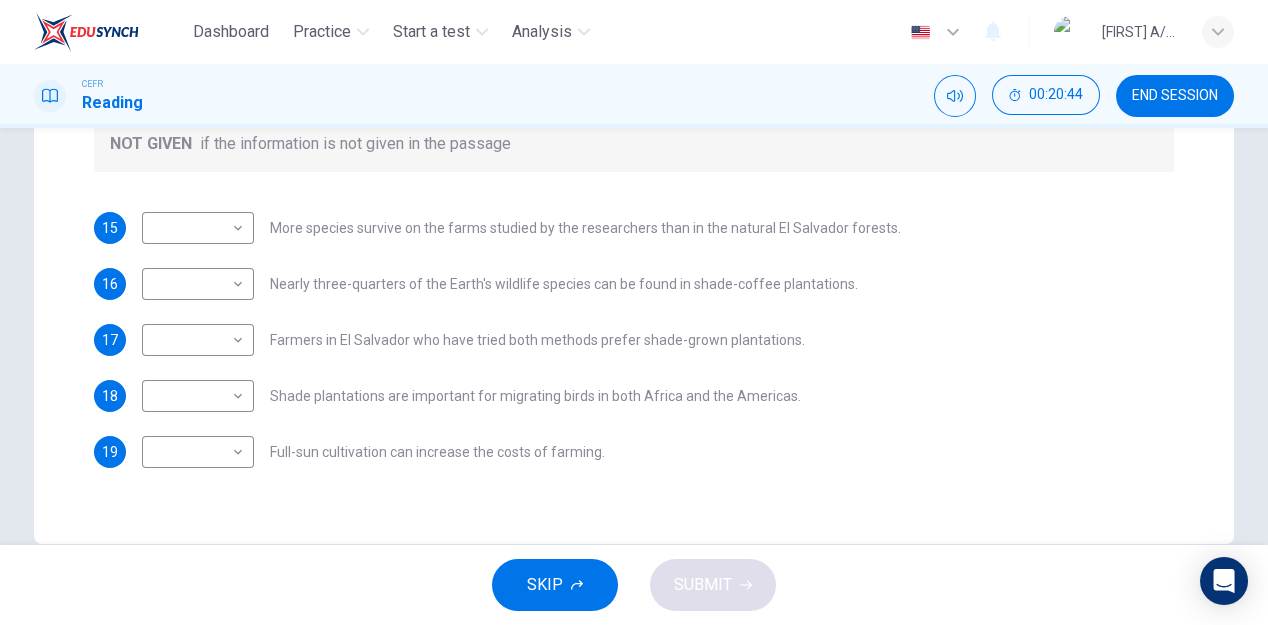 scroll, scrollTop: 486, scrollLeft: 0, axis: vertical 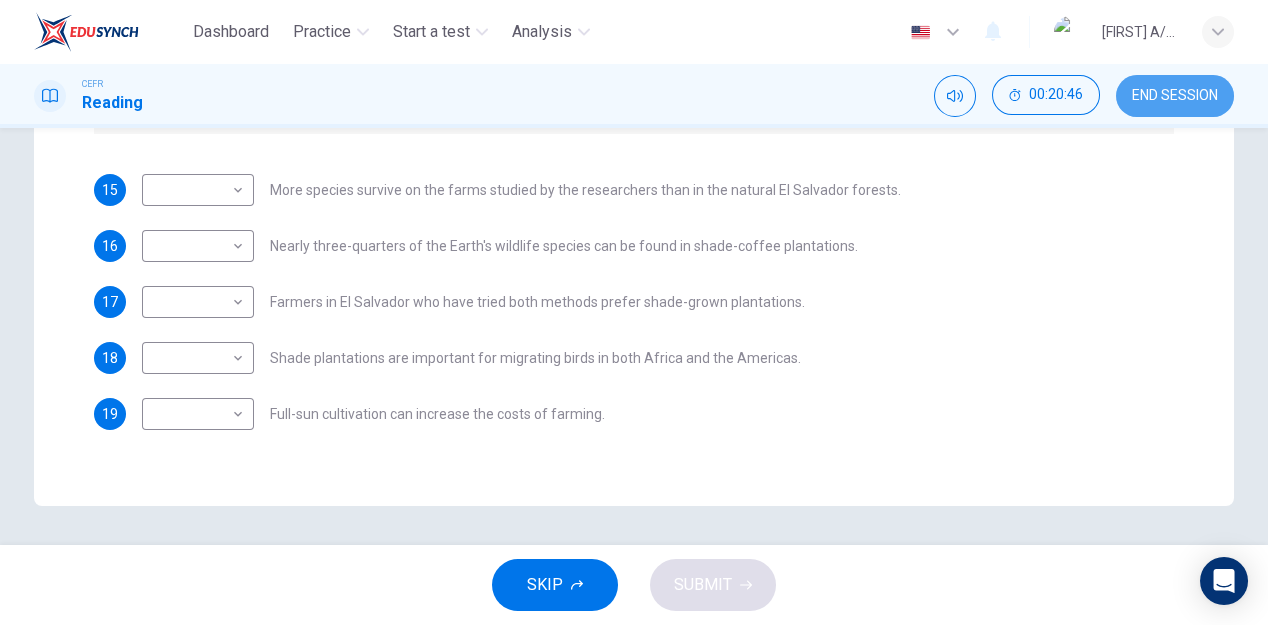 click on "END SESSION" at bounding box center [1175, 96] 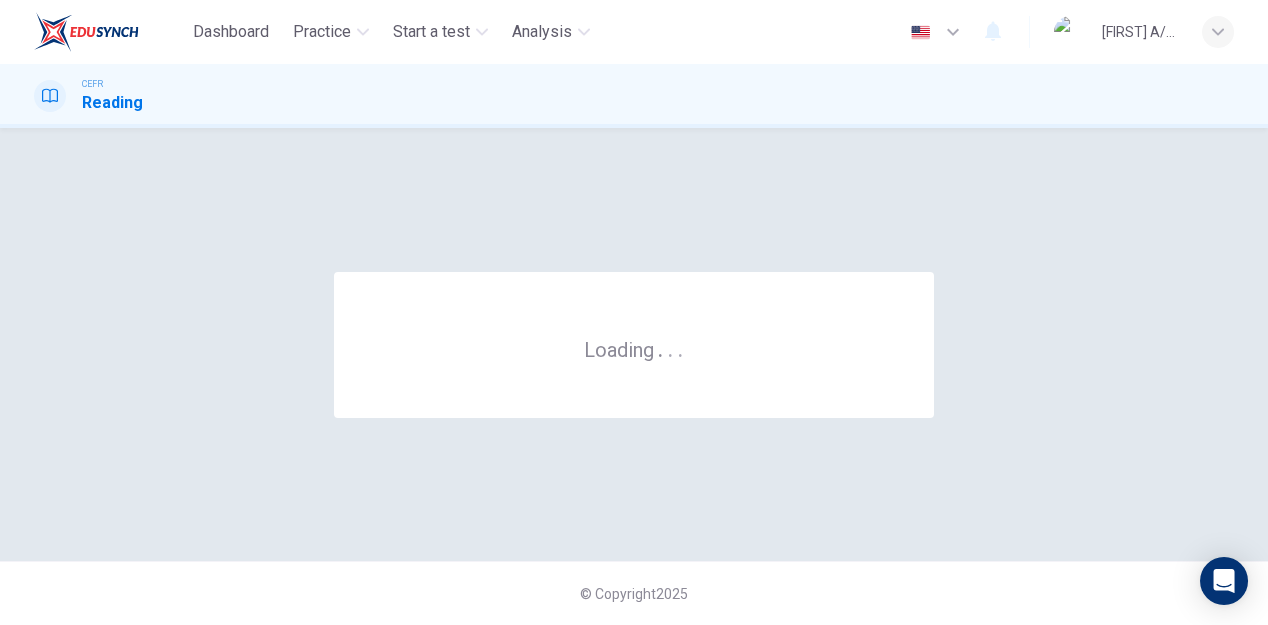 scroll, scrollTop: 0, scrollLeft: 0, axis: both 